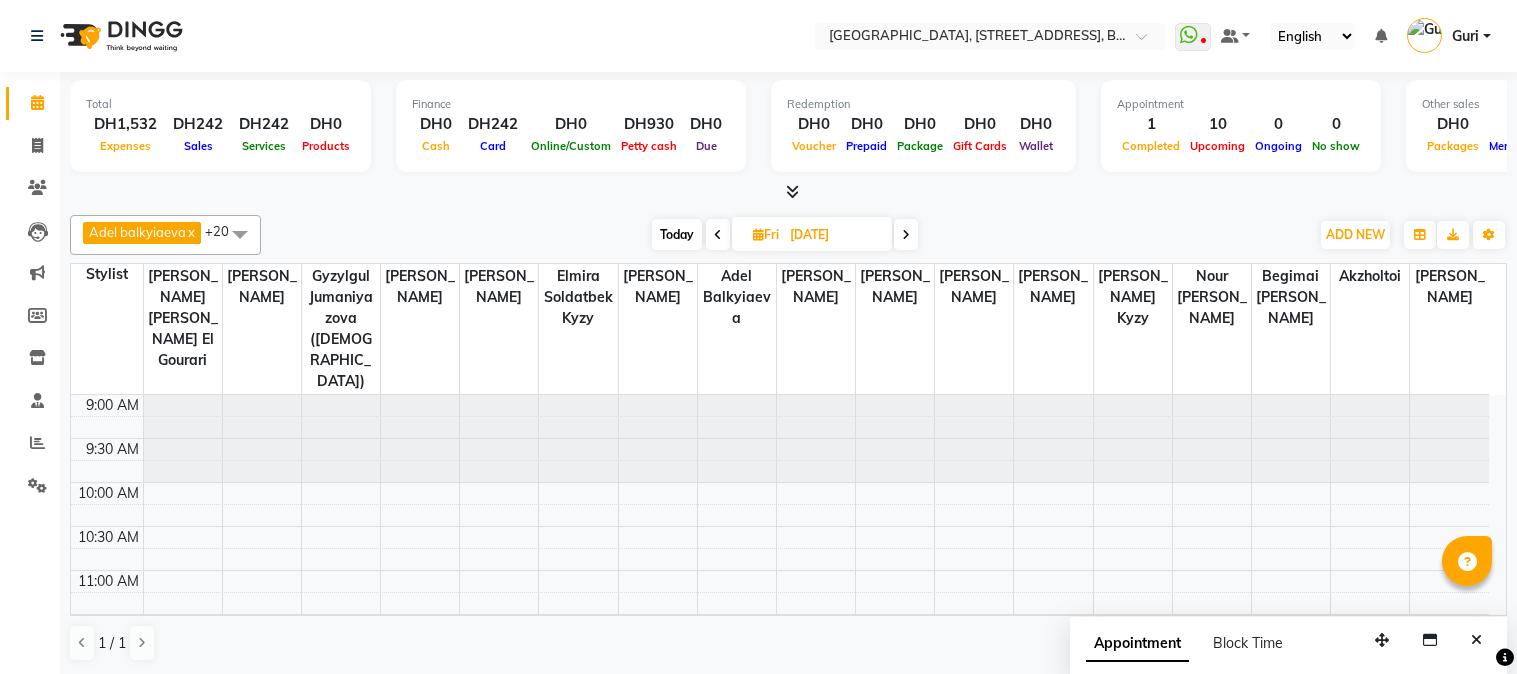 scroll, scrollTop: 0, scrollLeft: 0, axis: both 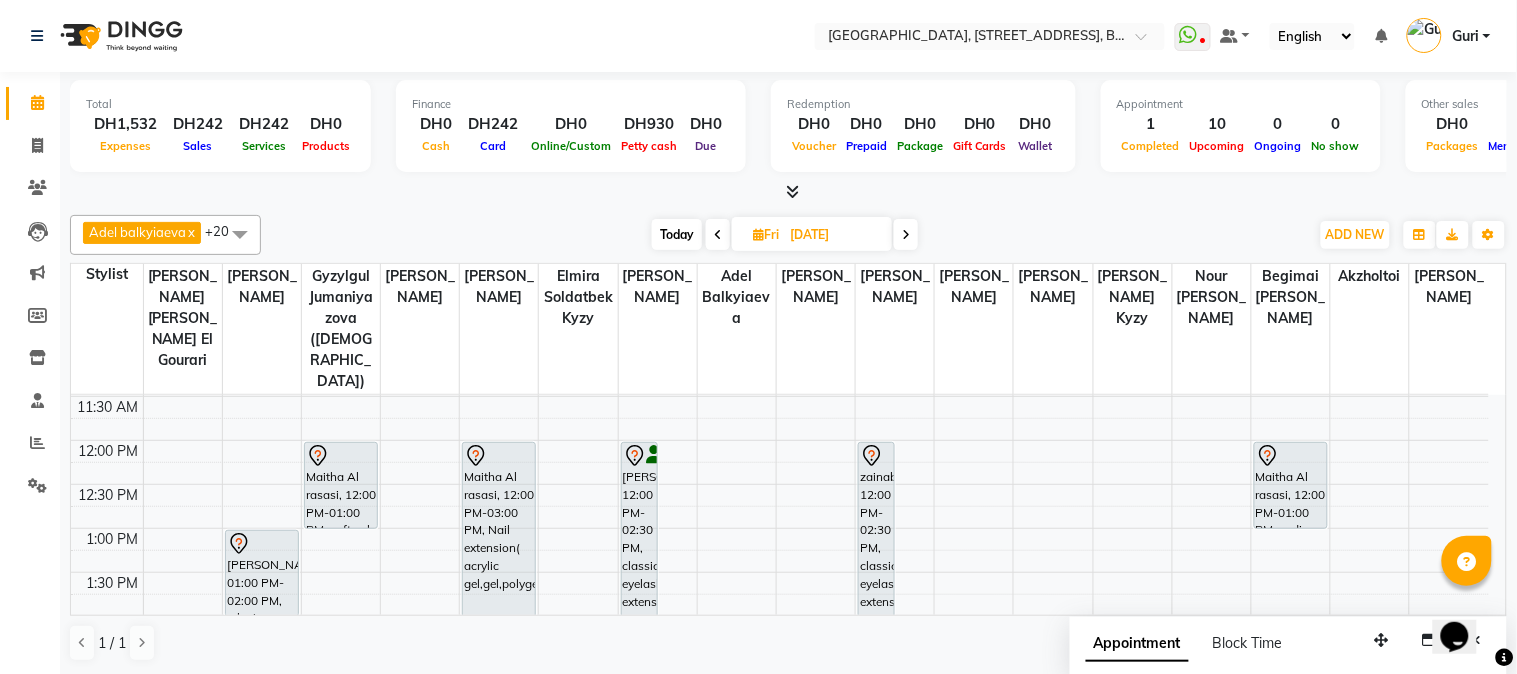 click on "Opens Chat This icon Opens the chat window." at bounding box center (1464, 601) 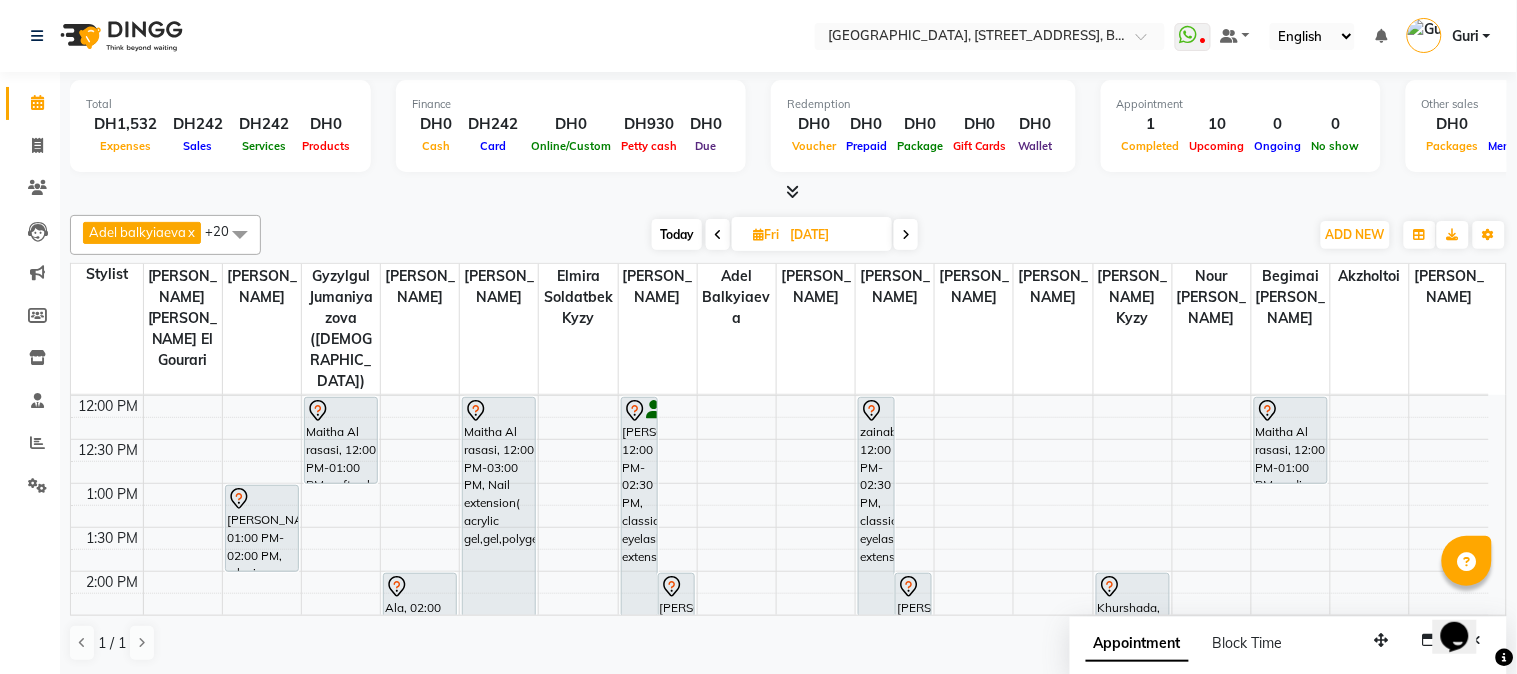 scroll, scrollTop: 307, scrollLeft: 0, axis: vertical 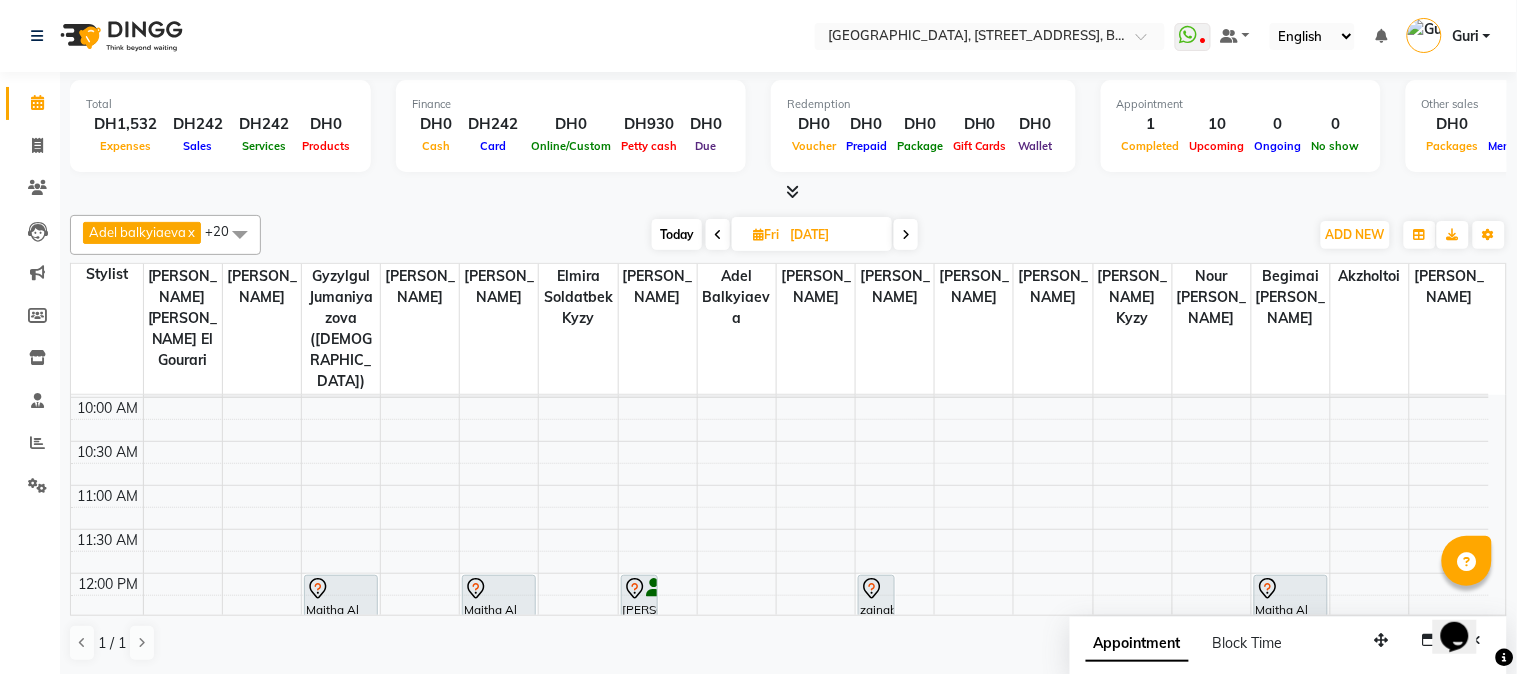 click on "Opens Chat This icon Opens the chat window." at bounding box center [1464, 601] 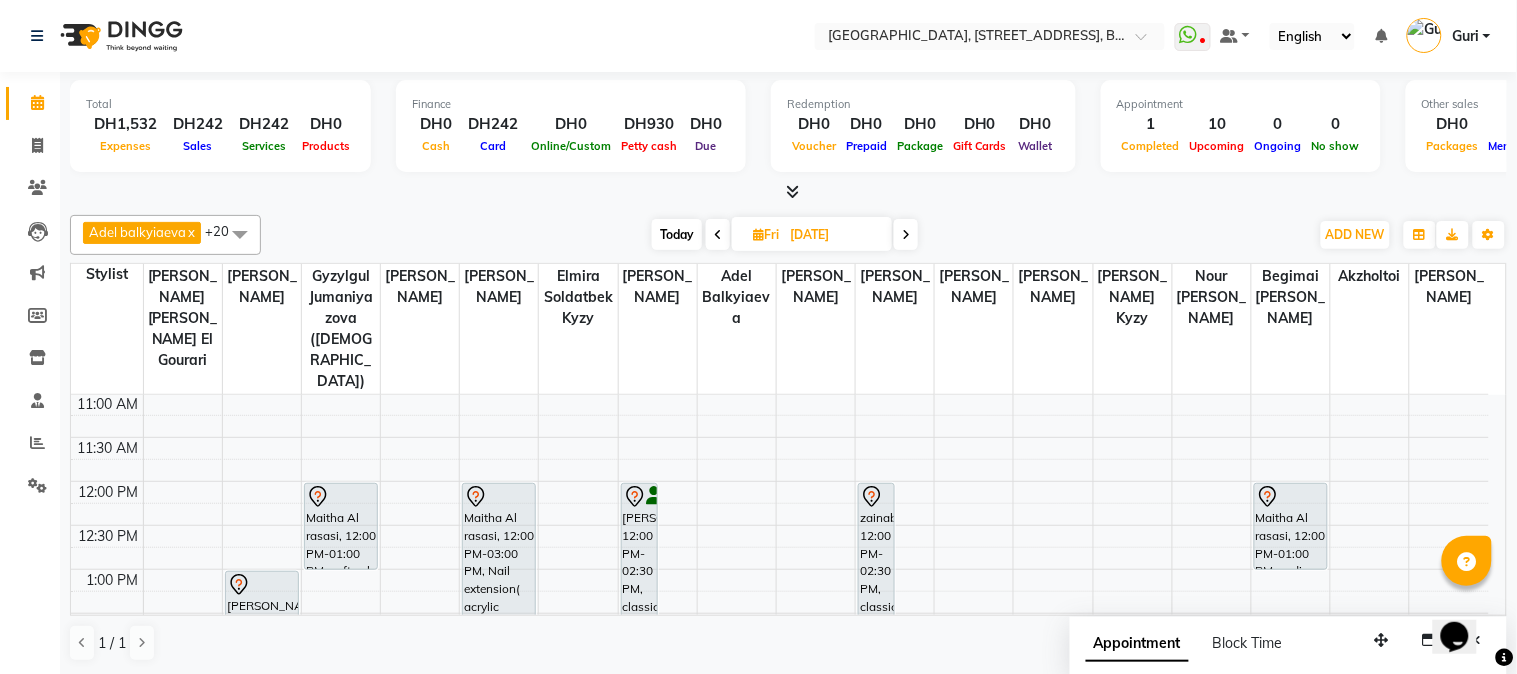 scroll, scrollTop: 218, scrollLeft: 0, axis: vertical 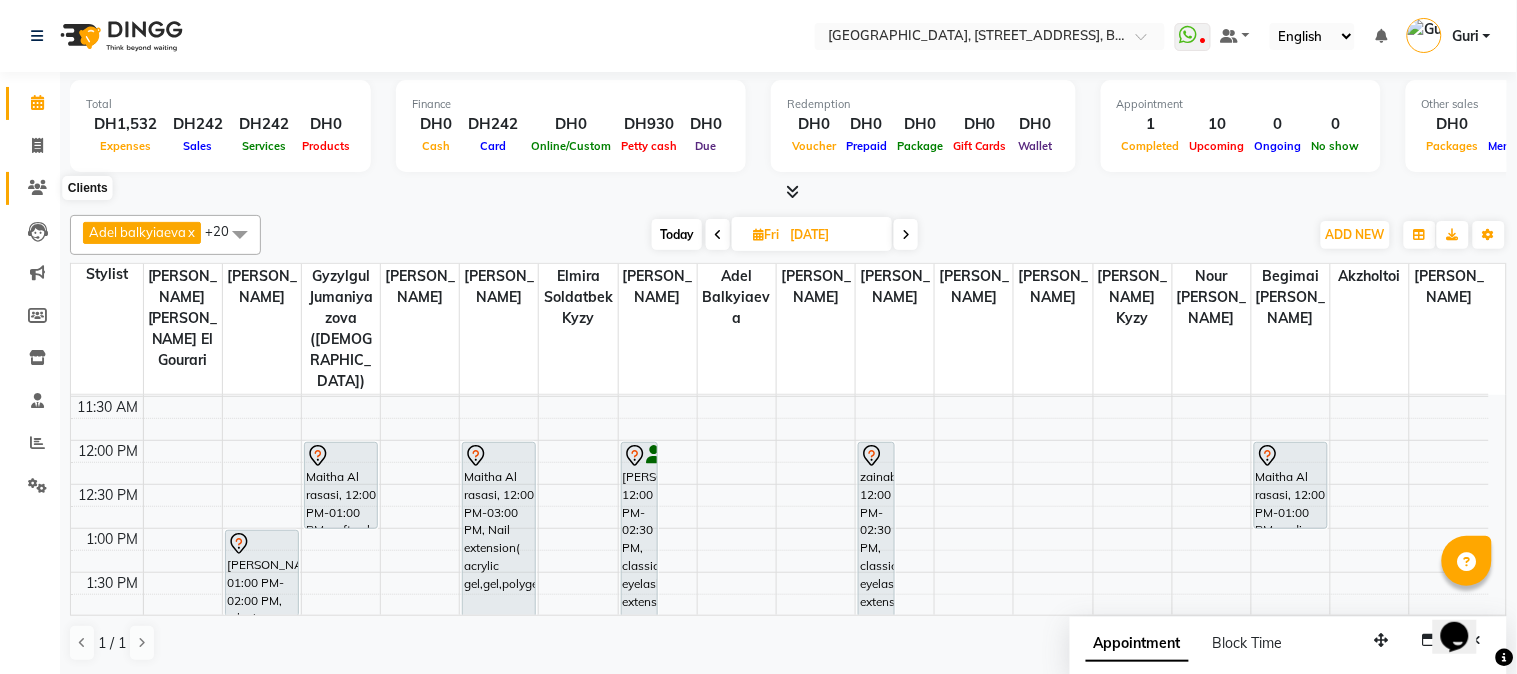 click 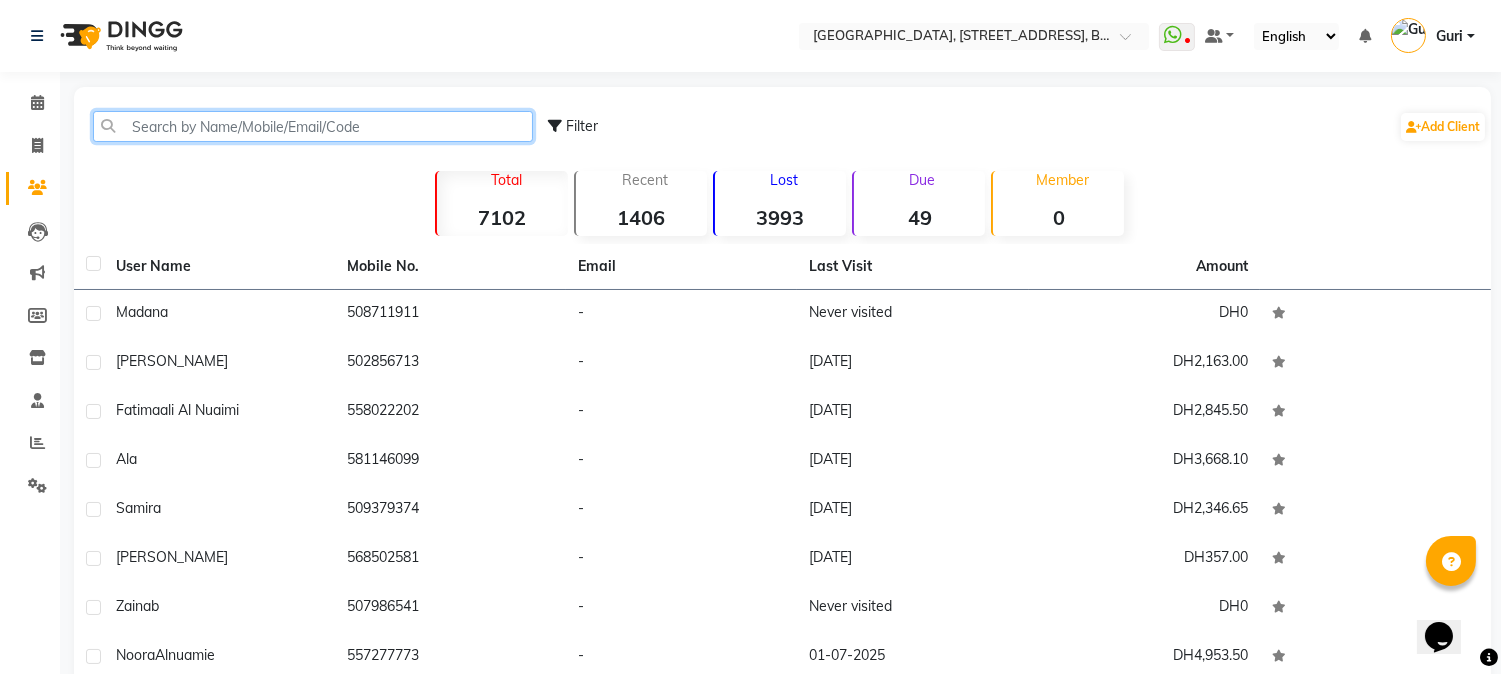 click 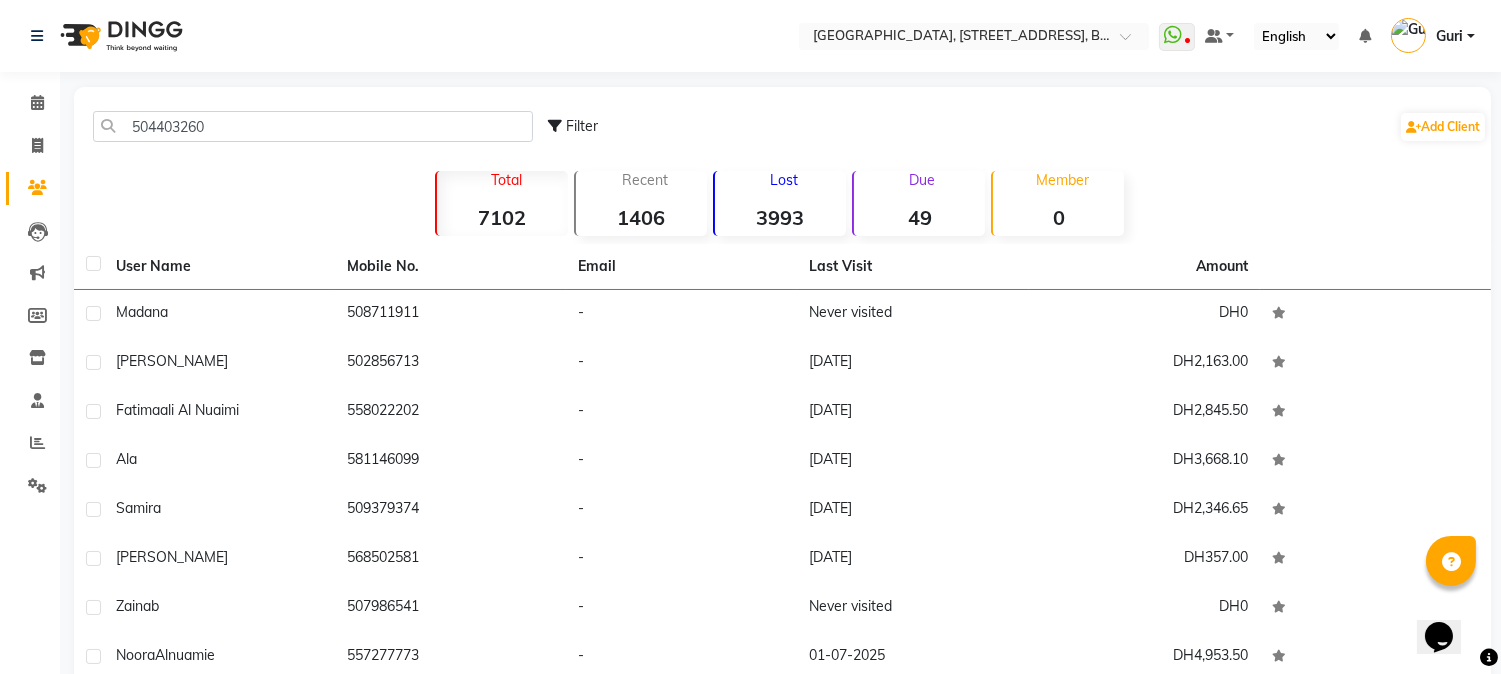 click on "504403260 Filter  Add Client   Total  7102  Recent  1406  Lost  3993  Due  49  Member  0 User Name Mobile No. Email Last Visit Amount Madana     508711911   -   Never visited   DH0  [PERSON_NAME]     502856713   -   [DATE]   DH2,163.00  [PERSON_NAME] [PERSON_NAME]   558022202   -   [DATE]   DH2,845.50  Ala     581146099   -   [DATE]   DH3,668.10  samira     509379374   -   [DATE]   DH2,346.65  [PERSON_NAME]     568502581   -   [DATE]   DH357.00  zainab     507986541   -   Never visited   [GEOGRAPHIC_DATA]   557277773   -   [DATE]   DH4,953.50  Mariyam     581274555   -   [DATE]   DH682.50  Kit     503087839   -   Never visited   DH0   Previous   Next   10   50   100" 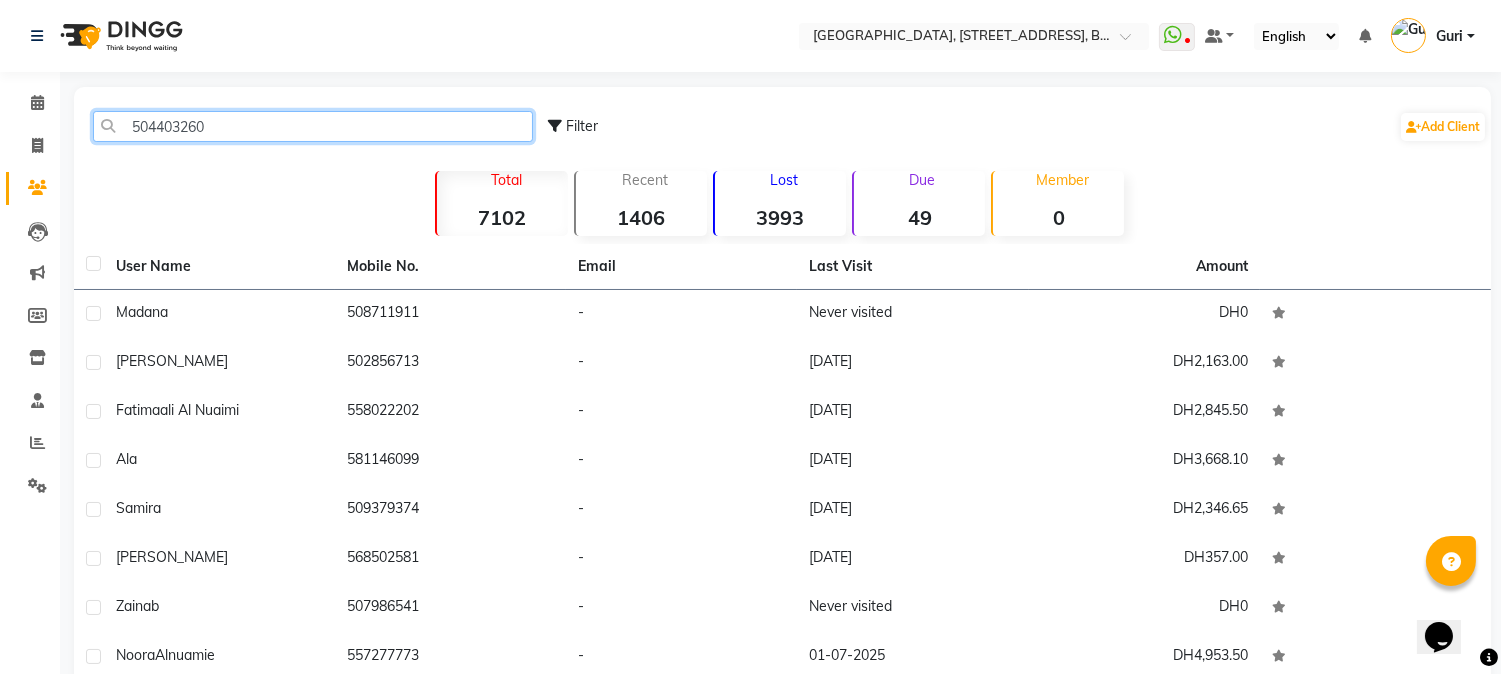 click on "504403260" 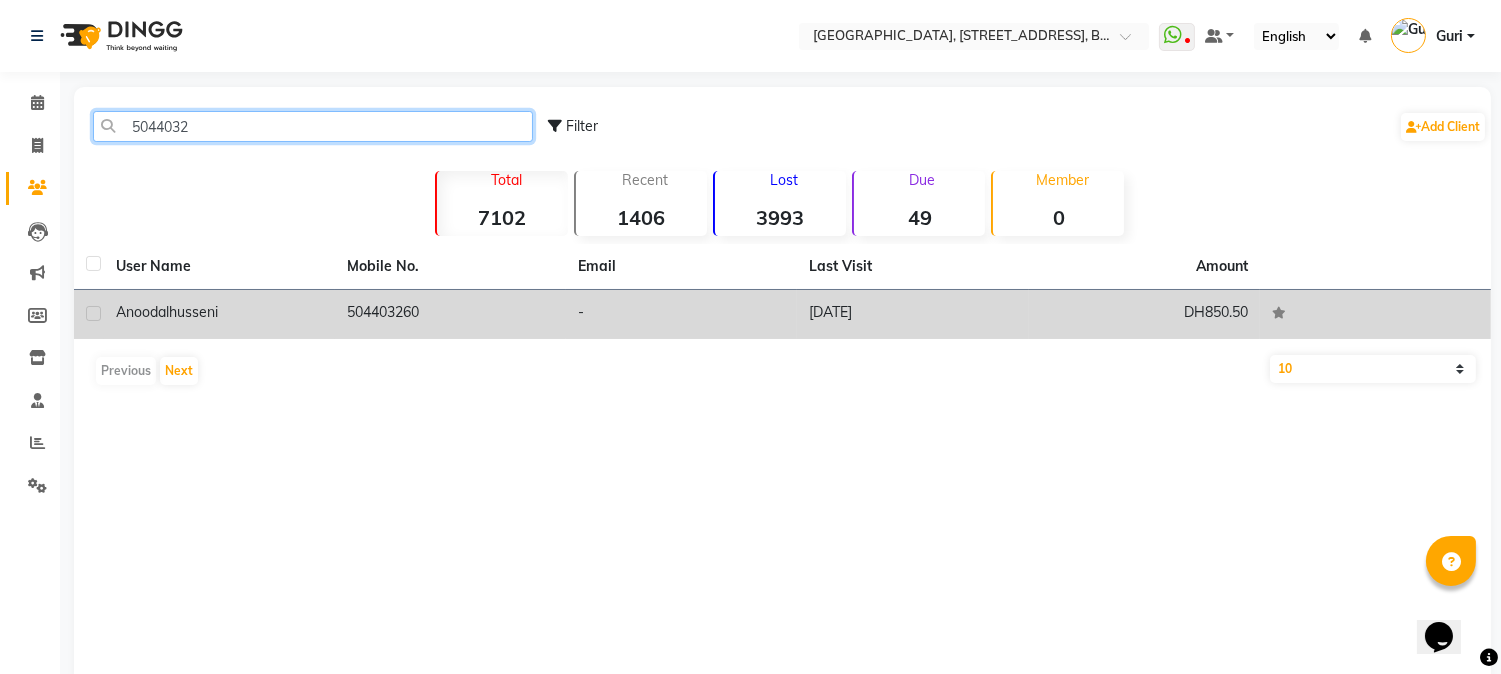 type on "5044032" 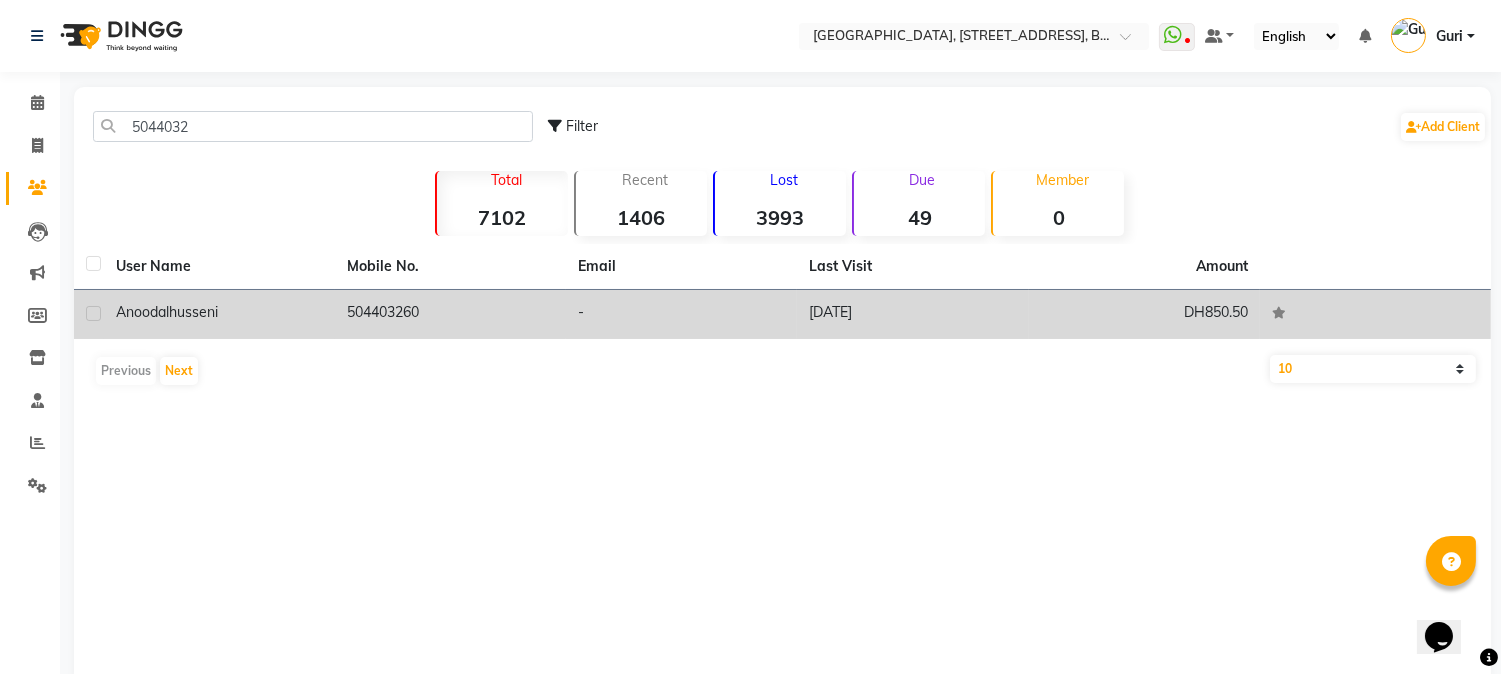 click on "504403260" 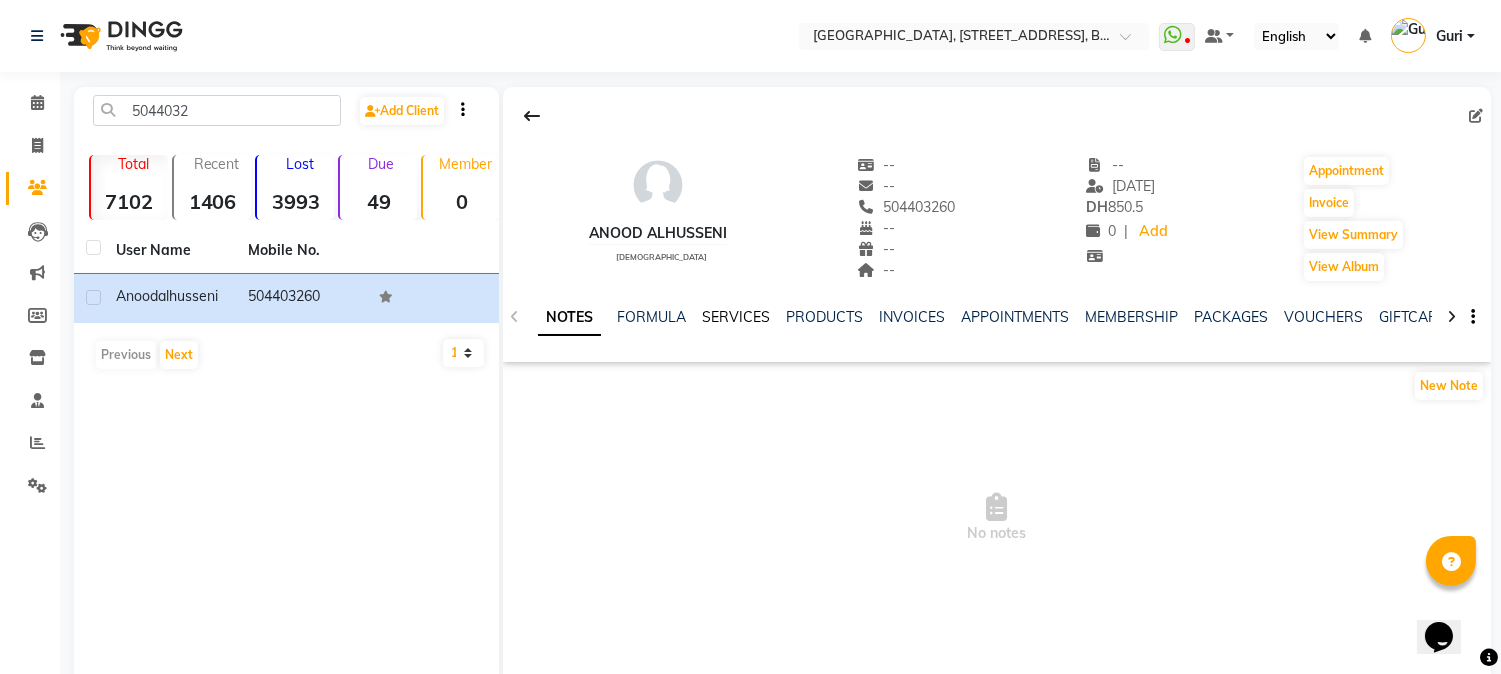 click on "SERVICES" 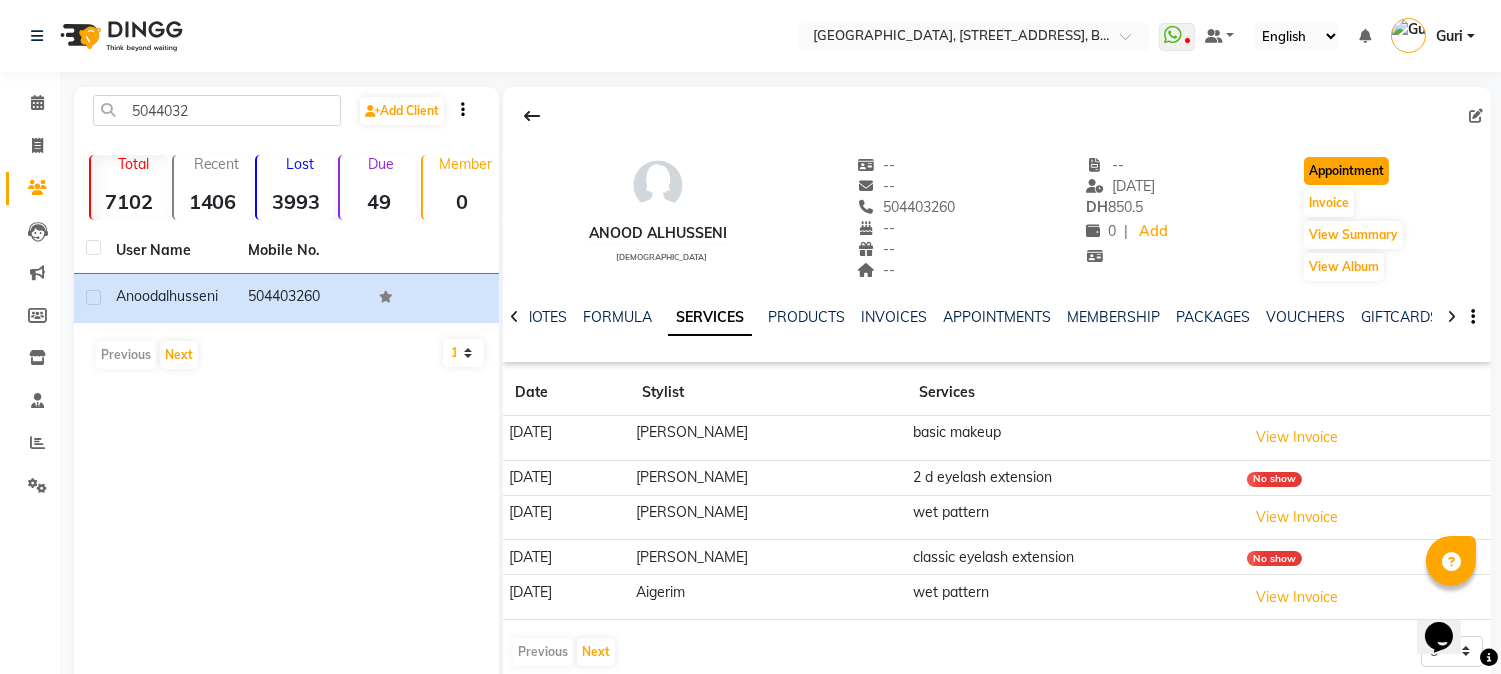 click on "Appointment" 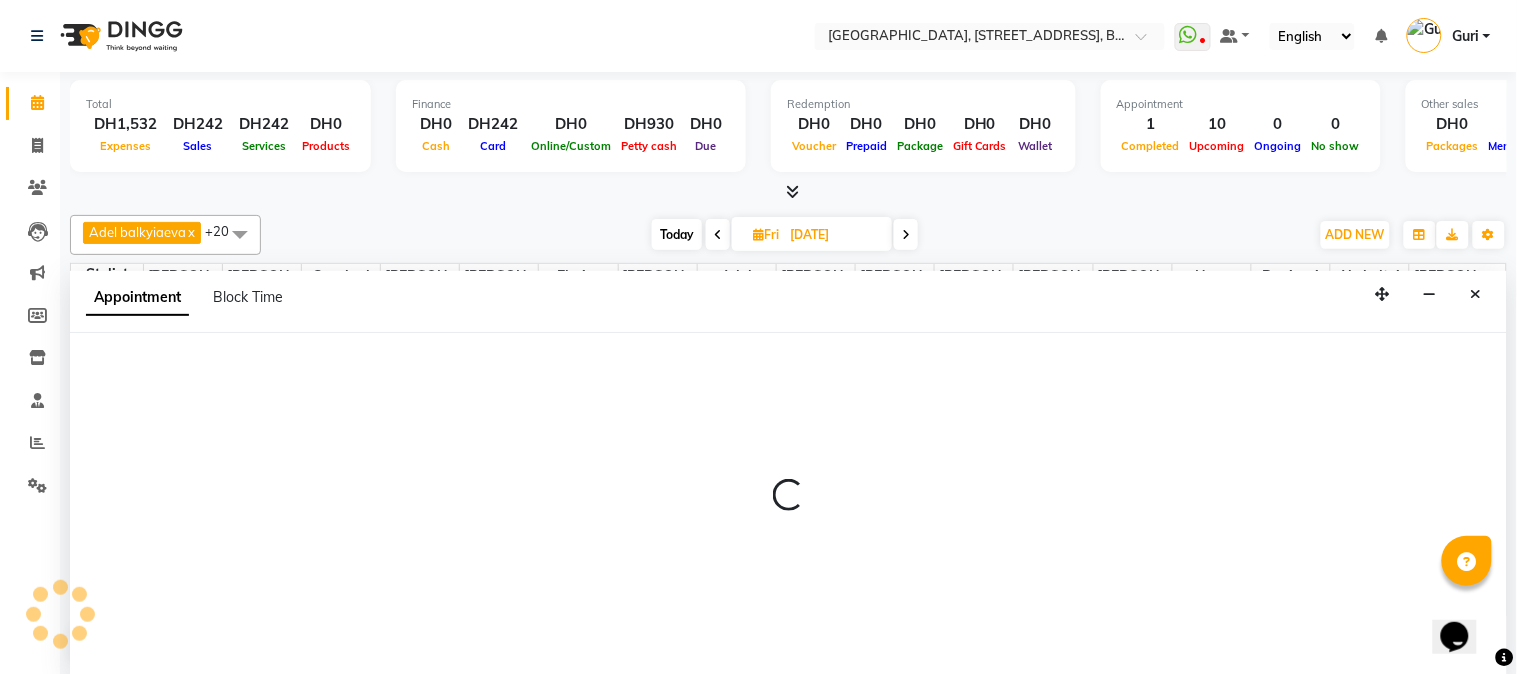 scroll, scrollTop: 0, scrollLeft: 0, axis: both 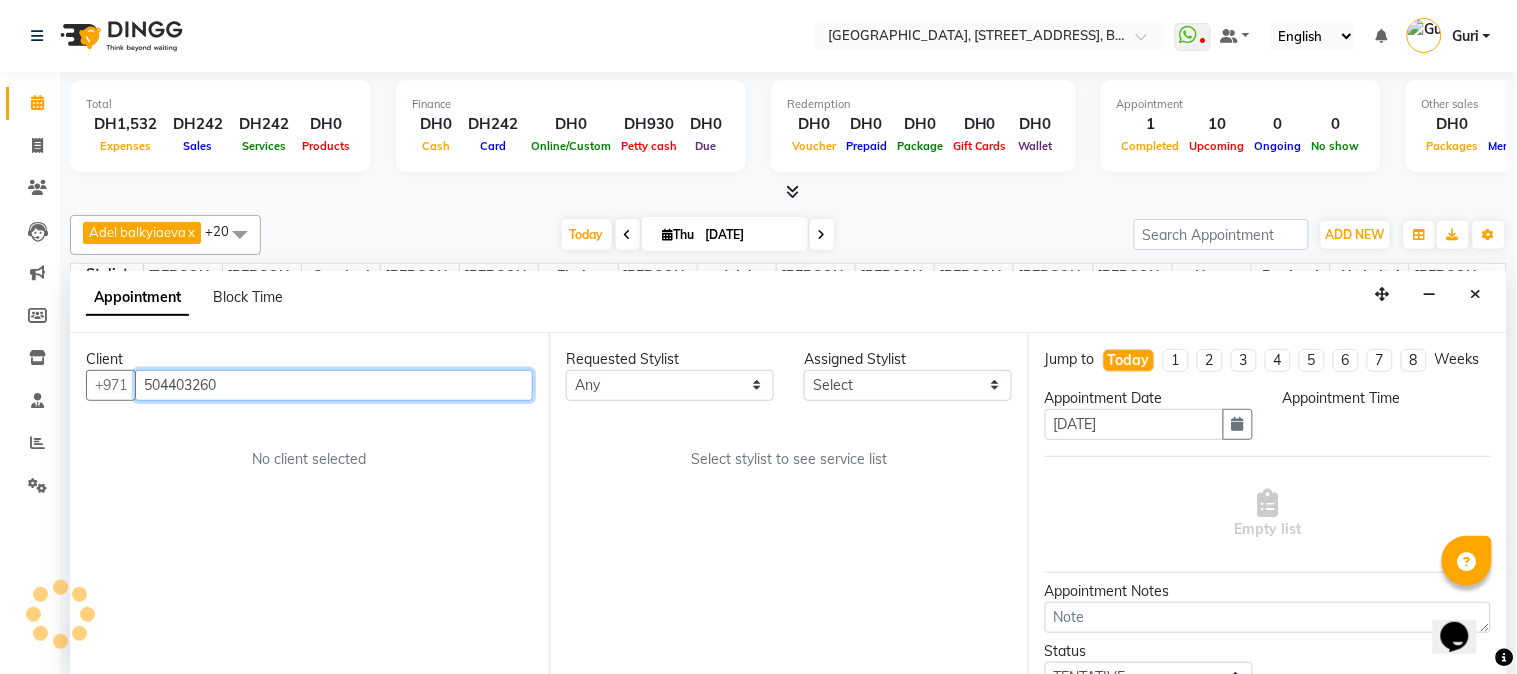 select on "600" 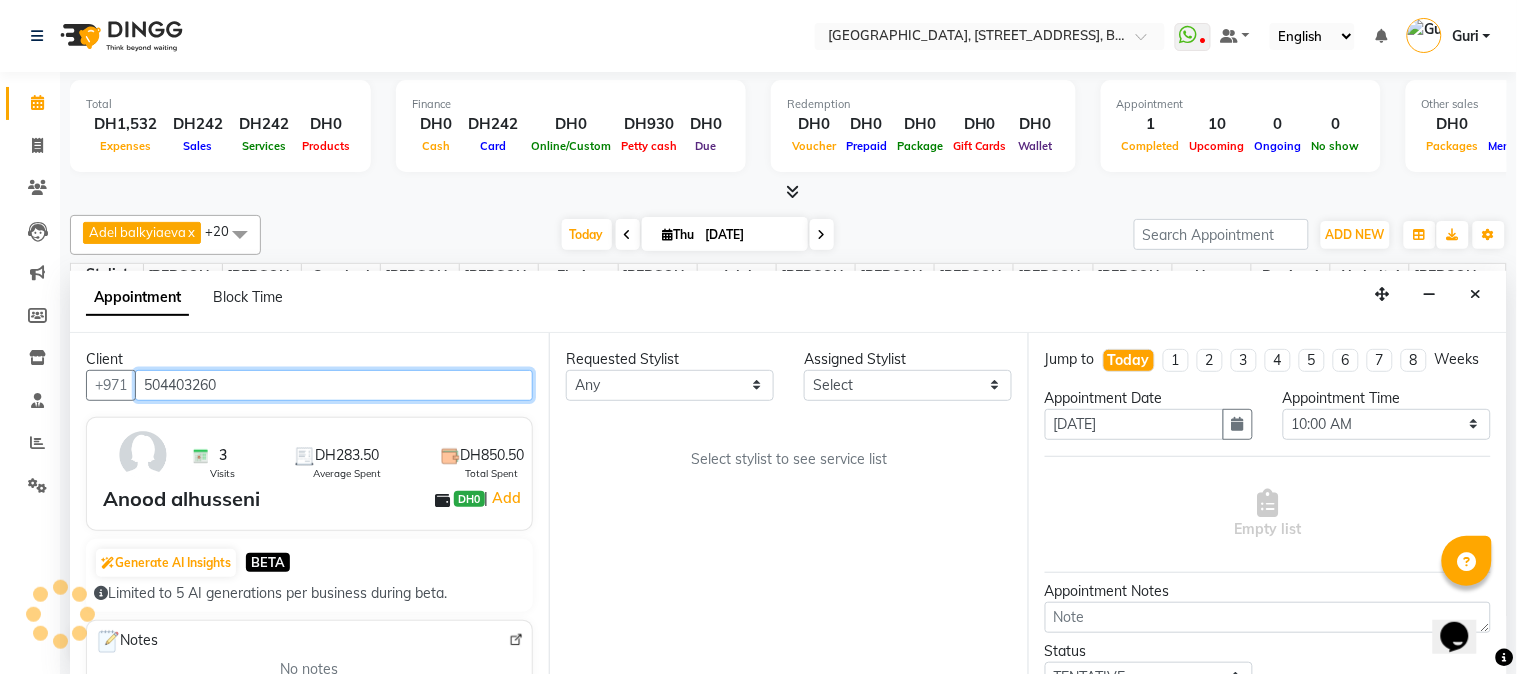 scroll, scrollTop: 796, scrollLeft: 0, axis: vertical 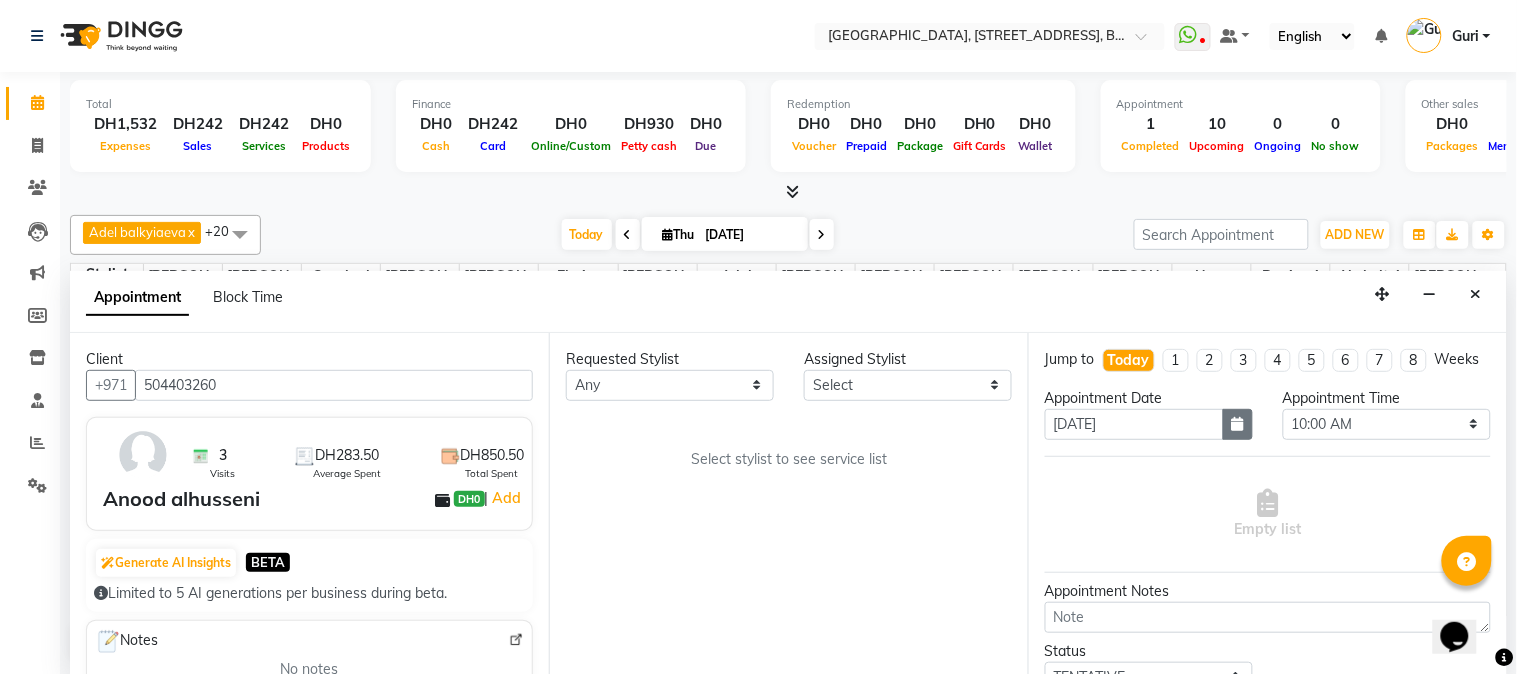 click at bounding box center (1238, 424) 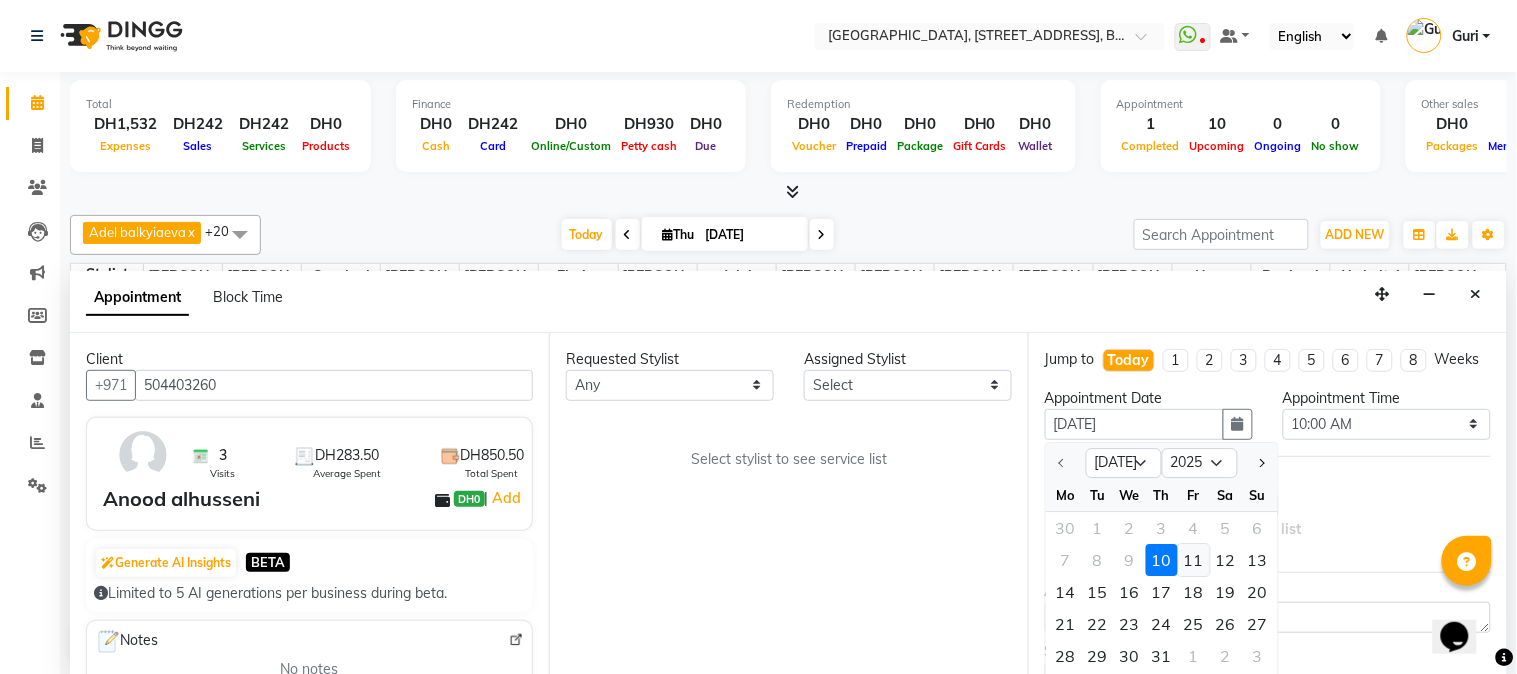 click on "11" at bounding box center [1194, 560] 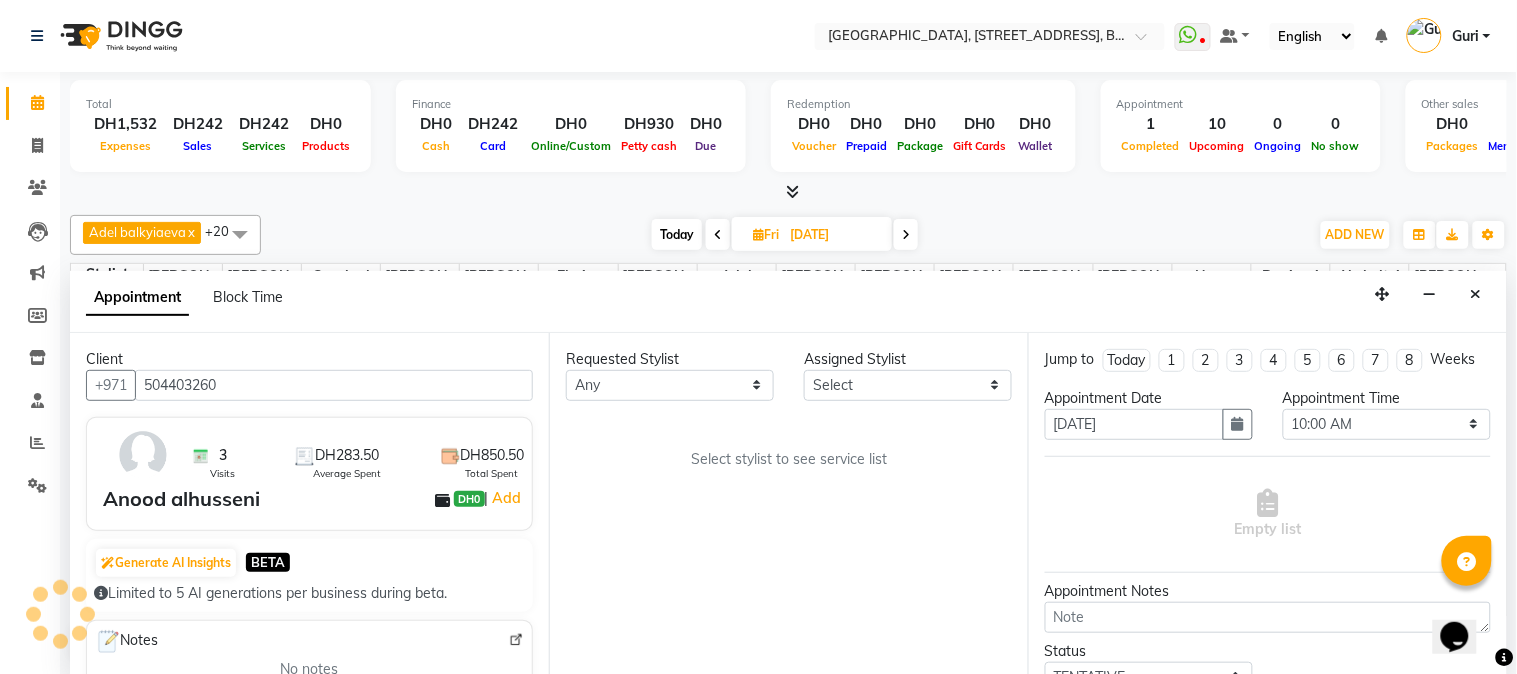 scroll, scrollTop: 796, scrollLeft: 0, axis: vertical 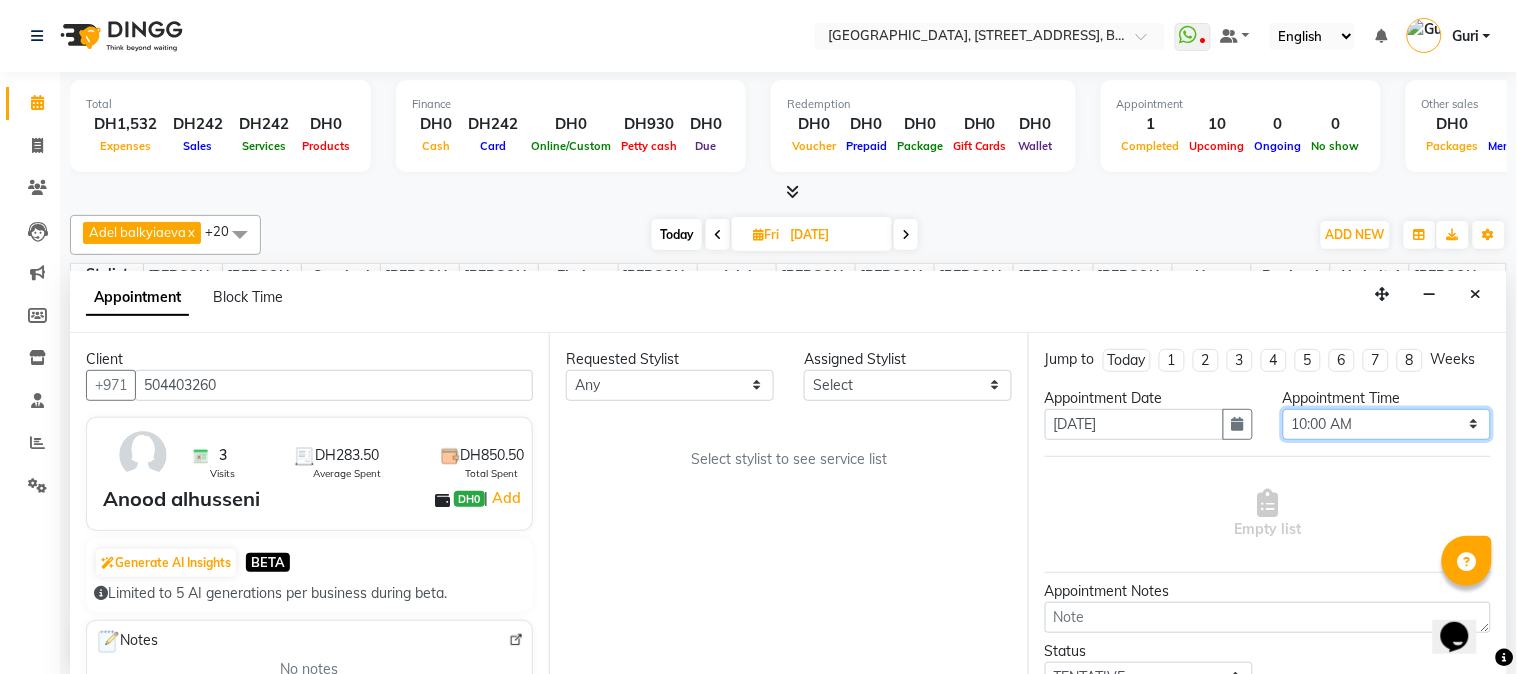 click on "Select 10:00 AM 10:15 AM 10:30 AM 10:45 AM 11:00 AM 11:15 AM 11:30 AM 11:45 AM 12:00 PM 12:15 PM 12:30 PM 12:45 PM 01:00 PM 01:15 PM 01:30 PM 01:45 PM 02:00 PM 02:15 PM 02:30 PM 02:45 PM 03:00 PM 03:15 PM 03:30 PM 03:45 PM 04:00 PM 04:15 PM 04:30 PM 04:45 PM 05:00 PM 05:15 PM 05:30 PM 05:45 PM 06:00 PM 06:15 PM 06:30 PM 06:45 PM 07:00 PM 07:15 PM 07:30 PM 07:45 PM 08:00 PM 08:15 PM 08:30 PM 08:45 PM 09:00 PM 09:15 PM 09:30 PM 09:45 PM 10:00 PM 10:15 PM 10:30 PM 10:45 PM 11:00 PM" at bounding box center (1387, 424) 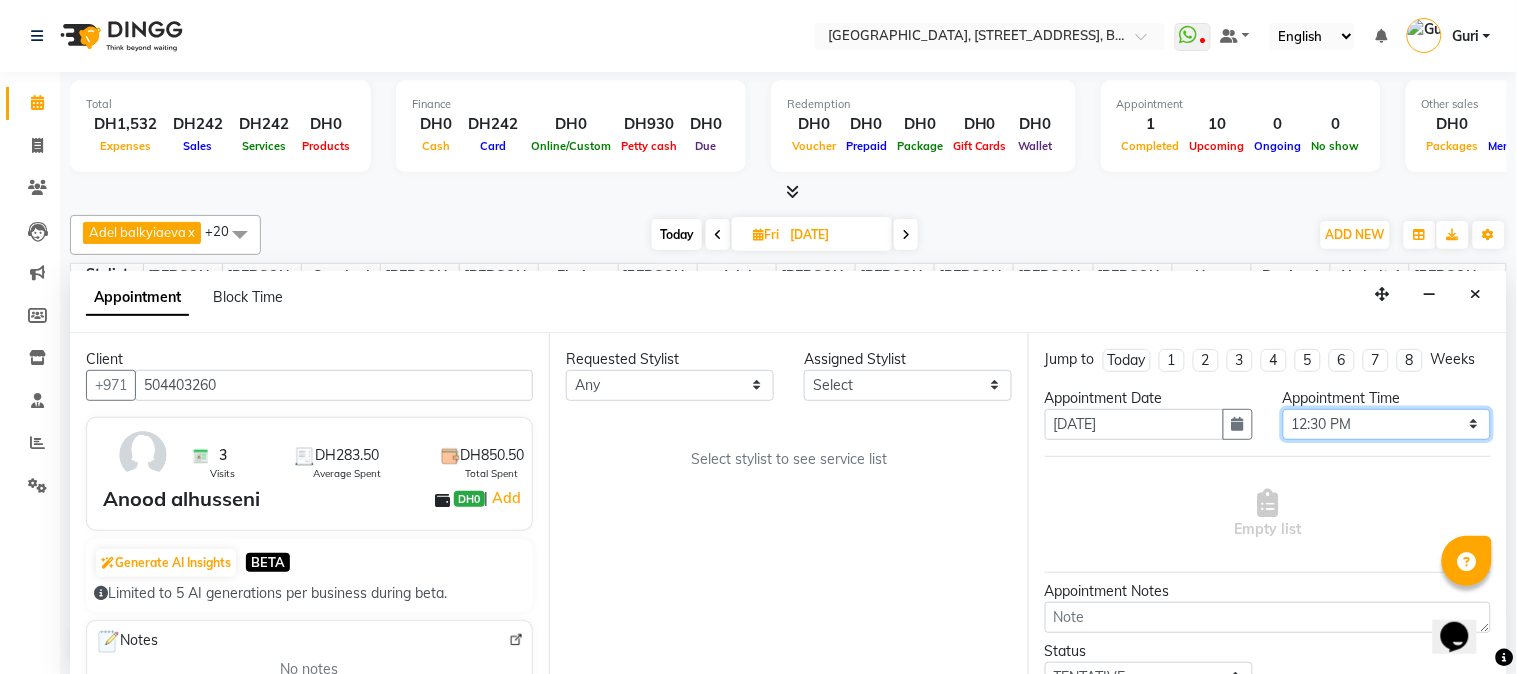 click on "Select 10:00 AM 10:15 AM 10:30 AM 10:45 AM 11:00 AM 11:15 AM 11:30 AM 11:45 AM 12:00 PM 12:15 PM 12:30 PM 12:45 PM 01:00 PM 01:15 PM 01:30 PM 01:45 PM 02:00 PM 02:15 PM 02:30 PM 02:45 PM 03:00 PM 03:15 PM 03:30 PM 03:45 PM 04:00 PM 04:15 PM 04:30 PM 04:45 PM 05:00 PM 05:15 PM 05:30 PM 05:45 PM 06:00 PM 06:15 PM 06:30 PM 06:45 PM 07:00 PM 07:15 PM 07:30 PM 07:45 PM 08:00 PM 08:15 PM 08:30 PM 08:45 PM 09:00 PM 09:15 PM 09:30 PM 09:45 PM 10:00 PM 10:15 PM 10:30 PM 10:45 PM 11:00 PM" at bounding box center [1387, 424] 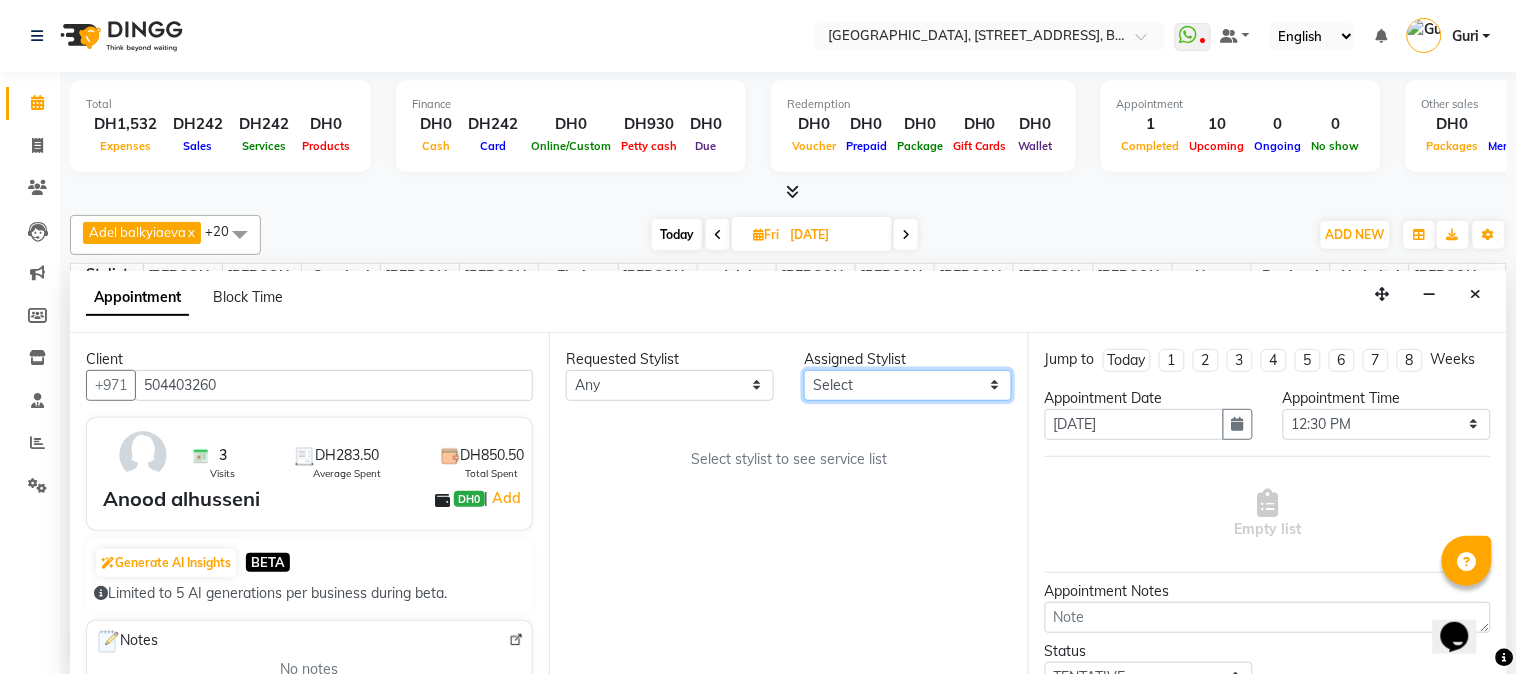 click on "Select Adel balkyiaeva [PERSON_NAME] [PERSON_NAME] ZHUMALIEVA [PERSON_NAME] Rakhmaniberdieva Aygul Durdyyeva [PERSON_NAME] soldatbek kyzy [PERSON_NAME]  [PERSON_NAME] el Gourari [PERSON_NAME] [PERSON_NAME] agozian [PERSON_NAME] (hadija) [PERSON_NAME] [PERSON_NAME] [PERSON_NAME] Soldotbek kyzy Meerzat askatovna Nour [PERSON_NAME] [PERSON_NAME]" at bounding box center (908, 385) 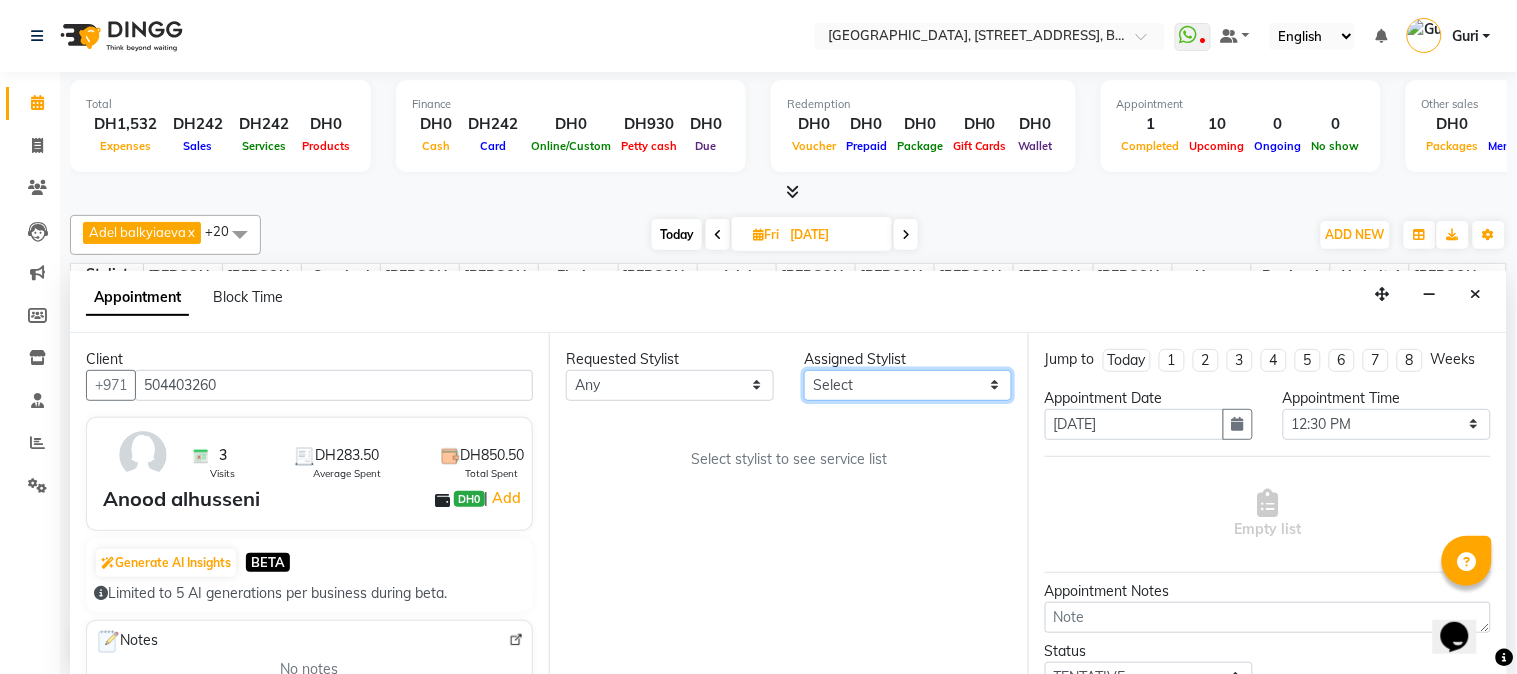 select on "43148" 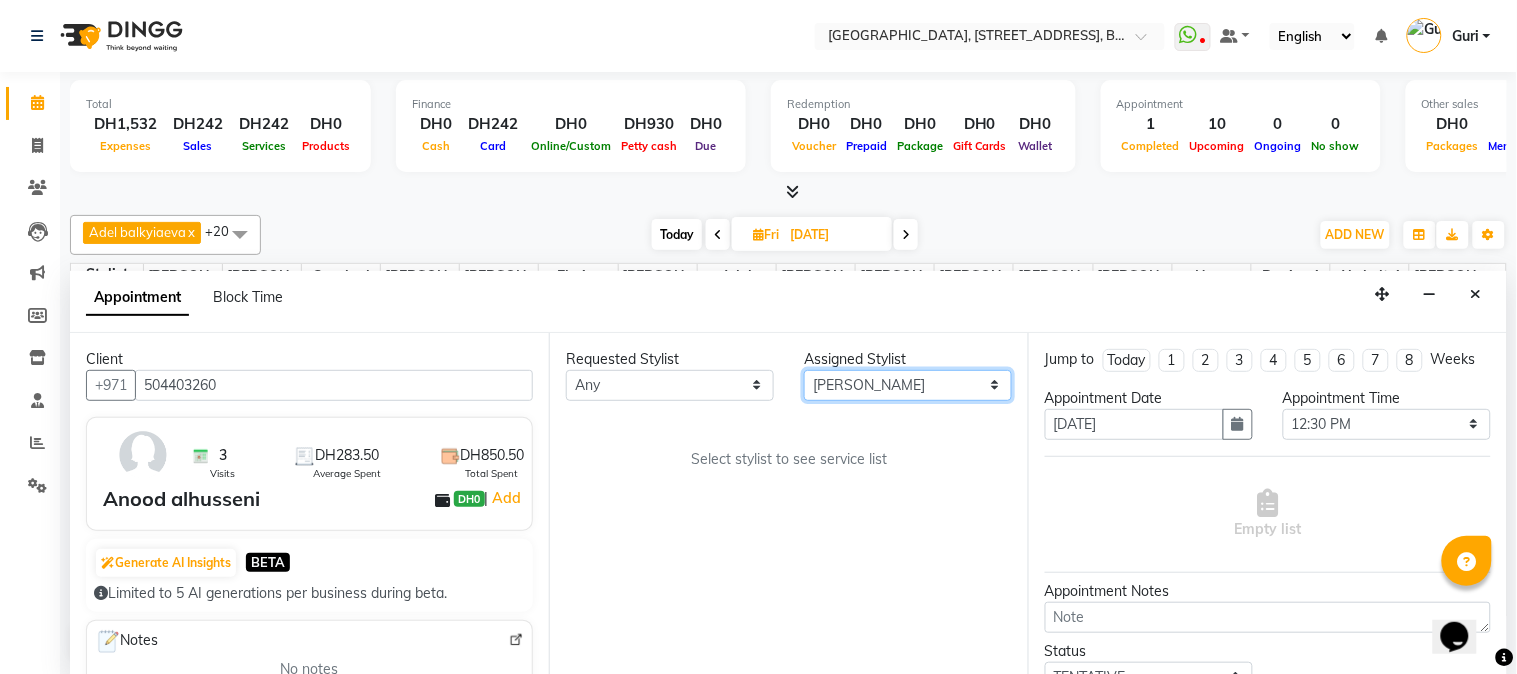click on "Select Adel balkyiaeva [PERSON_NAME] [PERSON_NAME] ZHUMALIEVA [PERSON_NAME] Rakhmaniberdieva Aygul Durdyyeva [PERSON_NAME] soldatbek kyzy [PERSON_NAME]  [PERSON_NAME] el Gourari [PERSON_NAME] [PERSON_NAME] agozian [PERSON_NAME] (hadija) [PERSON_NAME] [PERSON_NAME] [PERSON_NAME] Soldotbek kyzy Meerzat askatovna Nour [PERSON_NAME] [PERSON_NAME]" at bounding box center (908, 385) 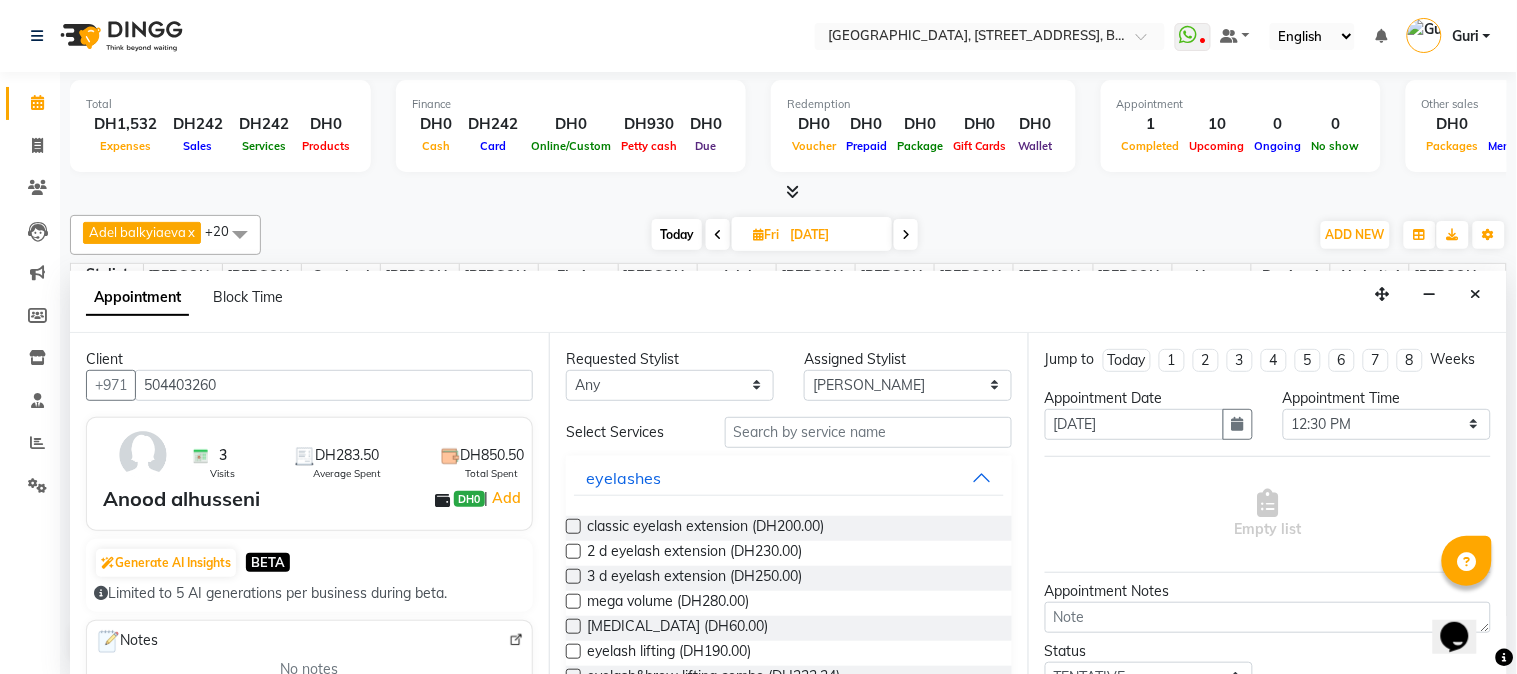 click at bounding box center [573, 526] 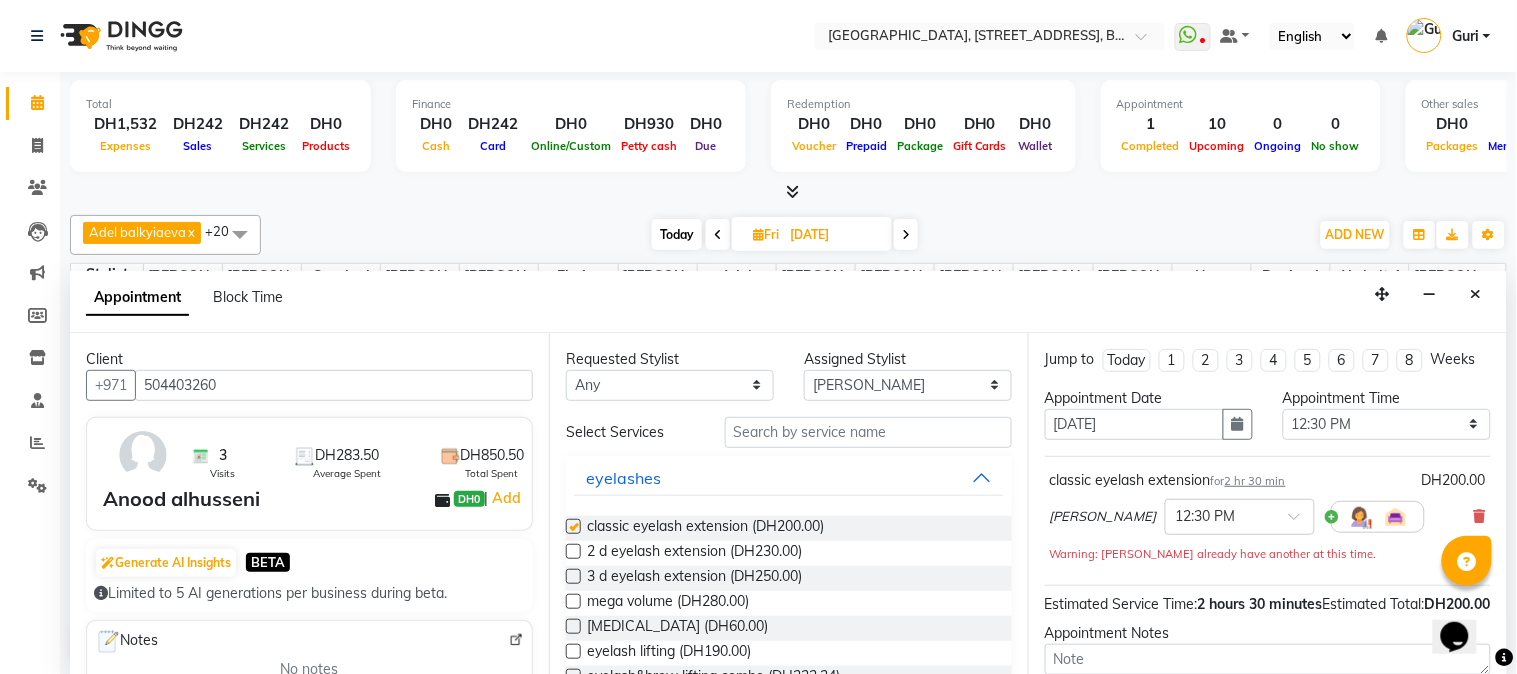 checkbox on "false" 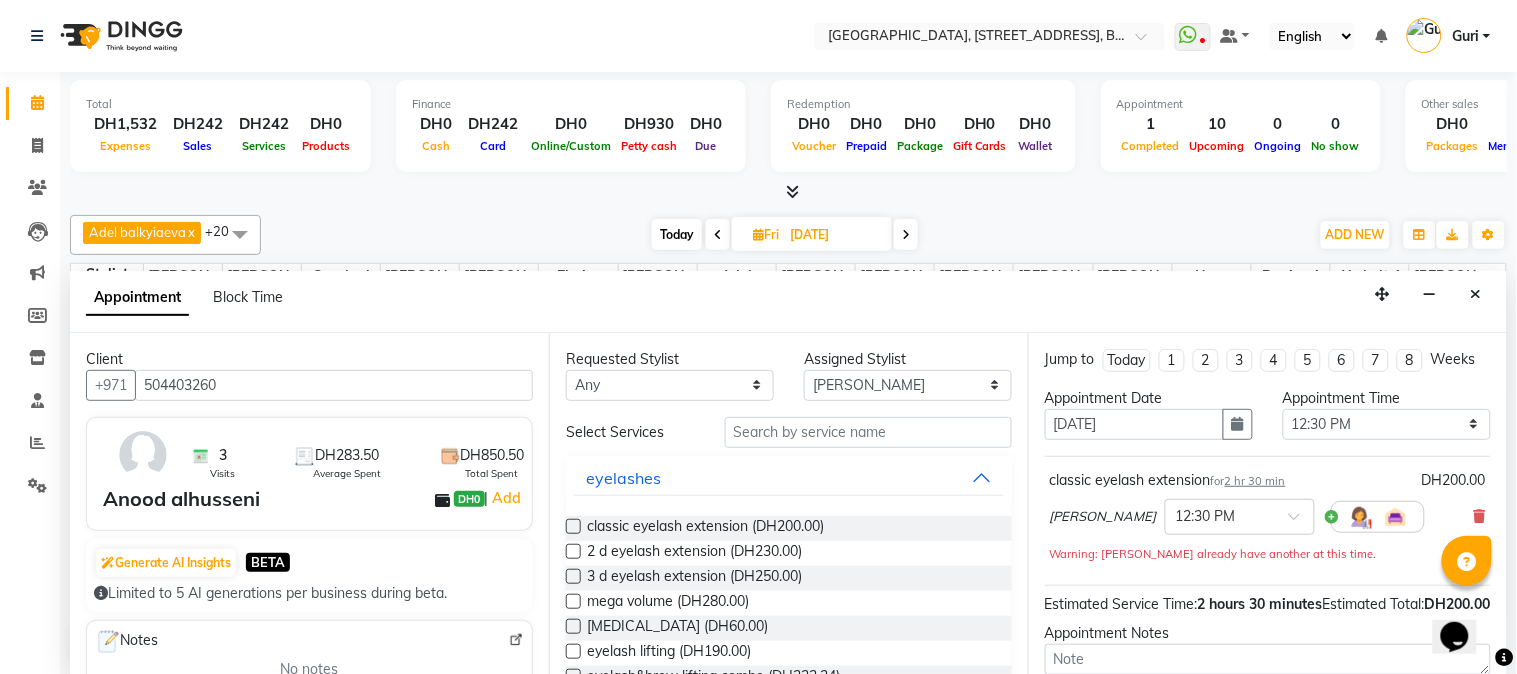 scroll, scrollTop: 195, scrollLeft: 0, axis: vertical 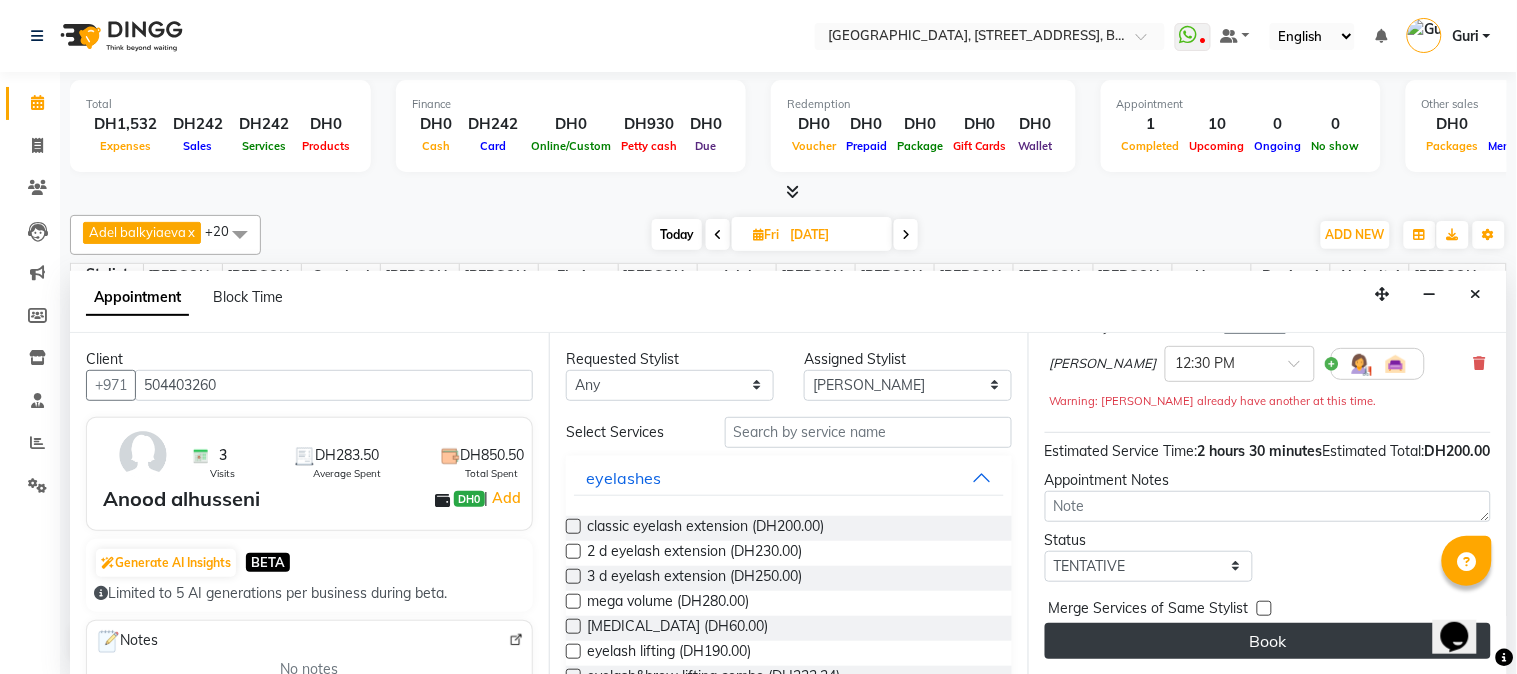 click on "Book" at bounding box center [1268, 641] 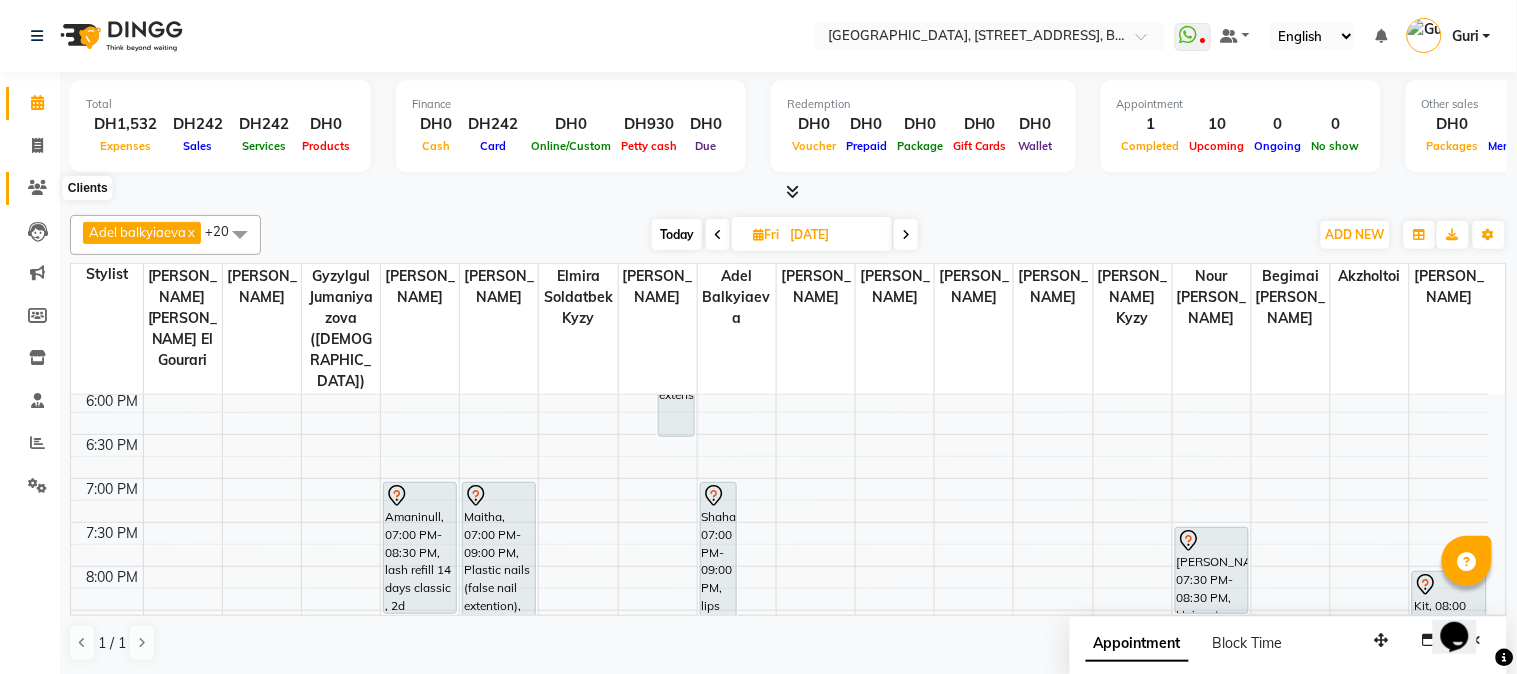 click 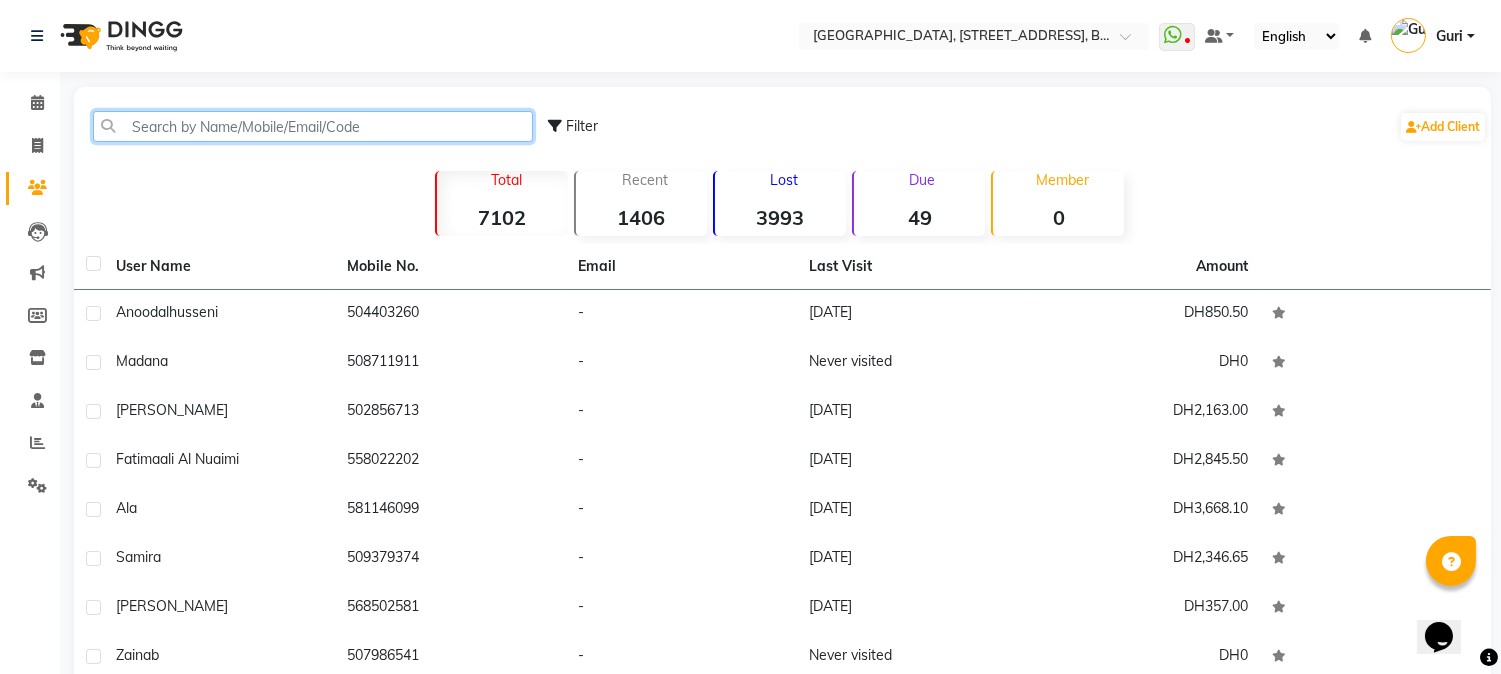 click 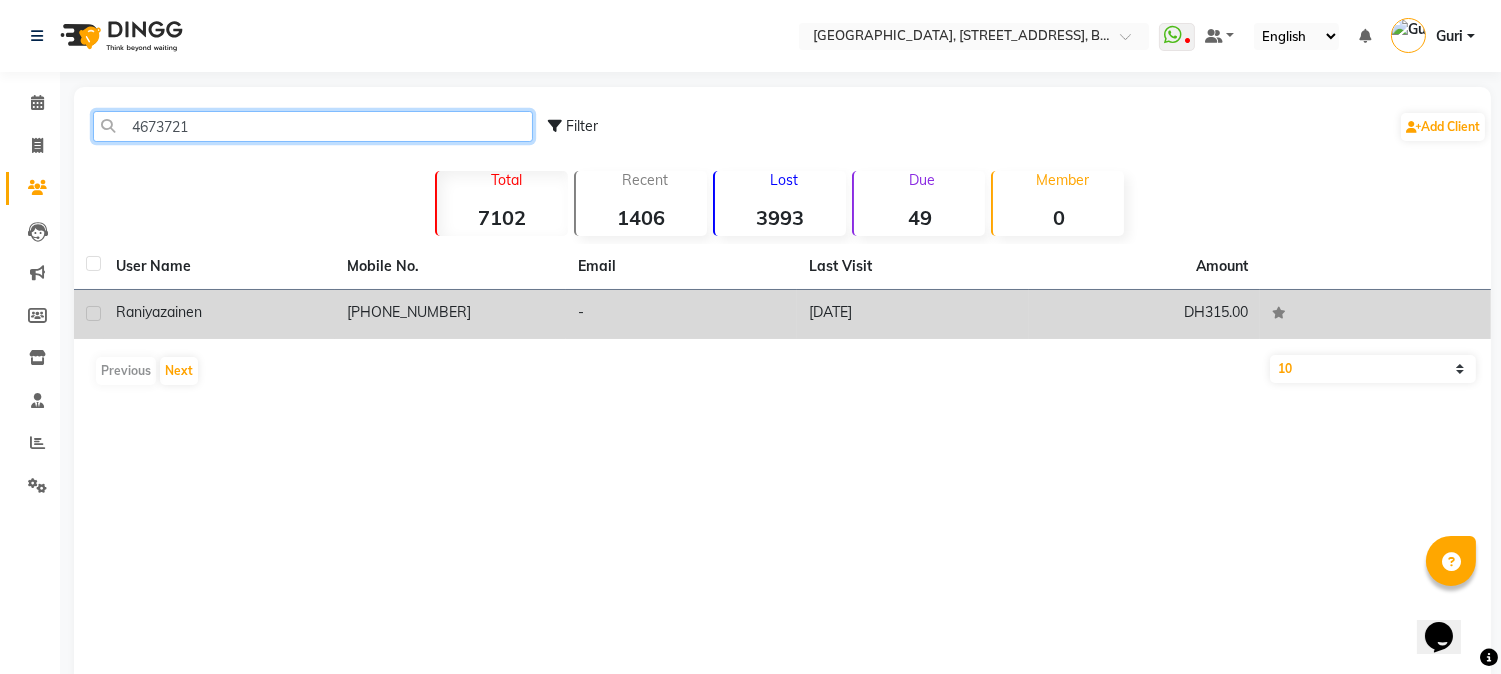 type on "4673721" 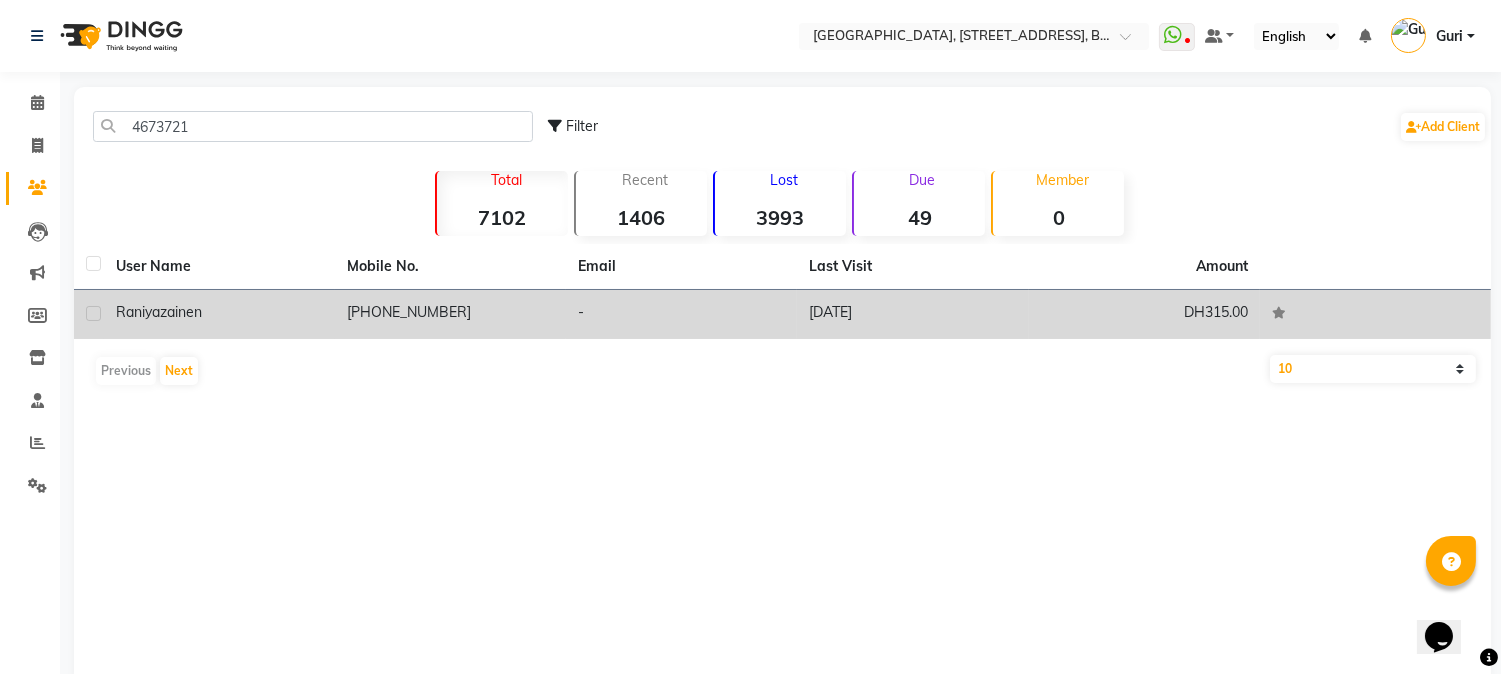 click on "[PHONE_NUMBER]" 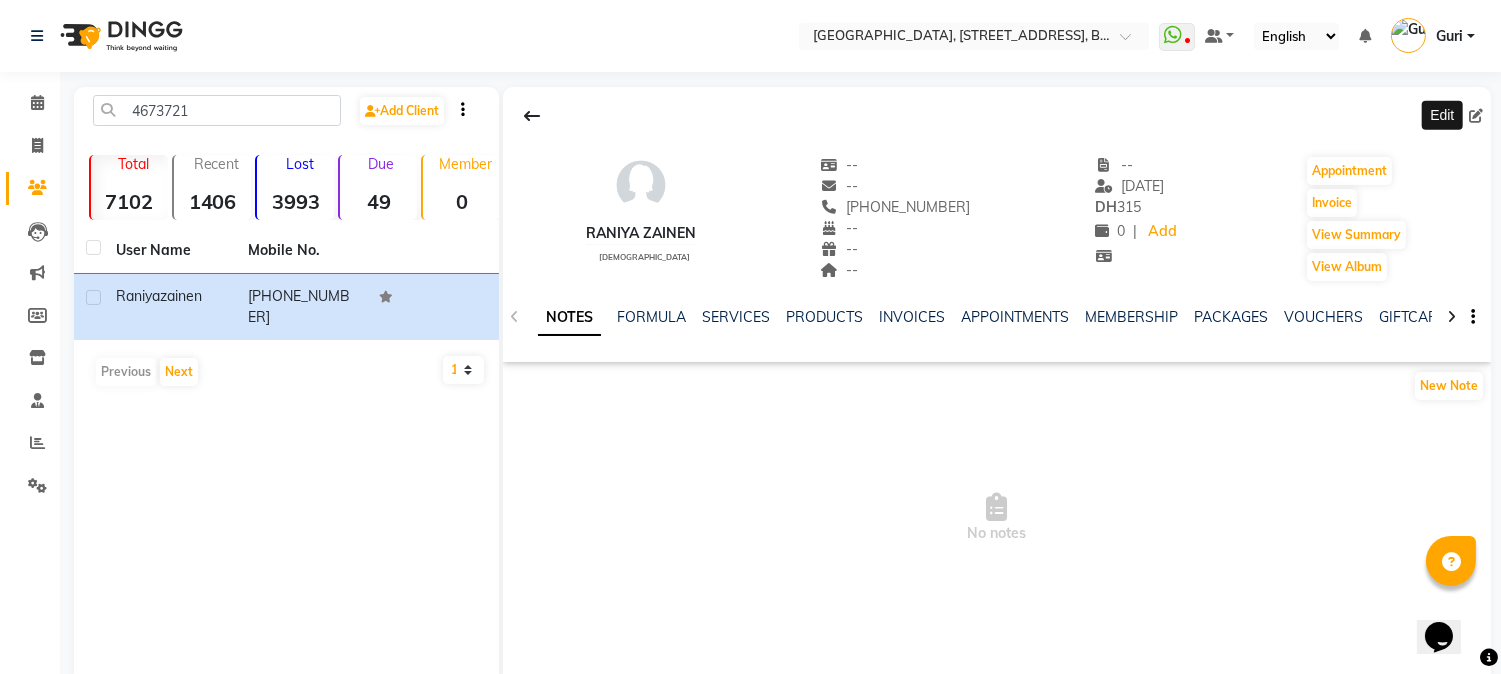 click 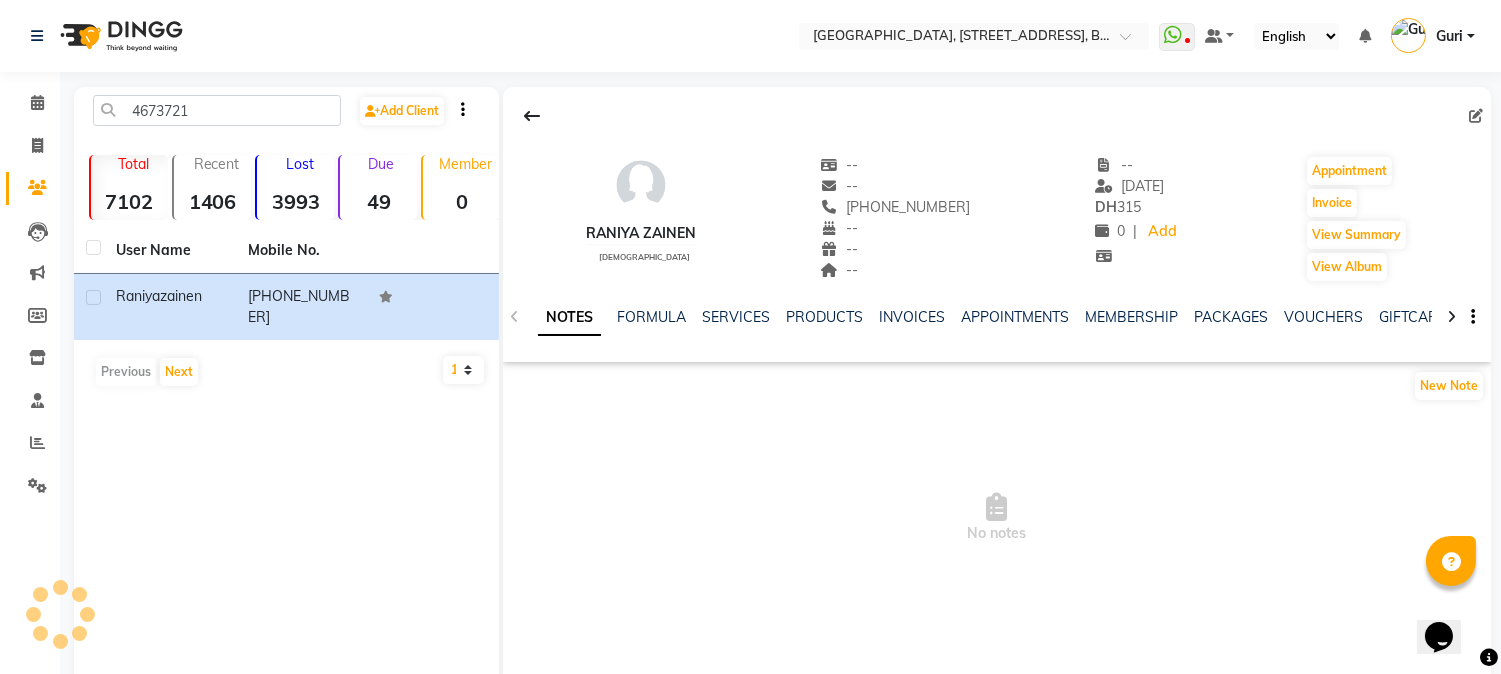select on "[DEMOGRAPHIC_DATA]" 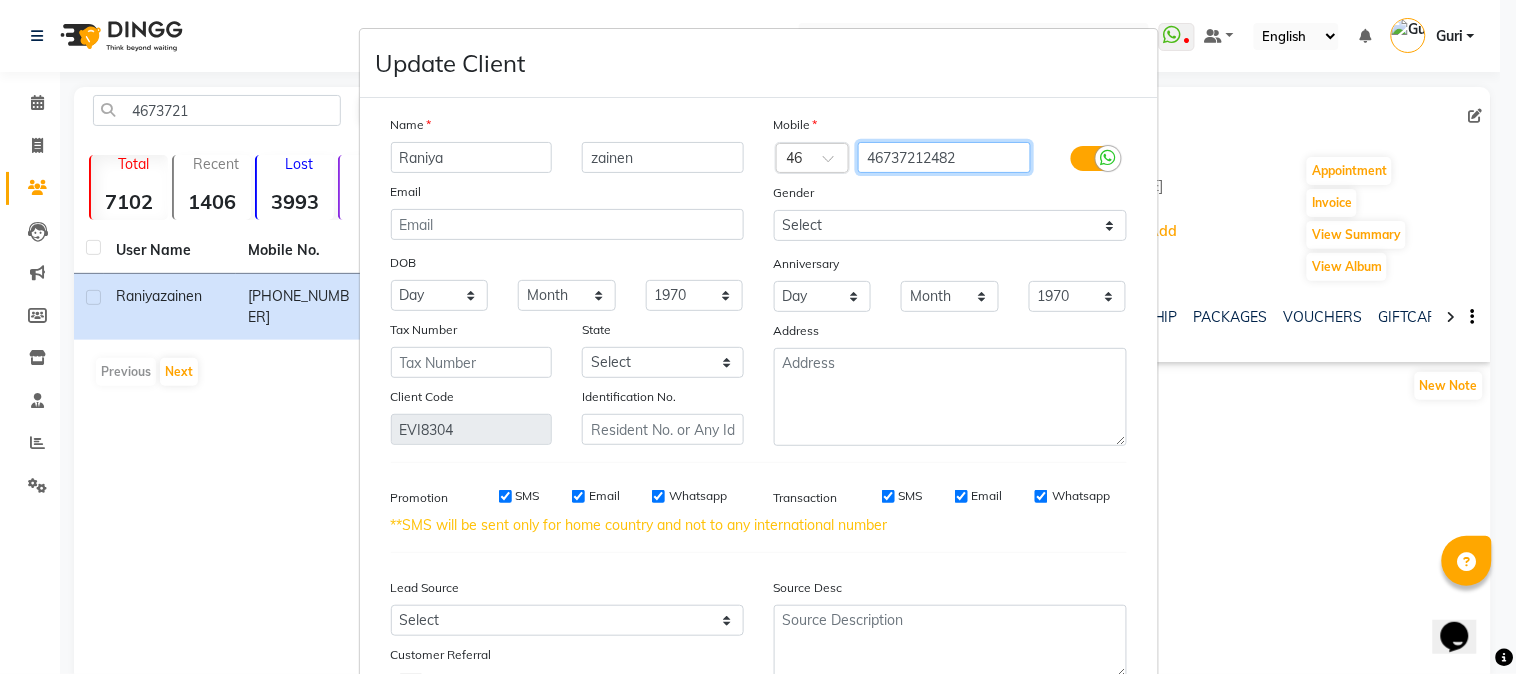click on "46737212482" at bounding box center (944, 157) 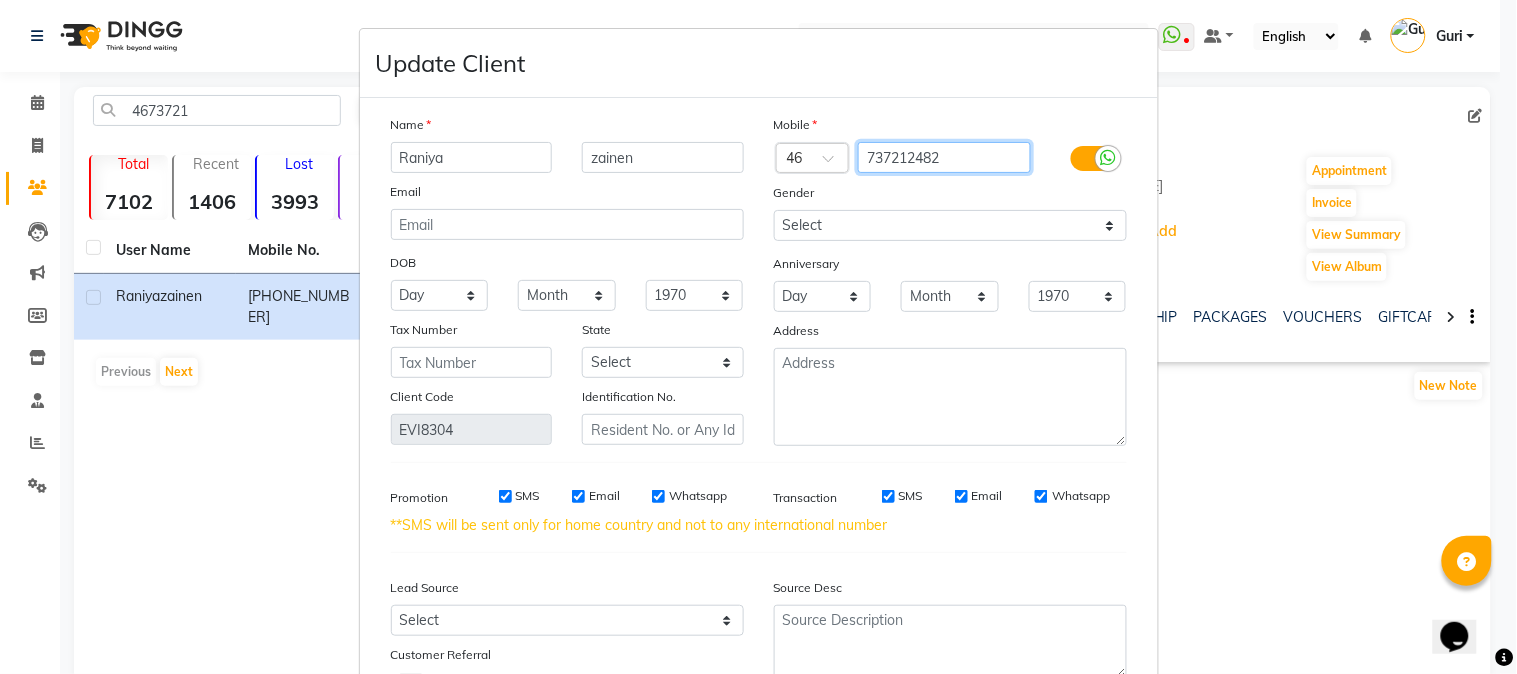 type on "737212482" 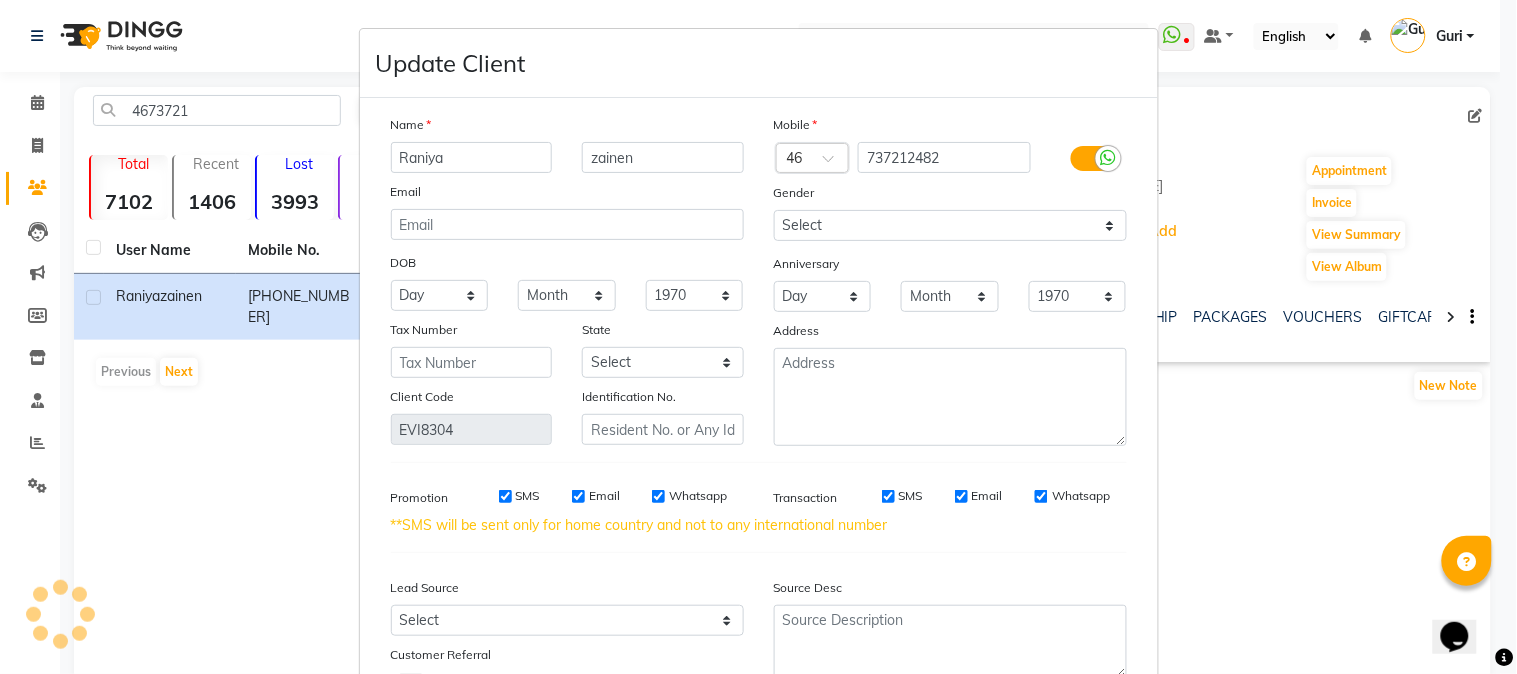 scroll, scrollTop: 162, scrollLeft: 0, axis: vertical 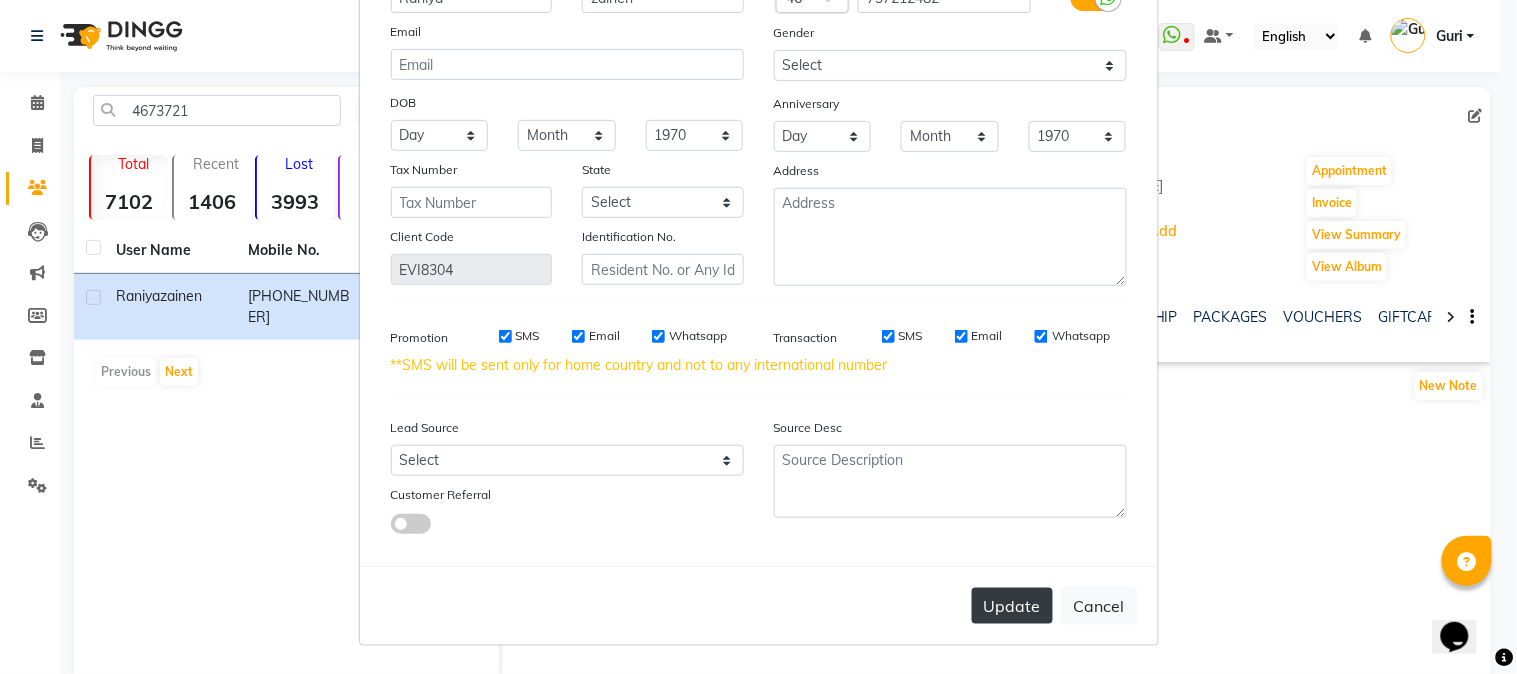click on "Update" at bounding box center [1012, 606] 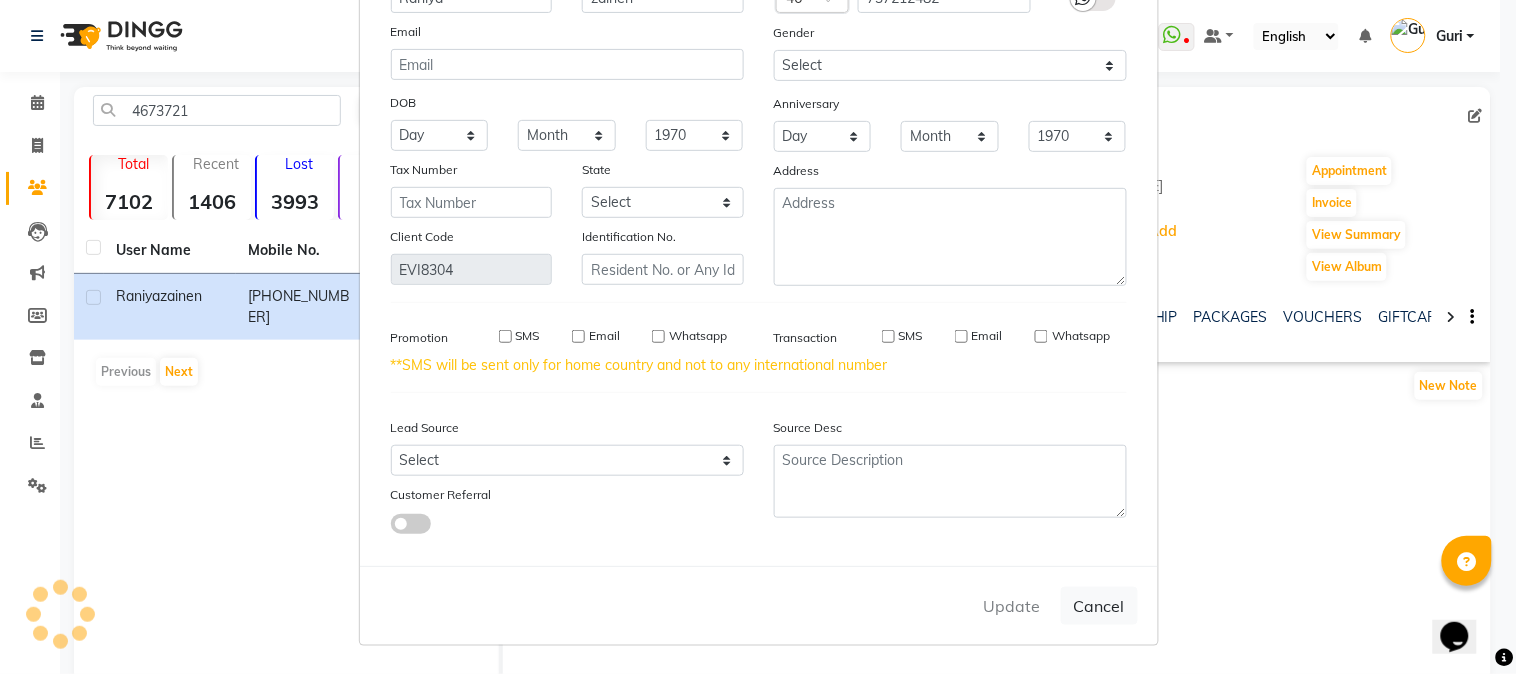 type 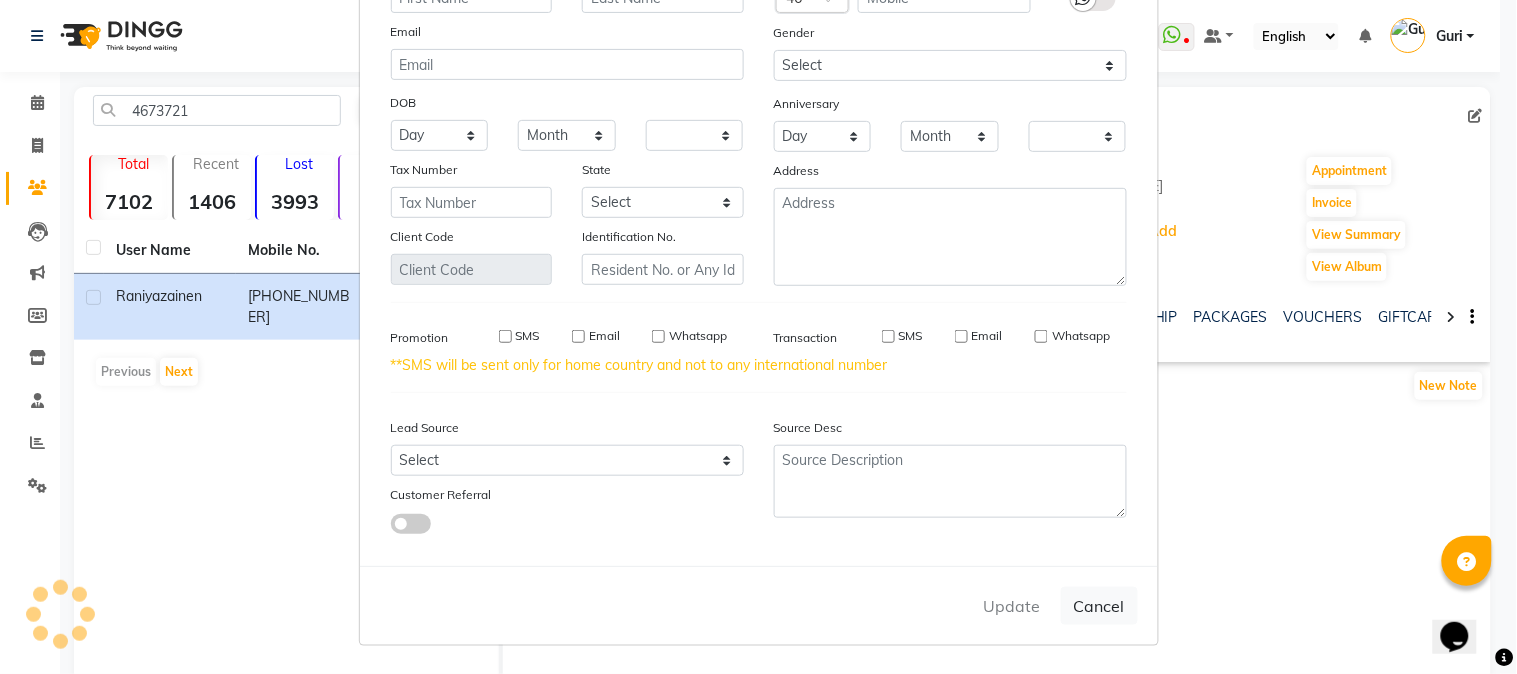 checkbox on "false" 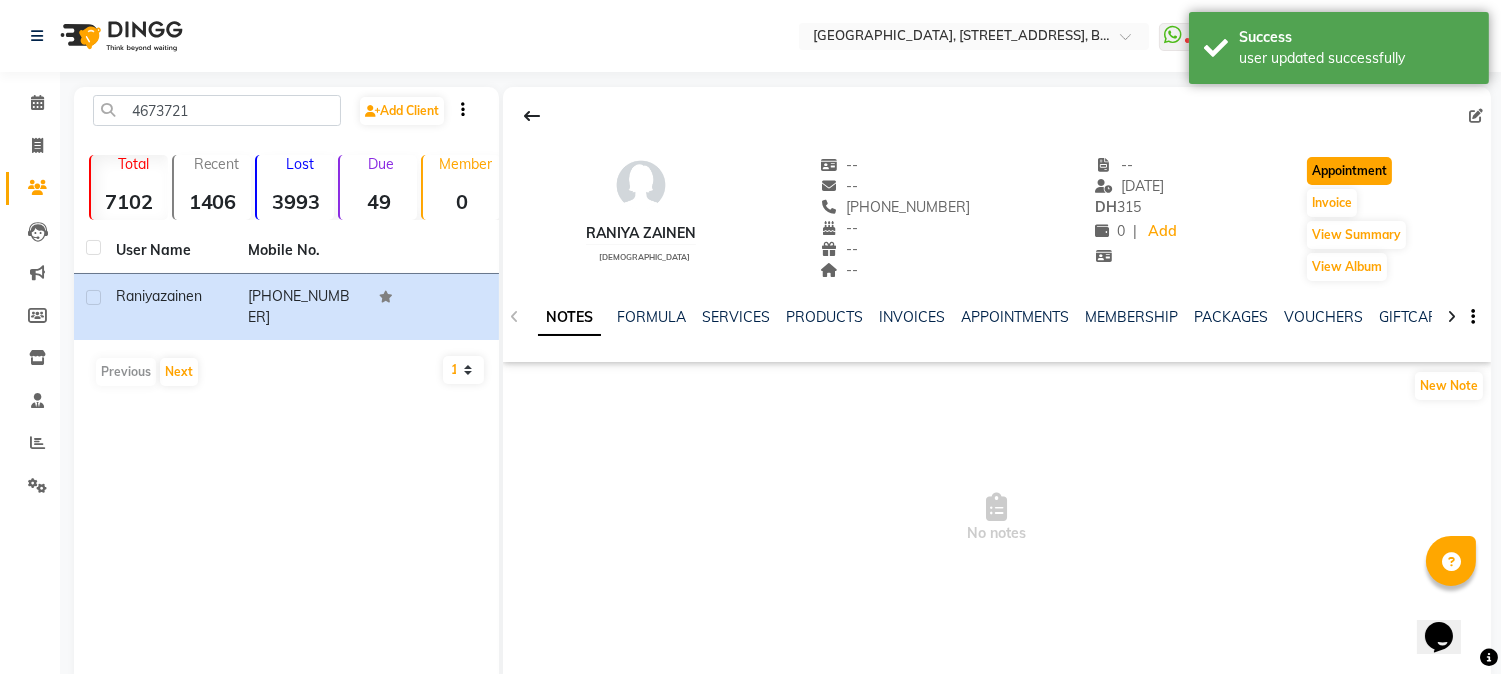click on "Appointment" 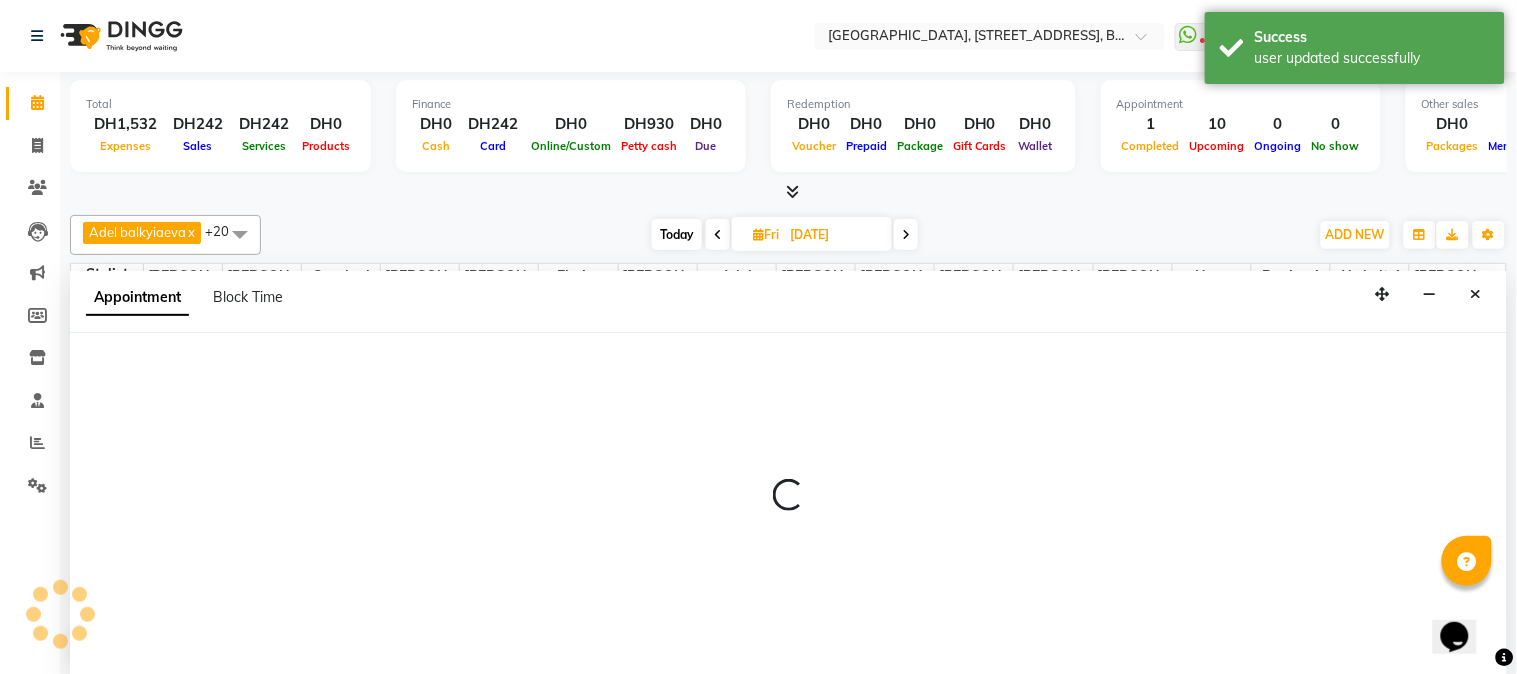 scroll, scrollTop: 0, scrollLeft: 0, axis: both 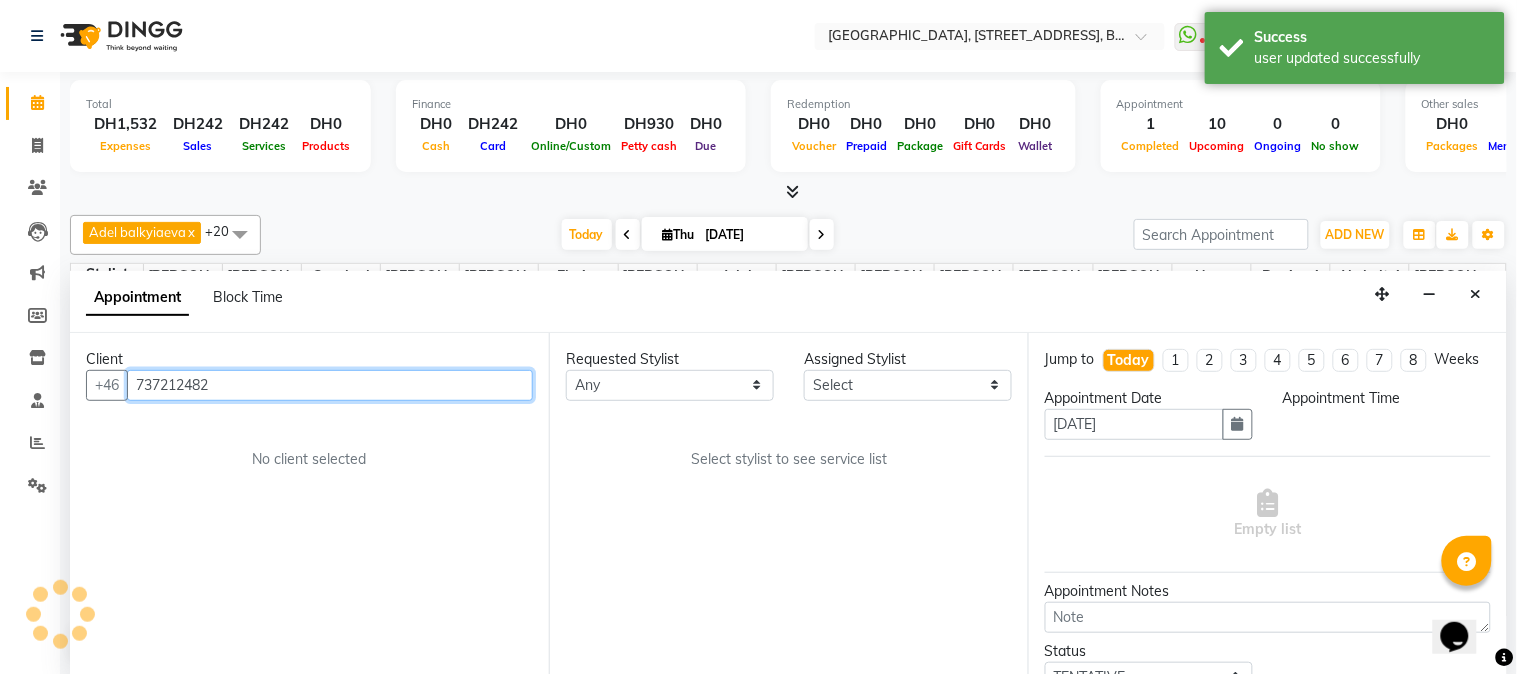 select on "600" 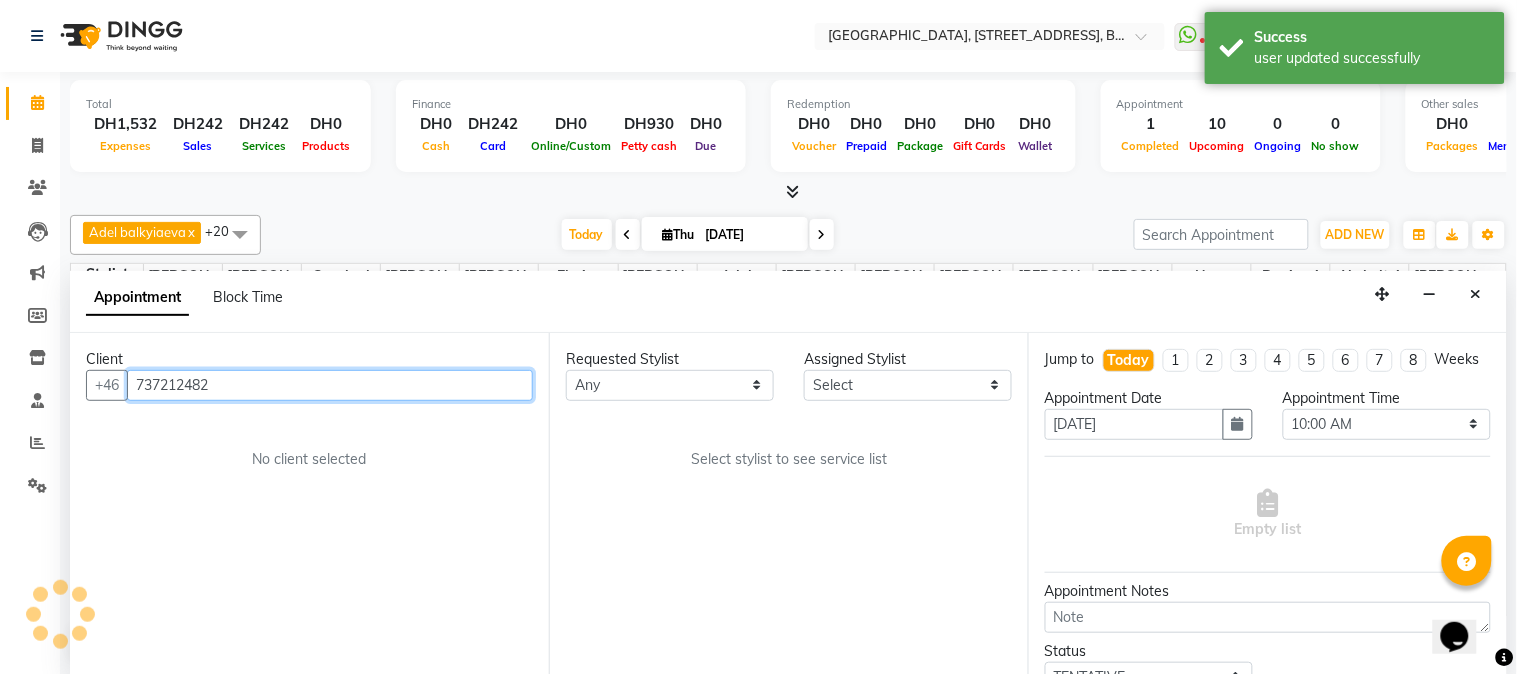 scroll, scrollTop: 796, scrollLeft: 0, axis: vertical 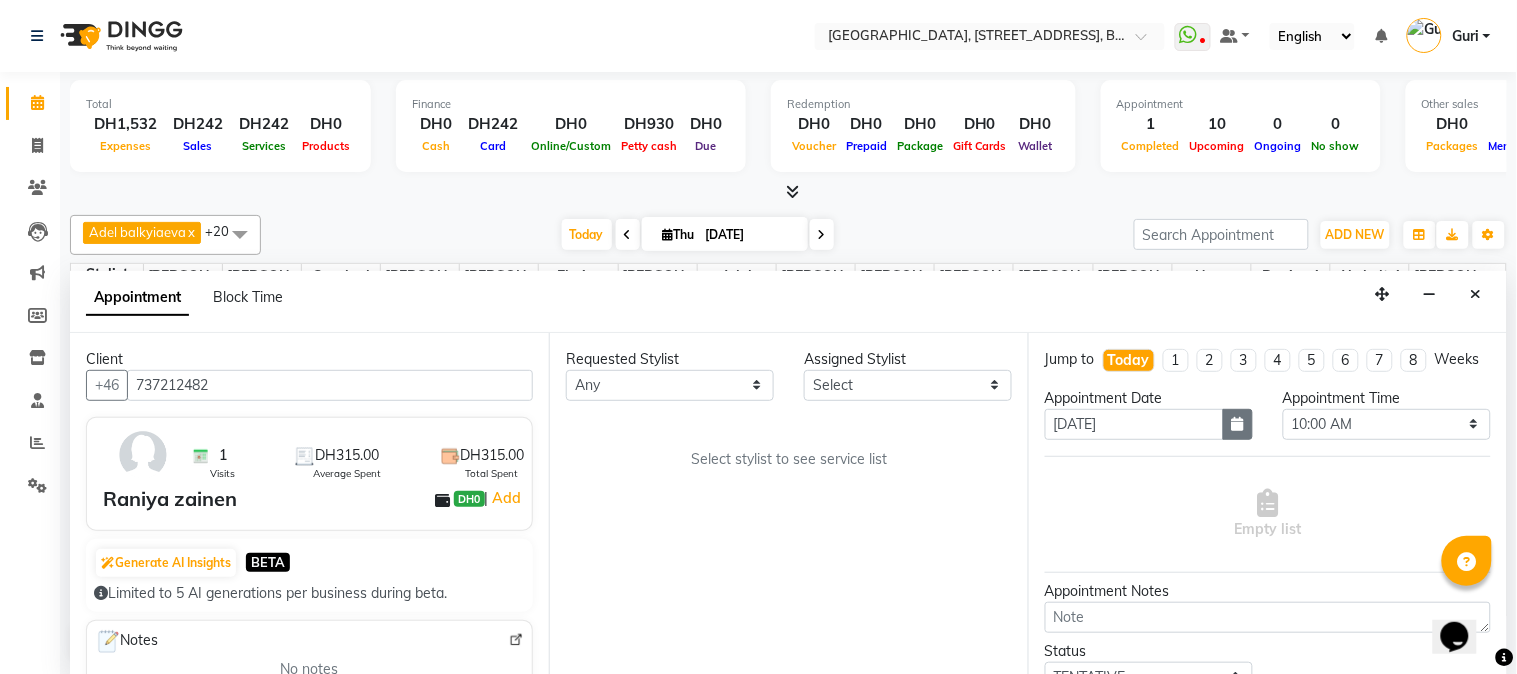 click at bounding box center [1238, 424] 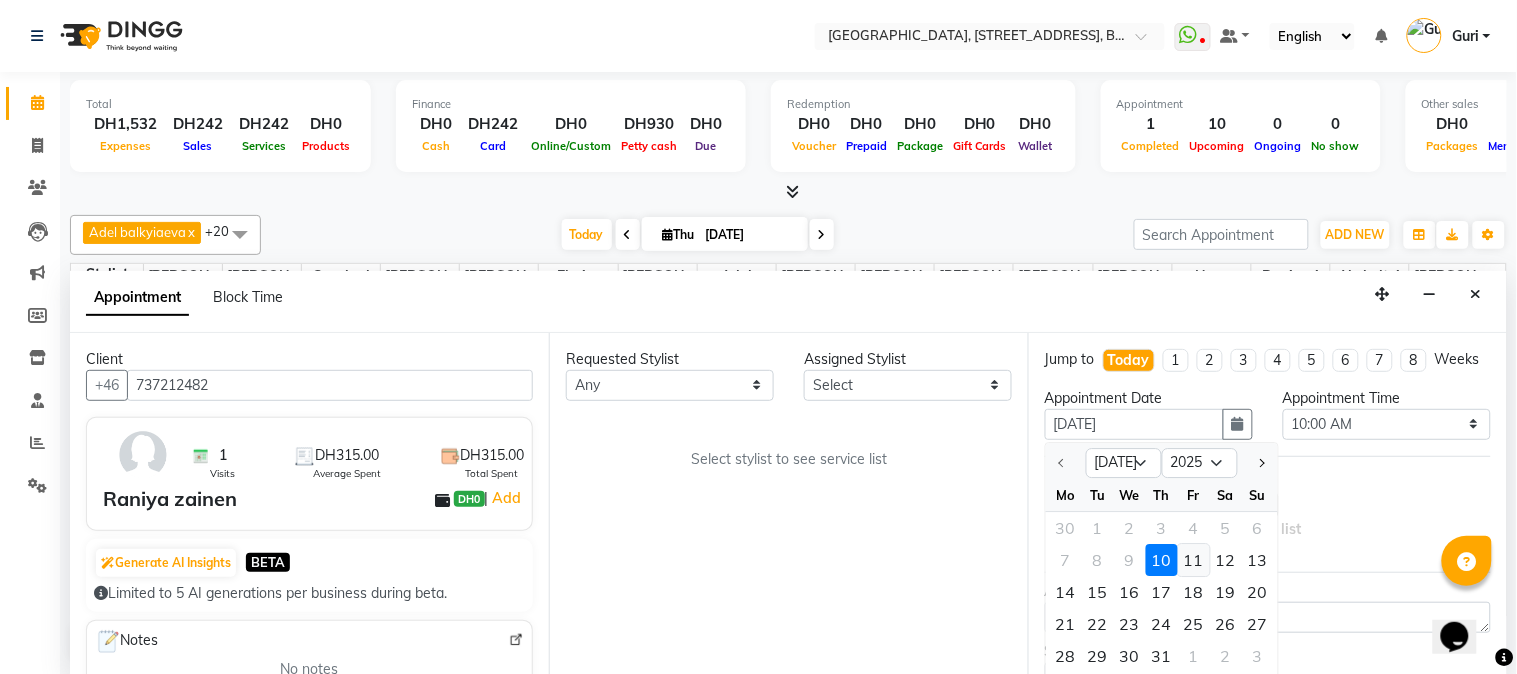 click on "11" at bounding box center [1194, 560] 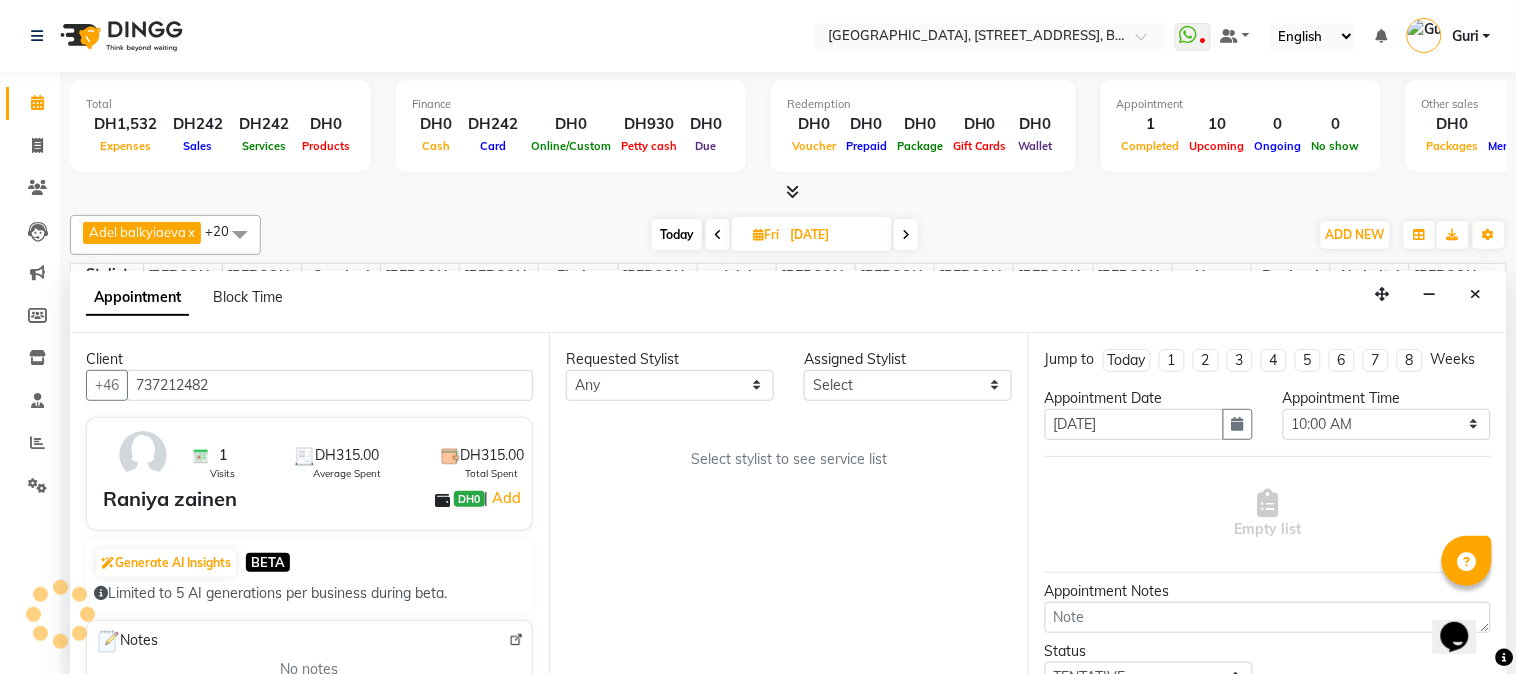 scroll, scrollTop: 796, scrollLeft: 0, axis: vertical 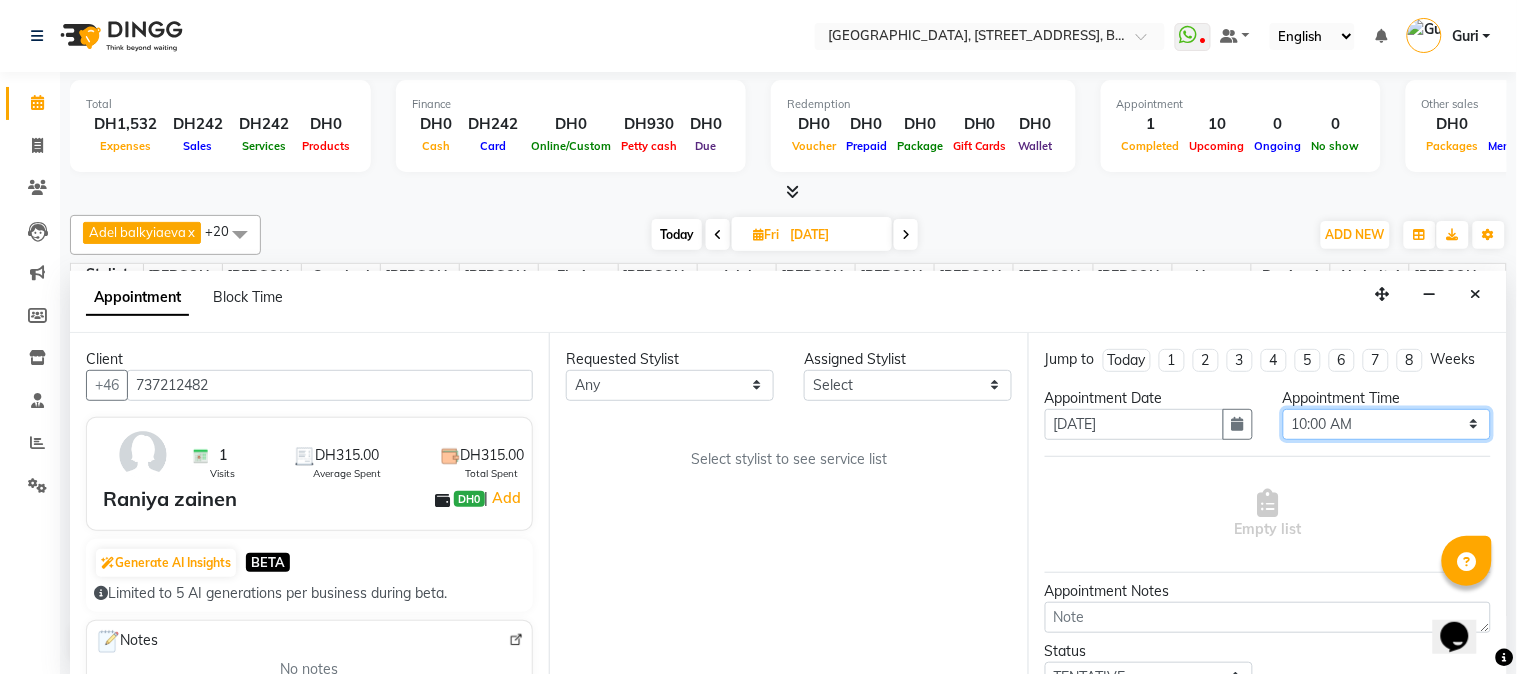 click on "Select 10:00 AM 10:15 AM 10:30 AM 10:45 AM 11:00 AM 11:15 AM 11:30 AM 11:45 AM 12:00 PM 12:15 PM 12:30 PM 12:45 PM 01:00 PM 01:15 PM 01:30 PM 01:45 PM 02:00 PM 02:15 PM 02:30 PM 02:45 PM 03:00 PM 03:15 PM 03:30 PM 03:45 PM 04:00 PM 04:15 PM 04:30 PM 04:45 PM 05:00 PM 05:15 PM 05:30 PM 05:45 PM 06:00 PM 06:15 PM 06:30 PM 06:45 PM 07:00 PM 07:15 PM 07:30 PM 07:45 PM 08:00 PM 08:15 PM 08:30 PM 08:45 PM 09:00 PM 09:15 PM 09:30 PM 09:45 PM 10:00 PM 10:15 PM 10:30 PM 10:45 PM 11:00 PM" at bounding box center [1387, 424] 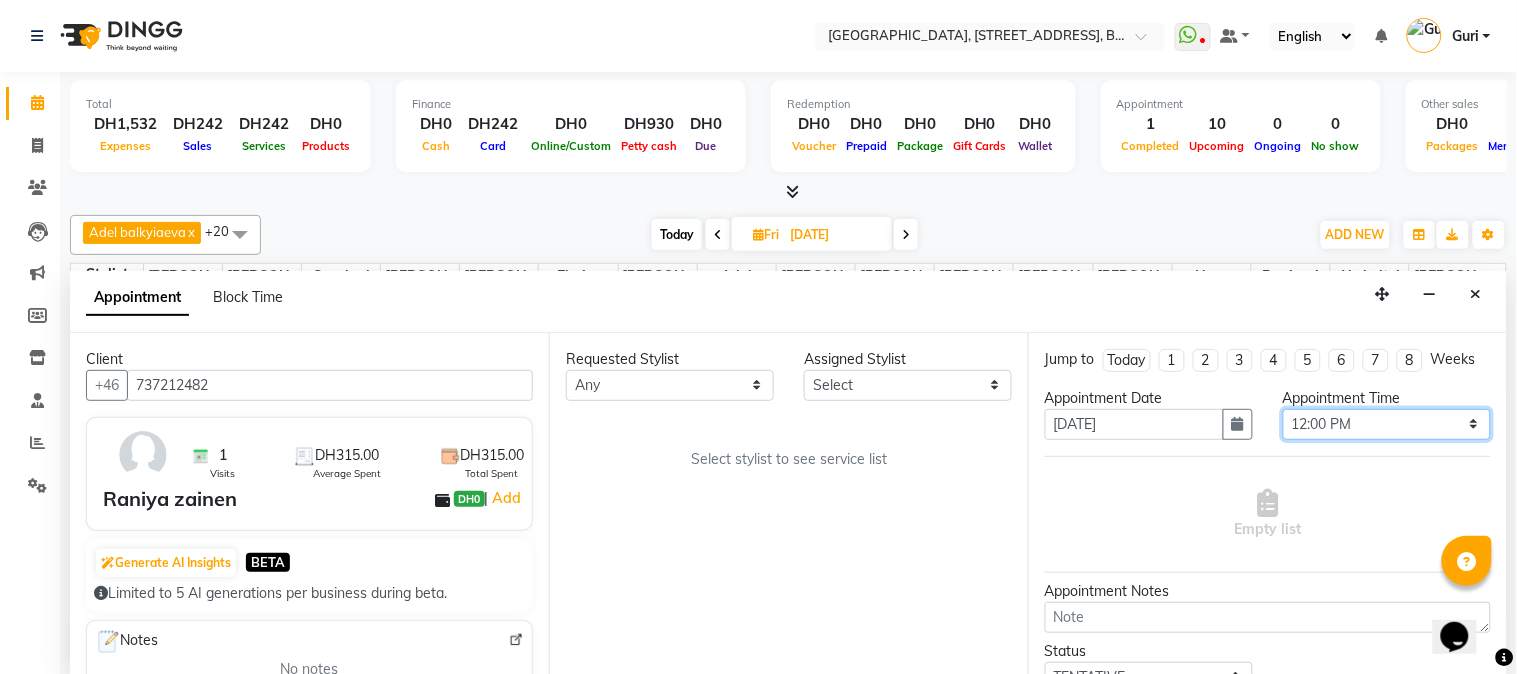 click on "Select 10:00 AM 10:15 AM 10:30 AM 10:45 AM 11:00 AM 11:15 AM 11:30 AM 11:45 AM 12:00 PM 12:15 PM 12:30 PM 12:45 PM 01:00 PM 01:15 PM 01:30 PM 01:45 PM 02:00 PM 02:15 PM 02:30 PM 02:45 PM 03:00 PM 03:15 PM 03:30 PM 03:45 PM 04:00 PM 04:15 PM 04:30 PM 04:45 PM 05:00 PM 05:15 PM 05:30 PM 05:45 PM 06:00 PM 06:15 PM 06:30 PM 06:45 PM 07:00 PM 07:15 PM 07:30 PM 07:45 PM 08:00 PM 08:15 PM 08:30 PM 08:45 PM 09:00 PM 09:15 PM 09:30 PM 09:45 PM 10:00 PM 10:15 PM 10:30 PM 10:45 PM 11:00 PM" at bounding box center [1387, 424] 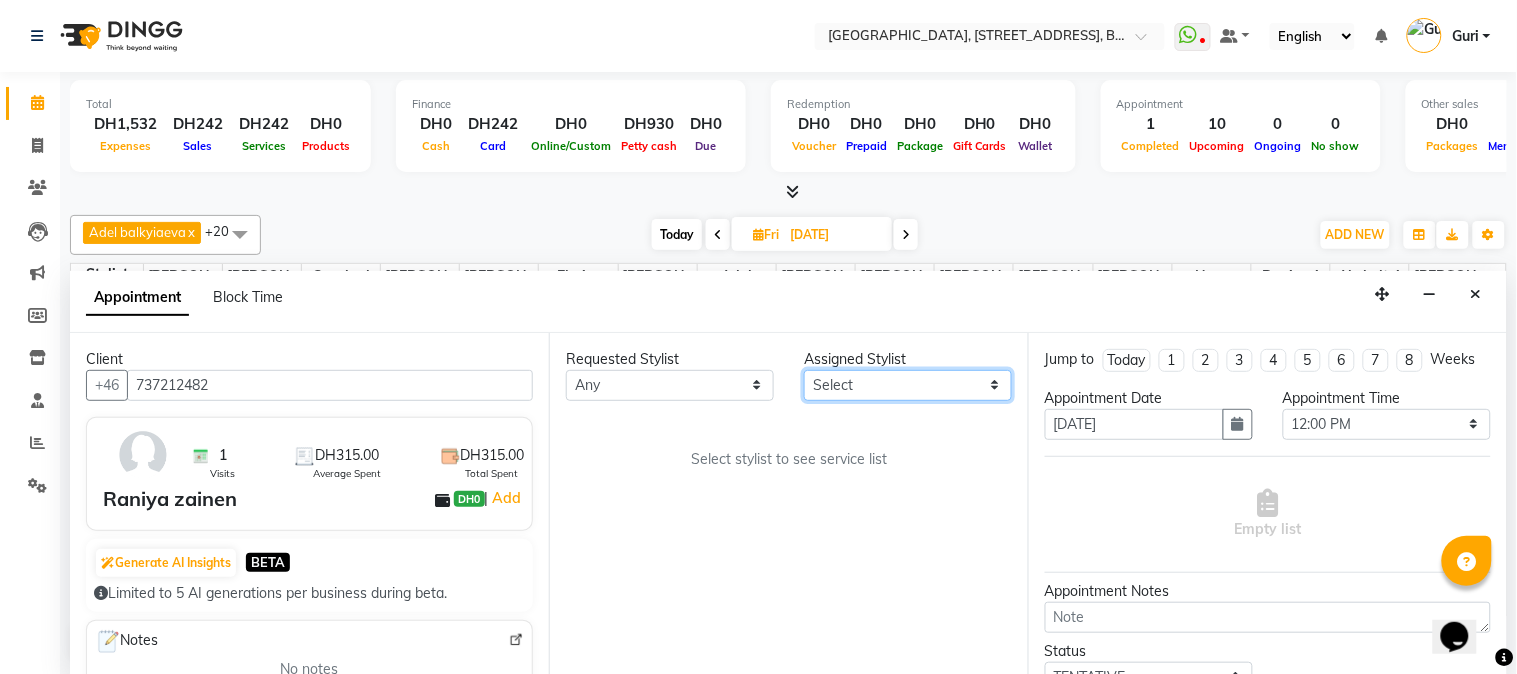 click on "Select Adel balkyiaeva [PERSON_NAME] [PERSON_NAME] ZHUMALIEVA [PERSON_NAME] Rakhmaniberdieva Aygul Durdyyeva [PERSON_NAME] soldatbek kyzy [PERSON_NAME]  [PERSON_NAME] el Gourari [PERSON_NAME] [PERSON_NAME] agozian [PERSON_NAME] (hadija) [PERSON_NAME] [PERSON_NAME] [PERSON_NAME] Soldotbek kyzy Meerzat askatovna Nour [PERSON_NAME] [PERSON_NAME]" at bounding box center (908, 385) 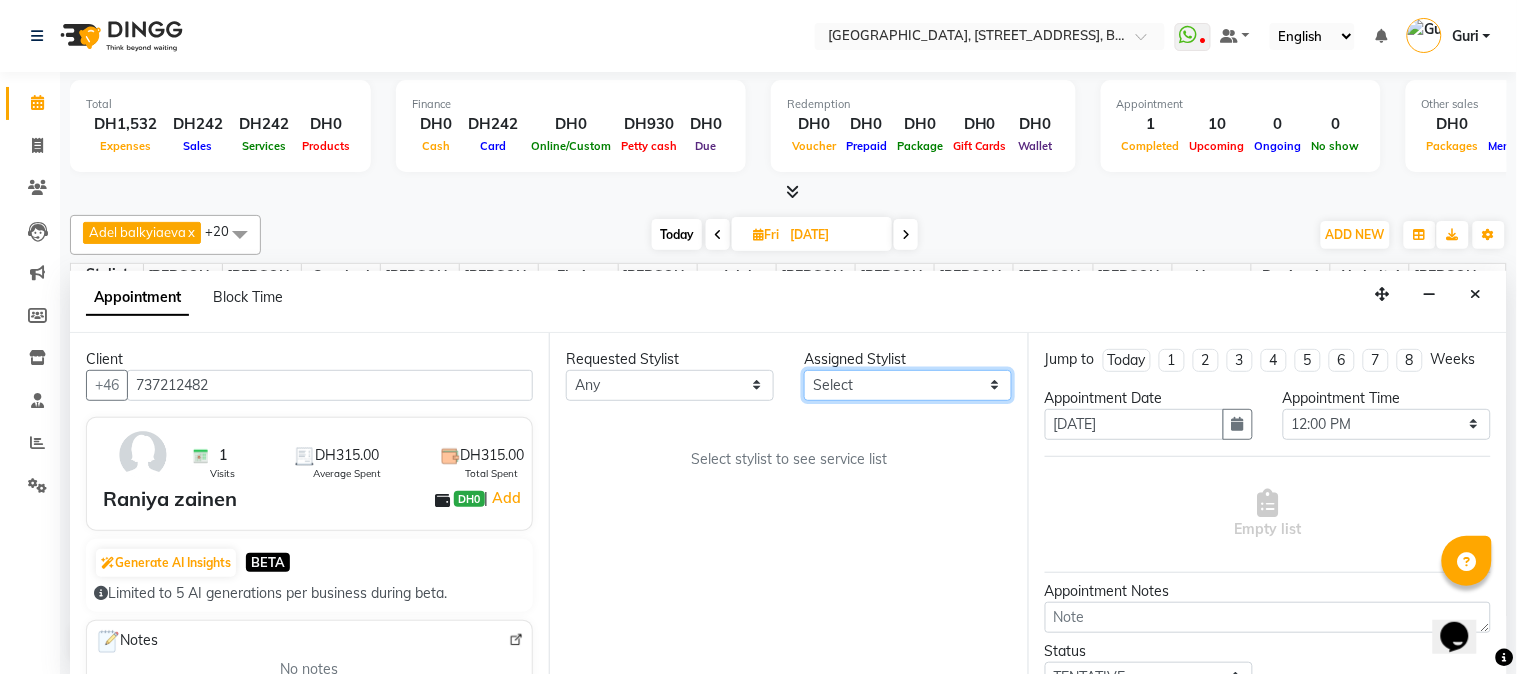 select on "34642" 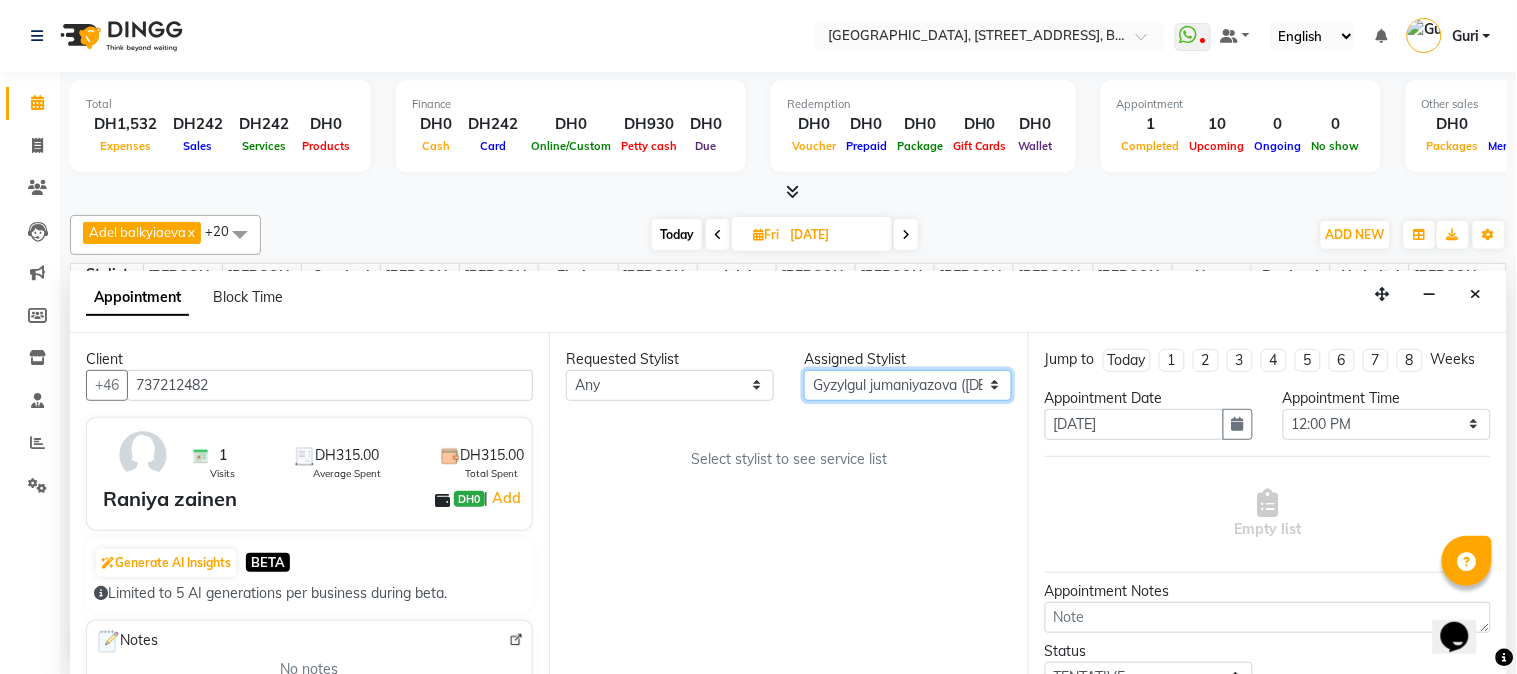 click on "Select Adel balkyiaeva [PERSON_NAME] [PERSON_NAME] ZHUMALIEVA [PERSON_NAME] Rakhmaniberdieva Aygul Durdyyeva [PERSON_NAME] soldatbek kyzy [PERSON_NAME]  [PERSON_NAME] el Gourari [PERSON_NAME] [PERSON_NAME] agozian [PERSON_NAME] (hadija) [PERSON_NAME] [PERSON_NAME] [PERSON_NAME] Soldotbek kyzy Meerzat askatovna Nour [PERSON_NAME] [PERSON_NAME]" at bounding box center (908, 385) 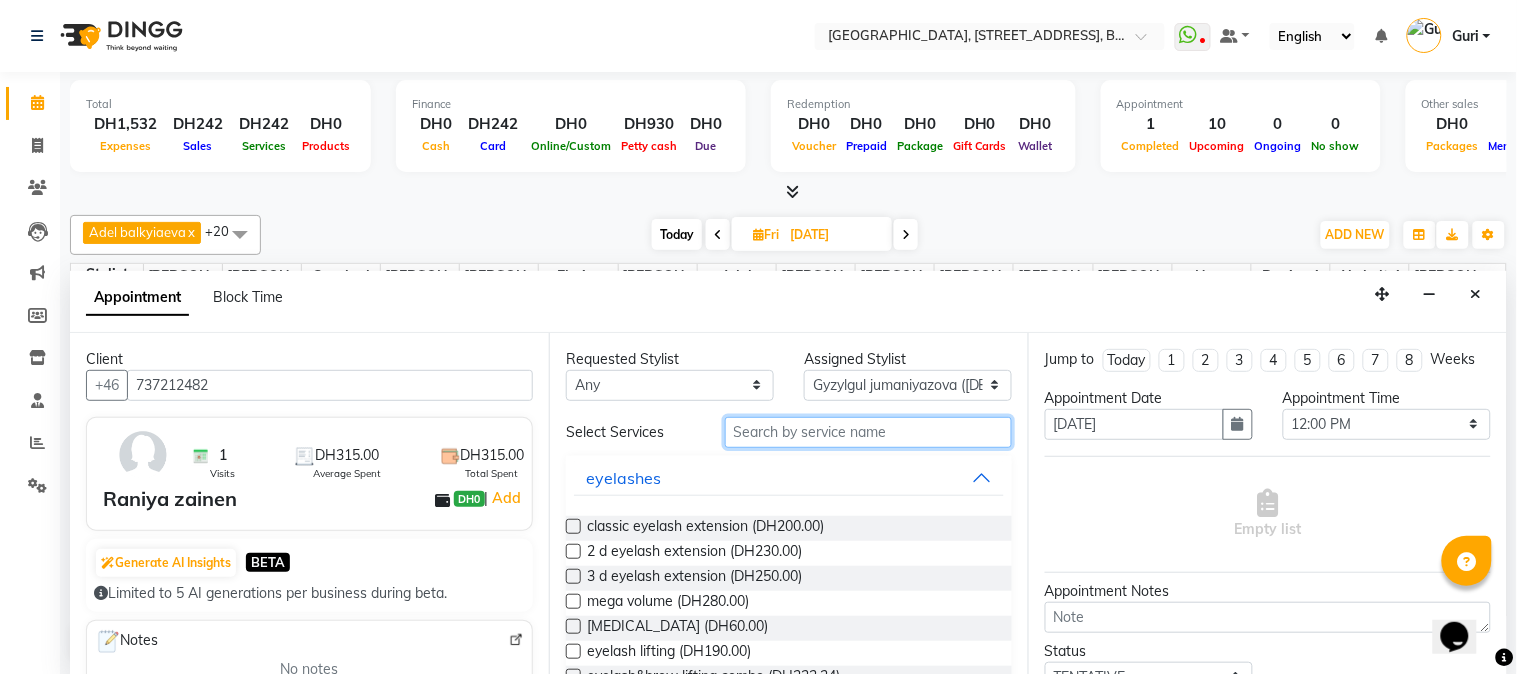 click at bounding box center [868, 432] 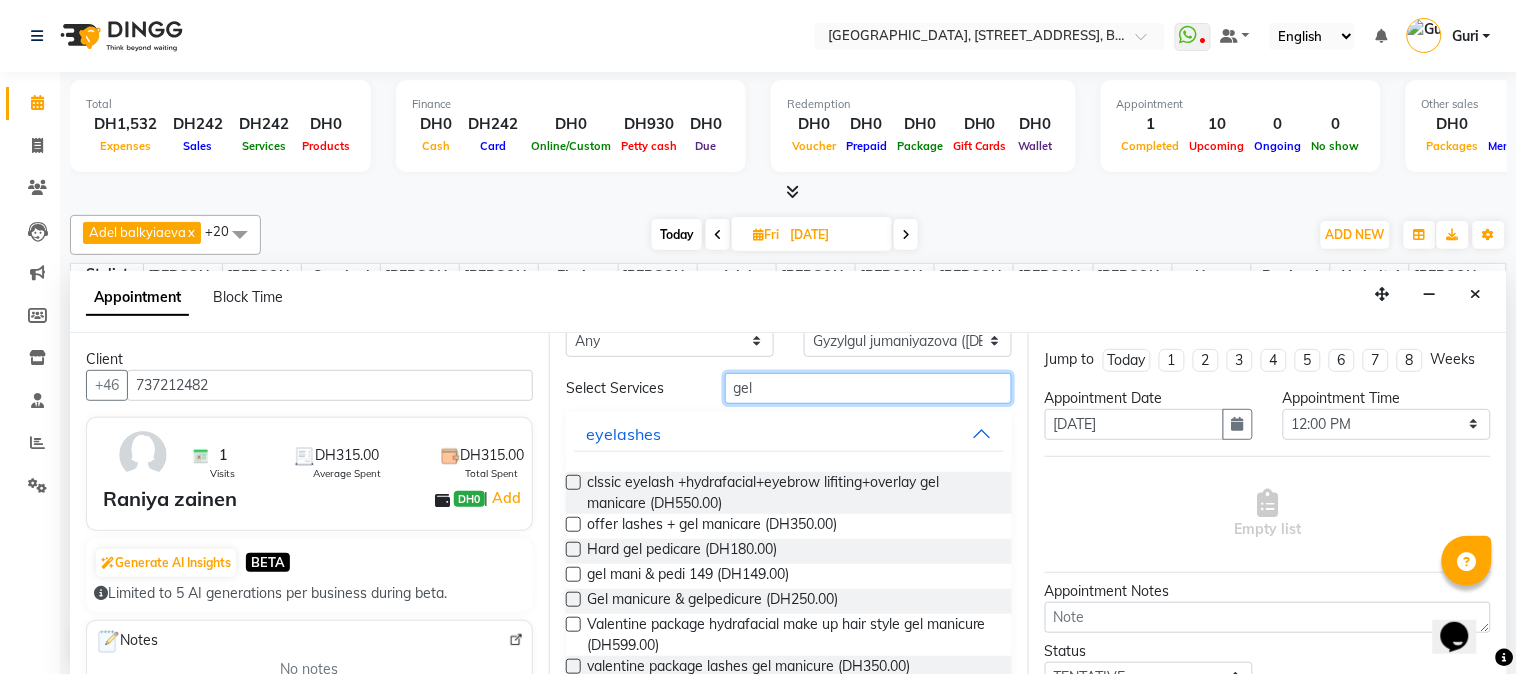 scroll, scrollTop: 88, scrollLeft: 0, axis: vertical 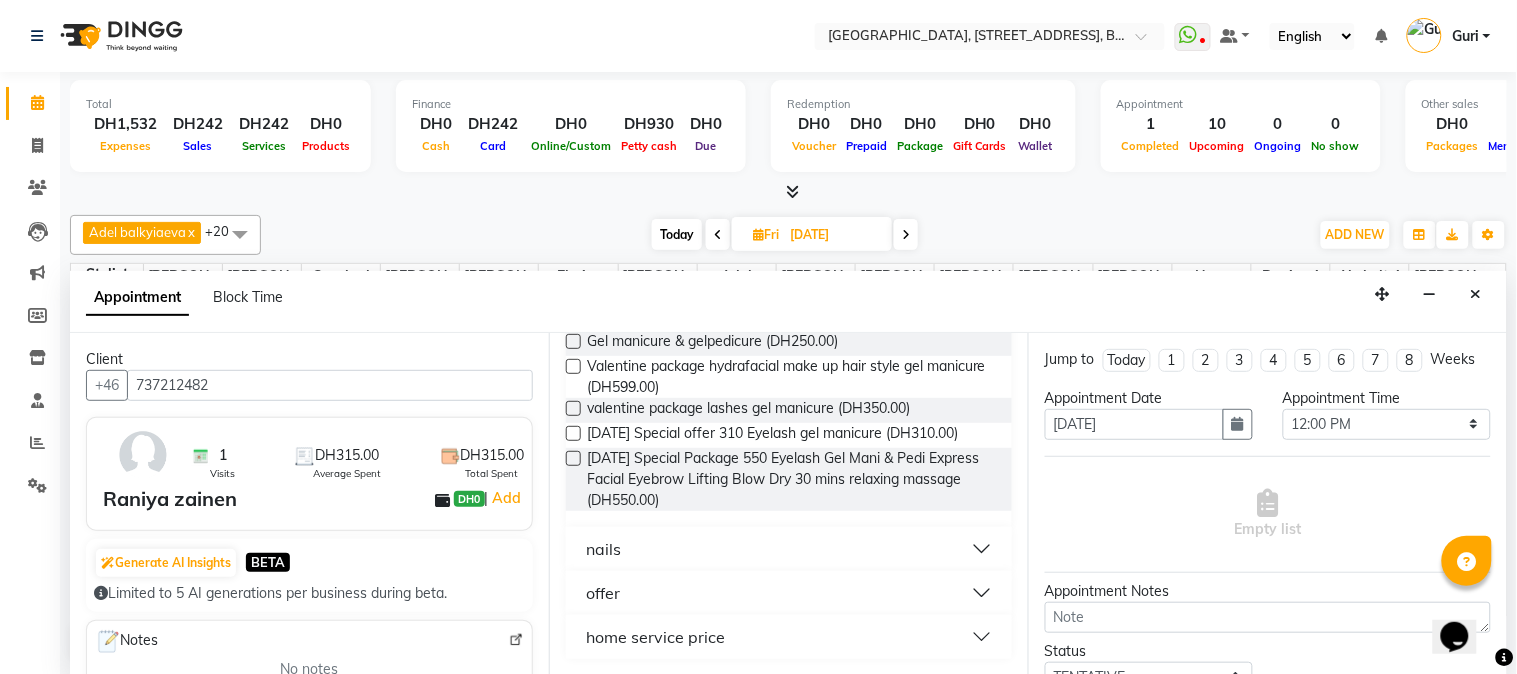 type on "gel" 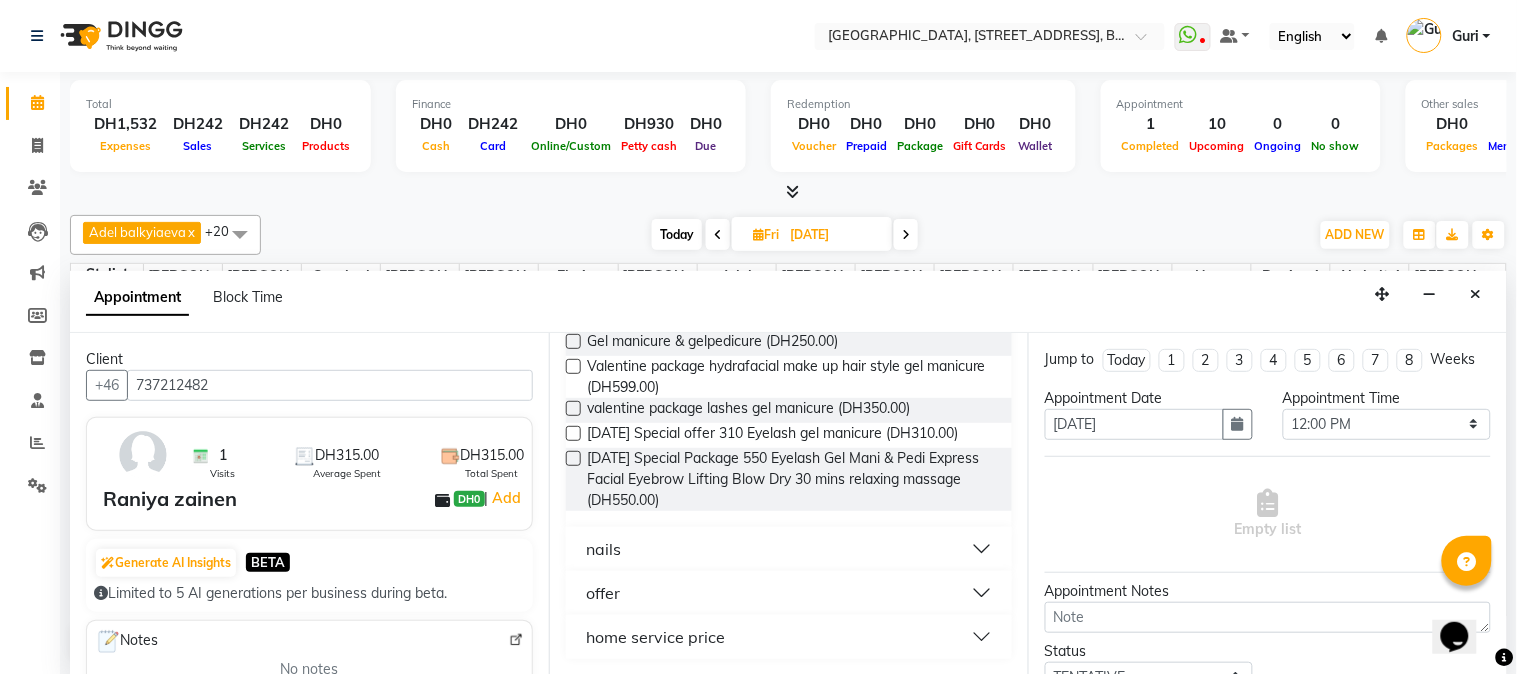 click on "nails" at bounding box center [789, 549] 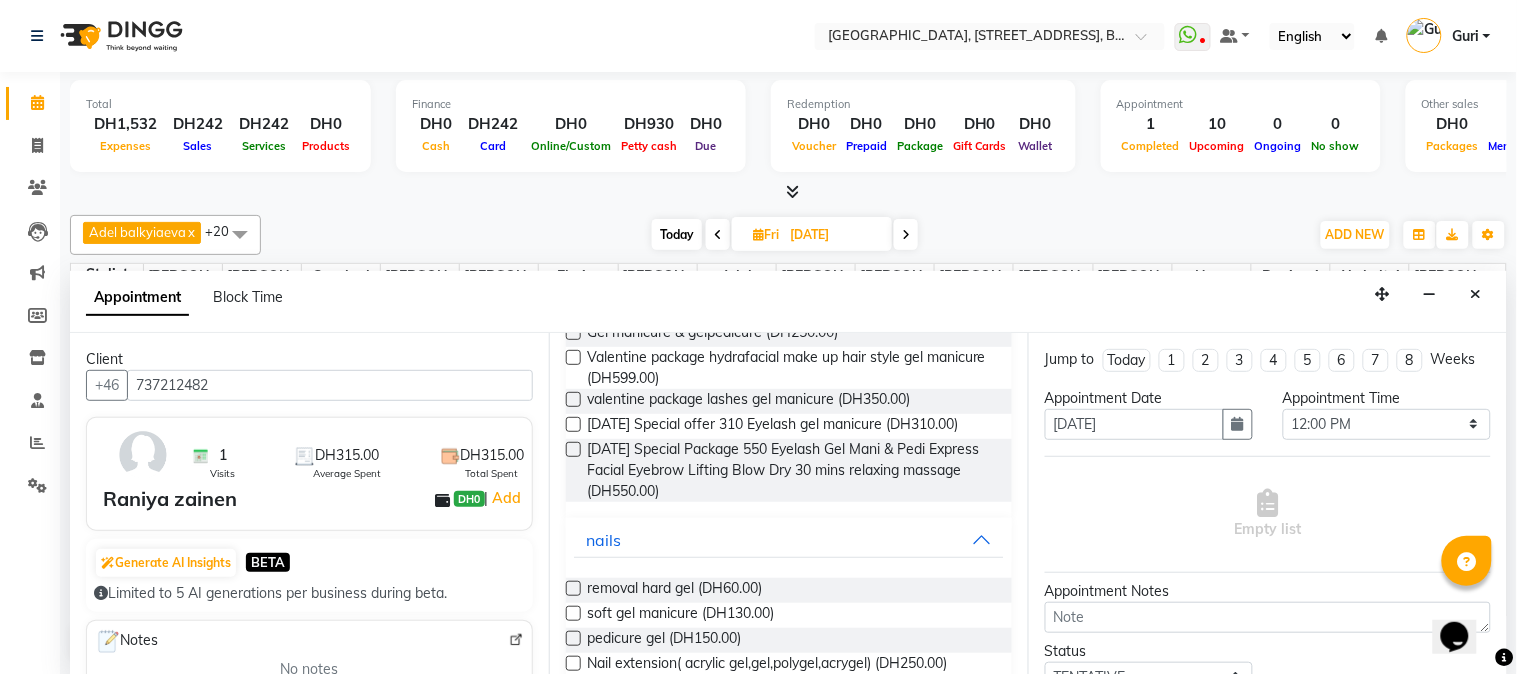click at bounding box center [573, 638] 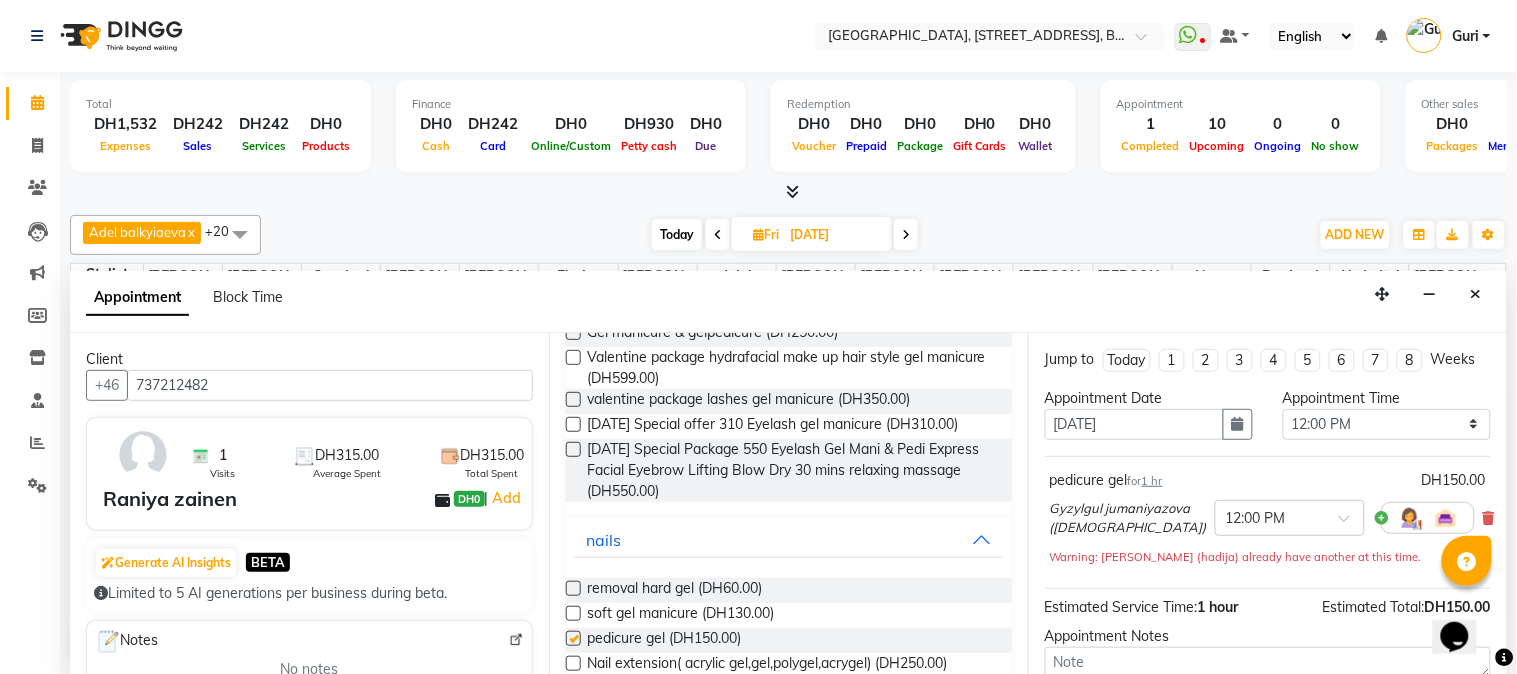 checkbox on "false" 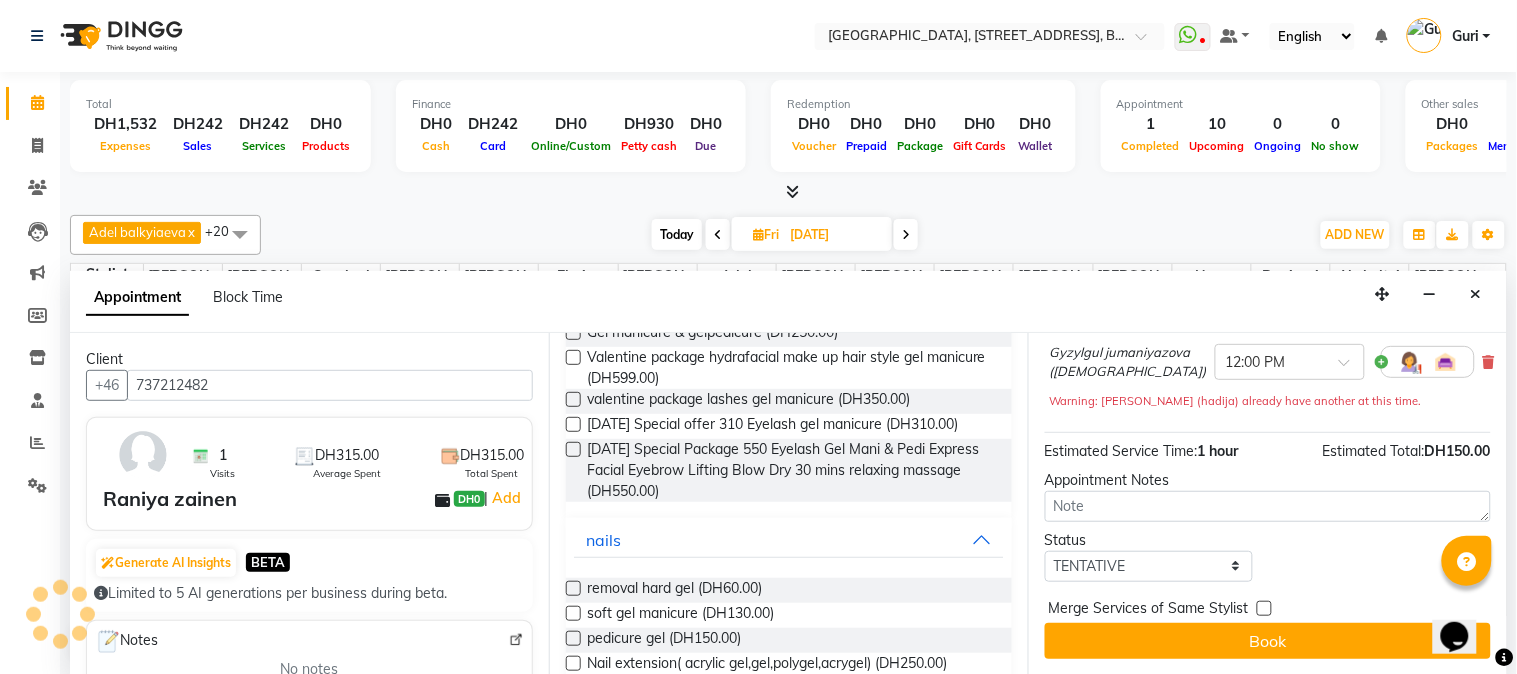 scroll, scrollTop: 194, scrollLeft: 0, axis: vertical 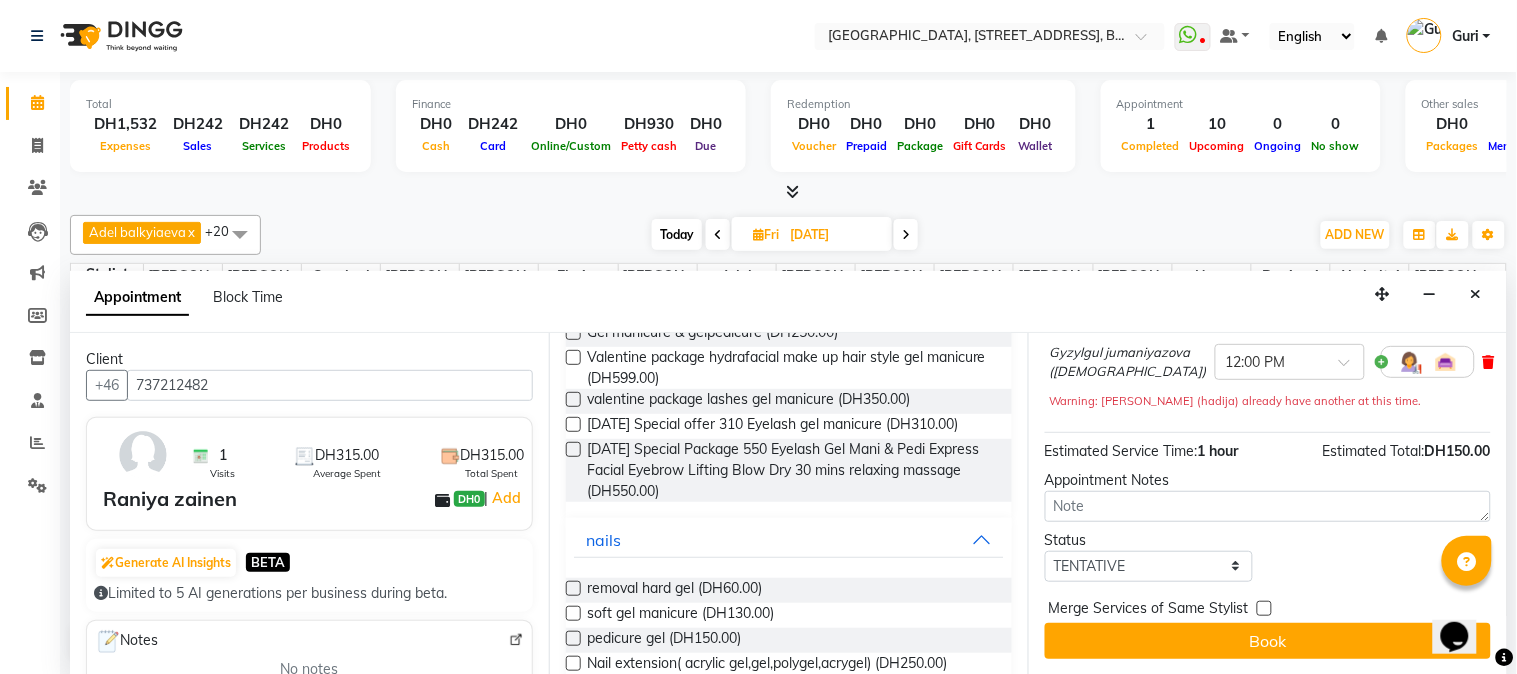 click at bounding box center [1489, 362] 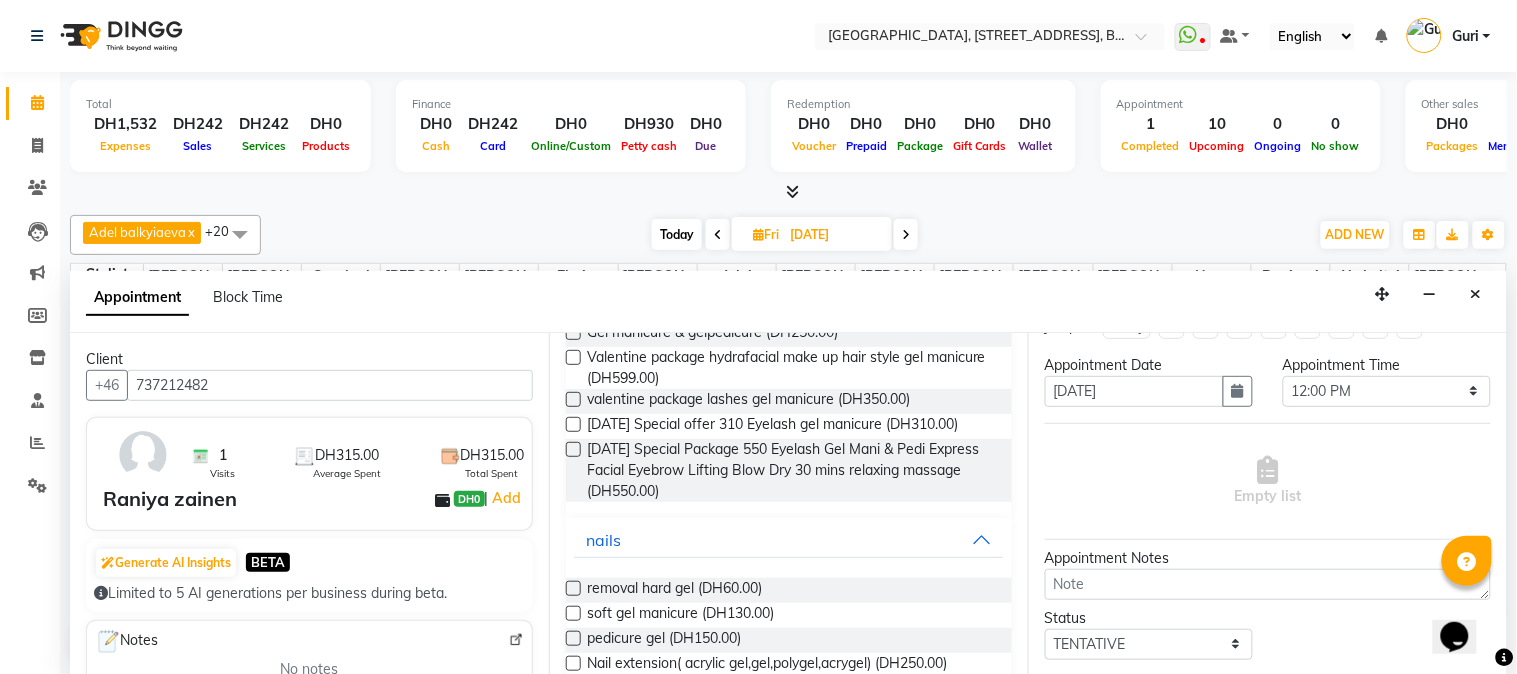 scroll, scrollTop: 0, scrollLeft: 0, axis: both 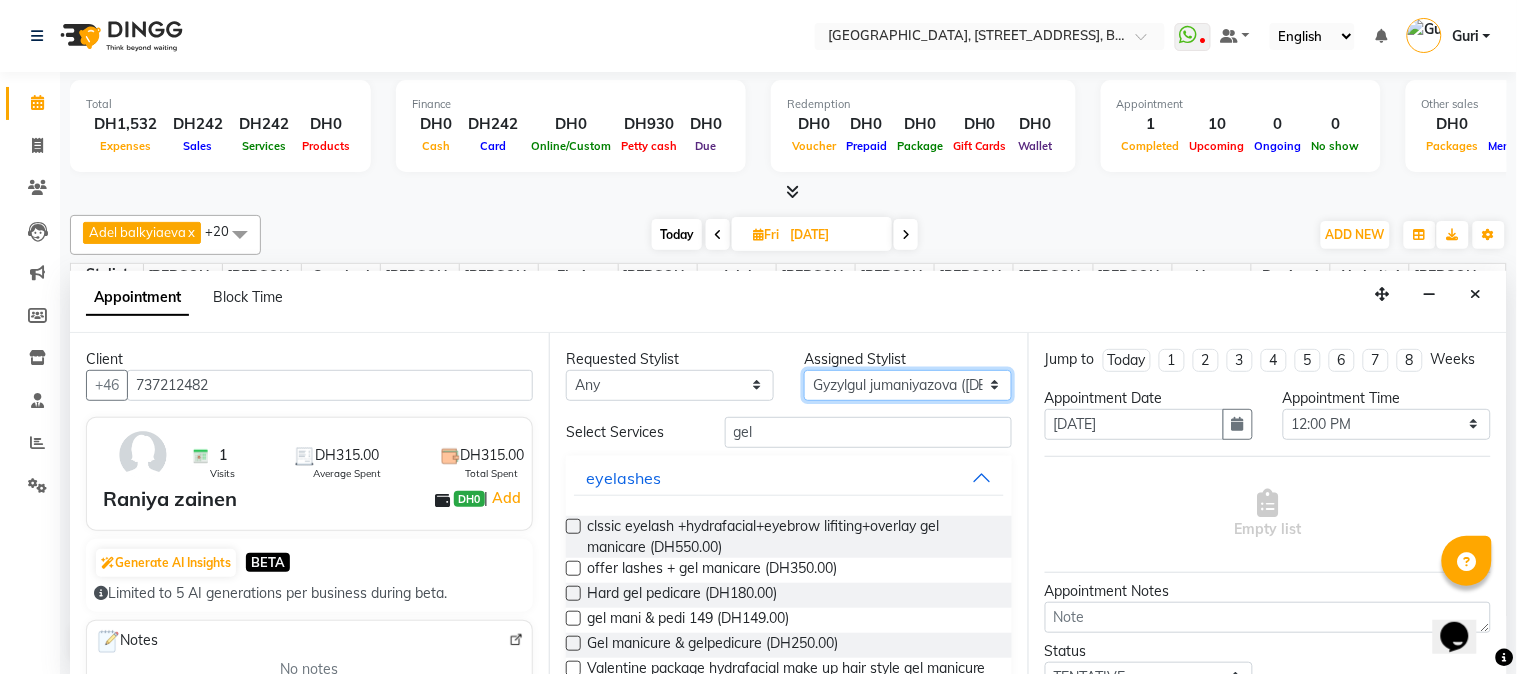 click on "Select Adel balkyiaeva [PERSON_NAME] [PERSON_NAME] ZHUMALIEVA [PERSON_NAME] Rakhmaniberdieva Aygul Durdyyeva [PERSON_NAME] soldatbek kyzy [PERSON_NAME]  [PERSON_NAME] el Gourari [PERSON_NAME] [PERSON_NAME] agozian [PERSON_NAME] (hadija) [PERSON_NAME] [PERSON_NAME] [PERSON_NAME] Soldotbek kyzy Meerzat askatovna Nour [PERSON_NAME] [PERSON_NAME]" at bounding box center [908, 385] 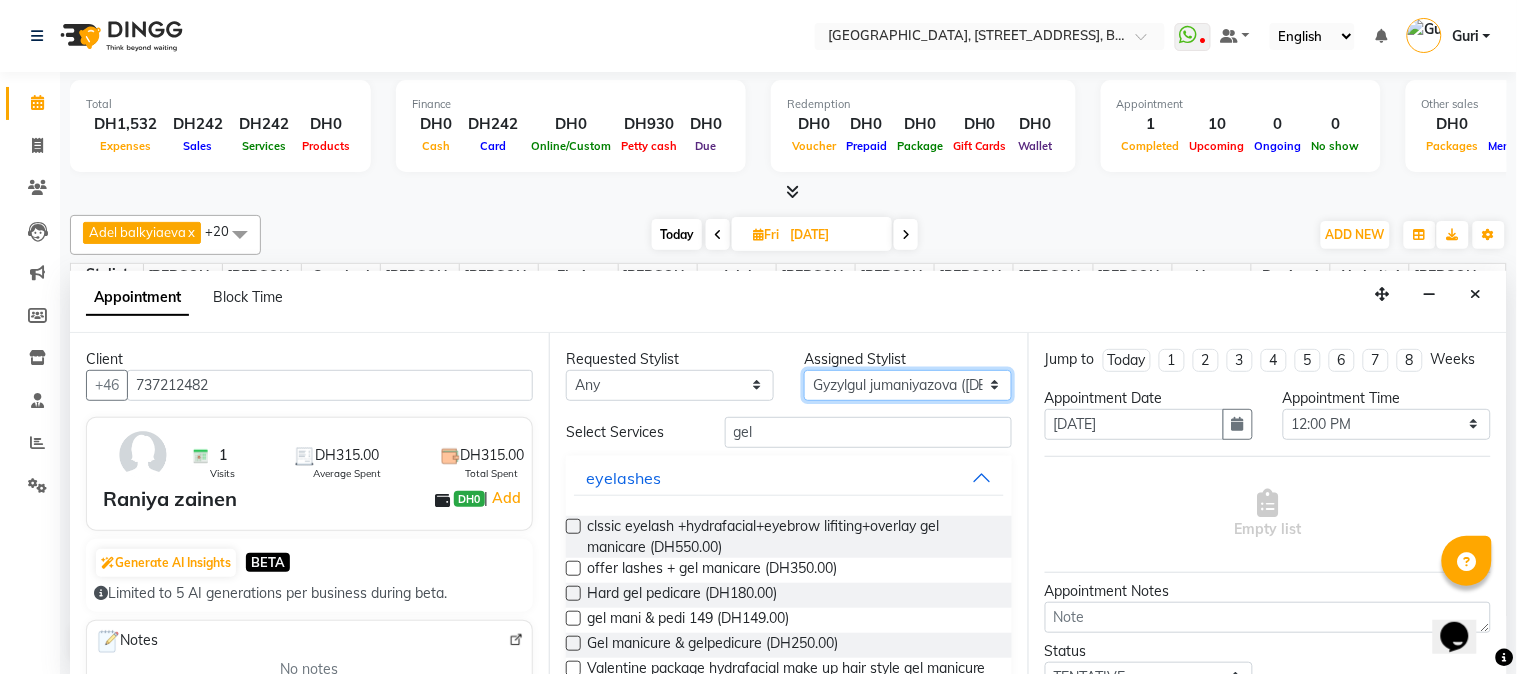 select on "85019" 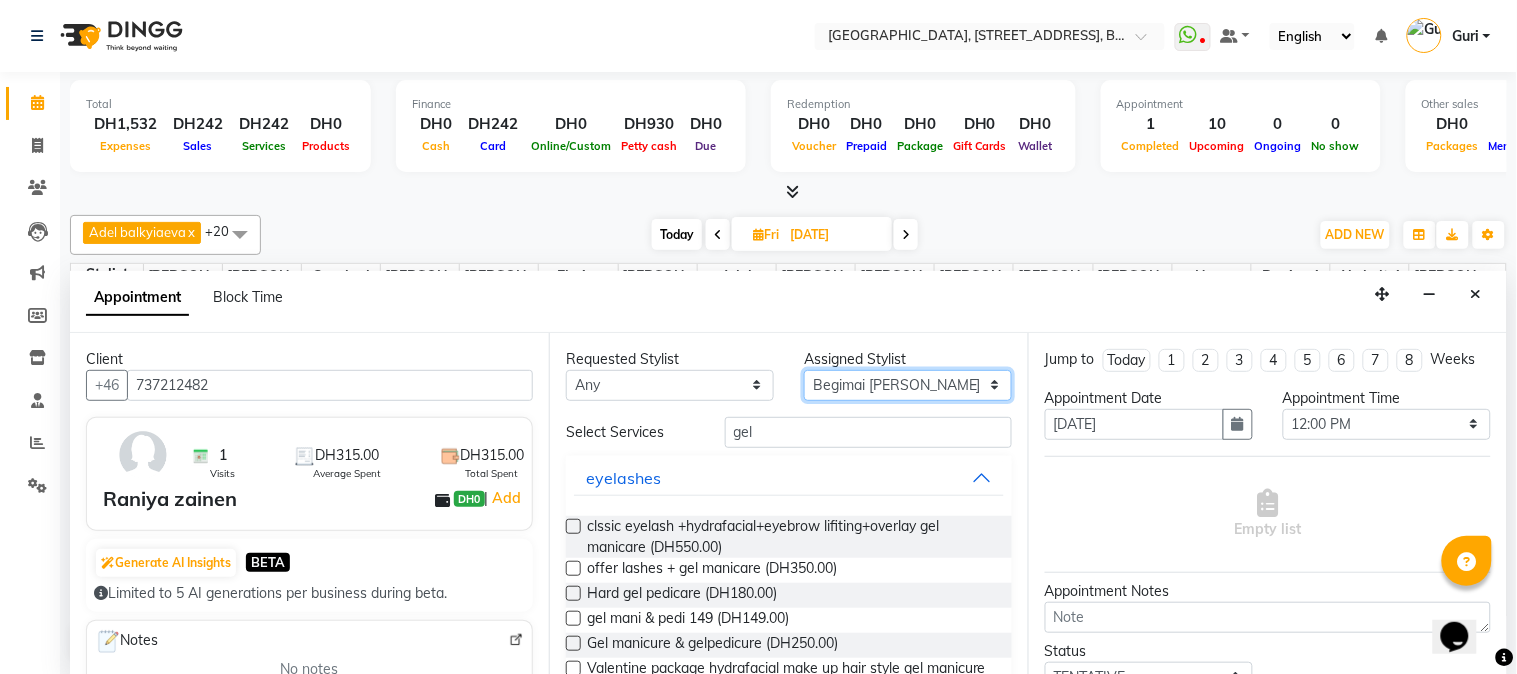 click on "Select Adel balkyiaeva [PERSON_NAME] [PERSON_NAME] ZHUMALIEVA [PERSON_NAME] Rakhmaniberdieva Aygul Durdyyeva [PERSON_NAME] soldatbek kyzy [PERSON_NAME]  [PERSON_NAME] el Gourari [PERSON_NAME] [PERSON_NAME] agozian [PERSON_NAME] (hadija) [PERSON_NAME] [PERSON_NAME] [PERSON_NAME] Soldotbek kyzy Meerzat askatovna Nour [PERSON_NAME] [PERSON_NAME]" at bounding box center [908, 385] 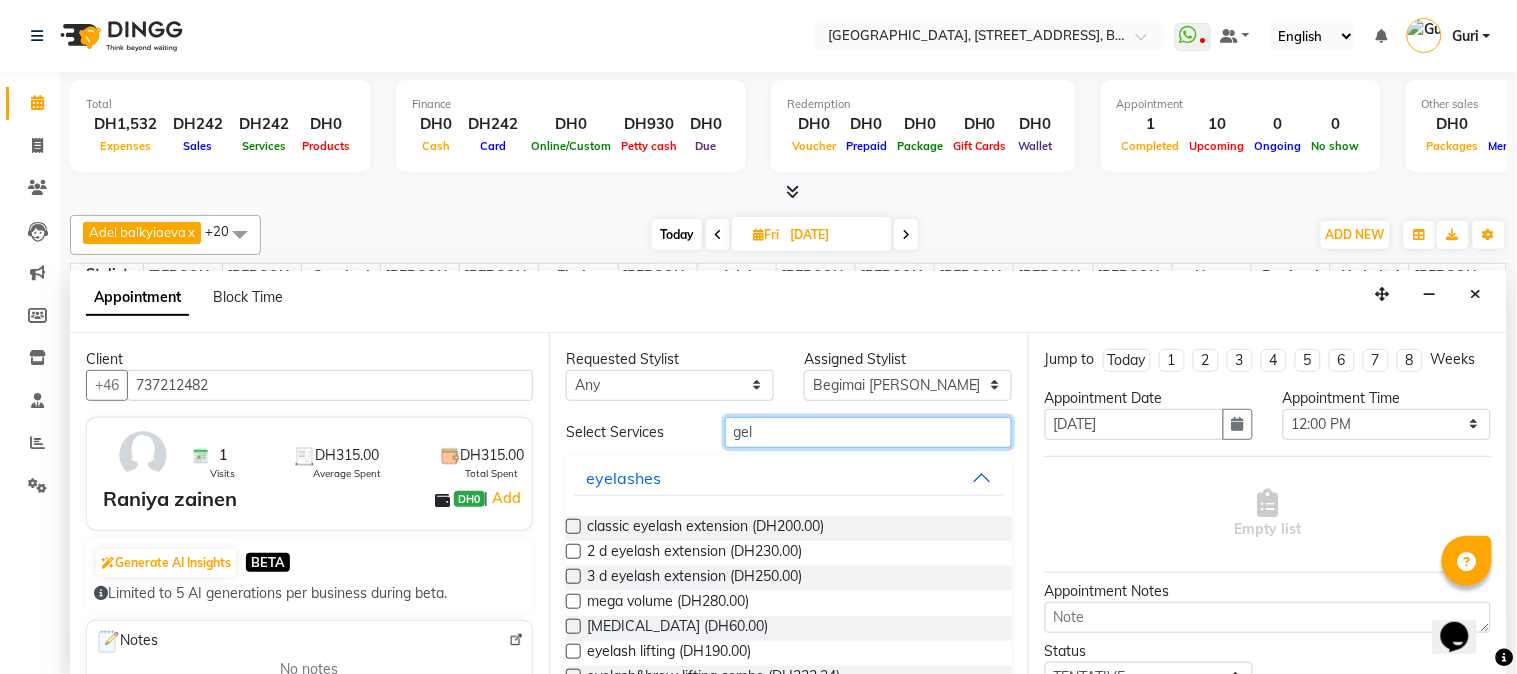 click on "gel" at bounding box center (868, 432) 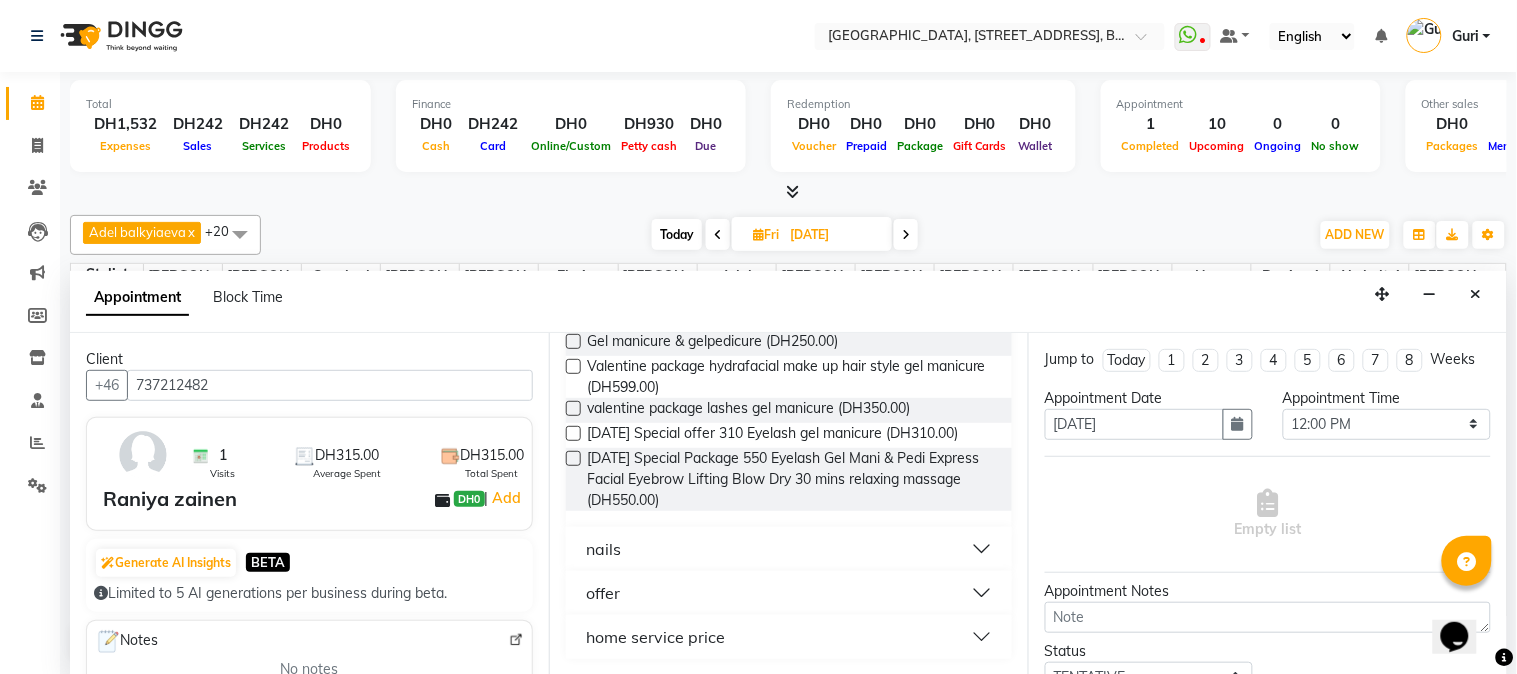 scroll, scrollTop: 318, scrollLeft: 0, axis: vertical 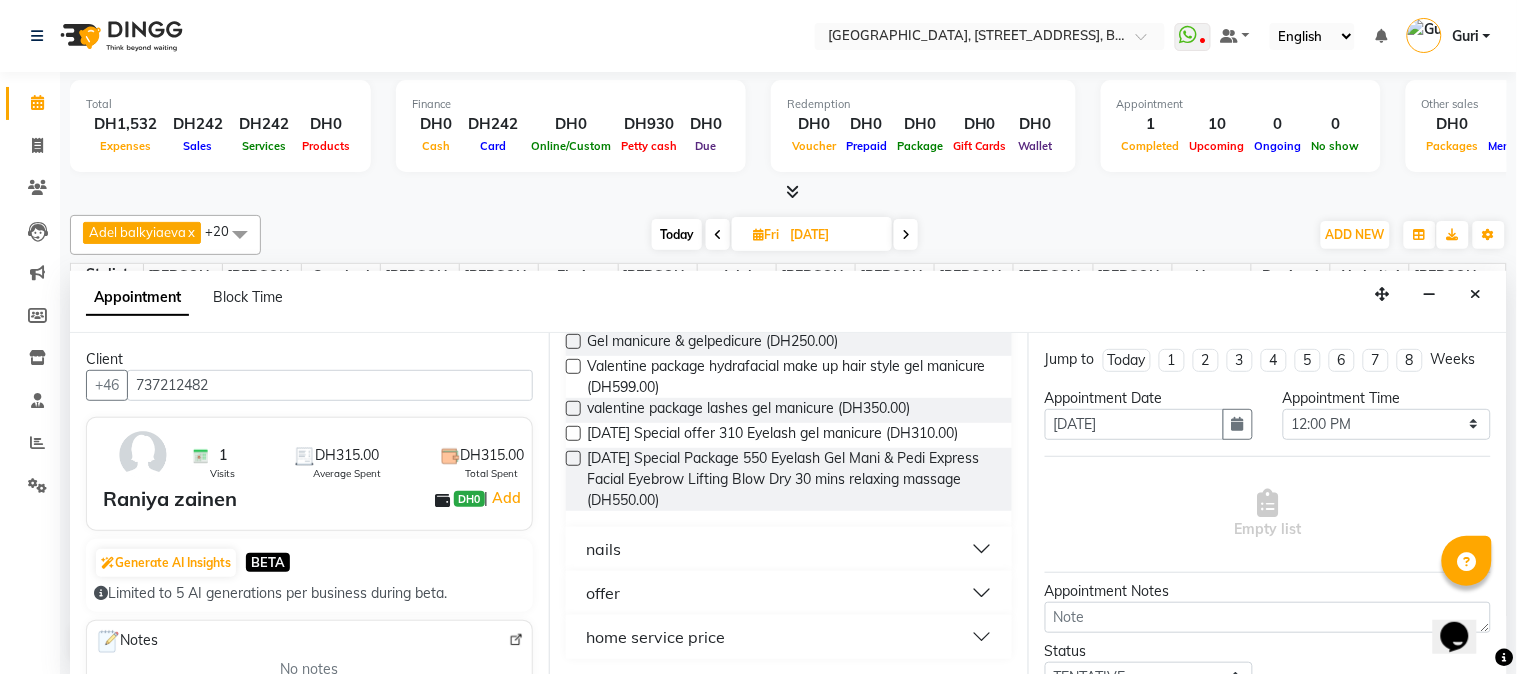 click on "nails" at bounding box center [789, 549] 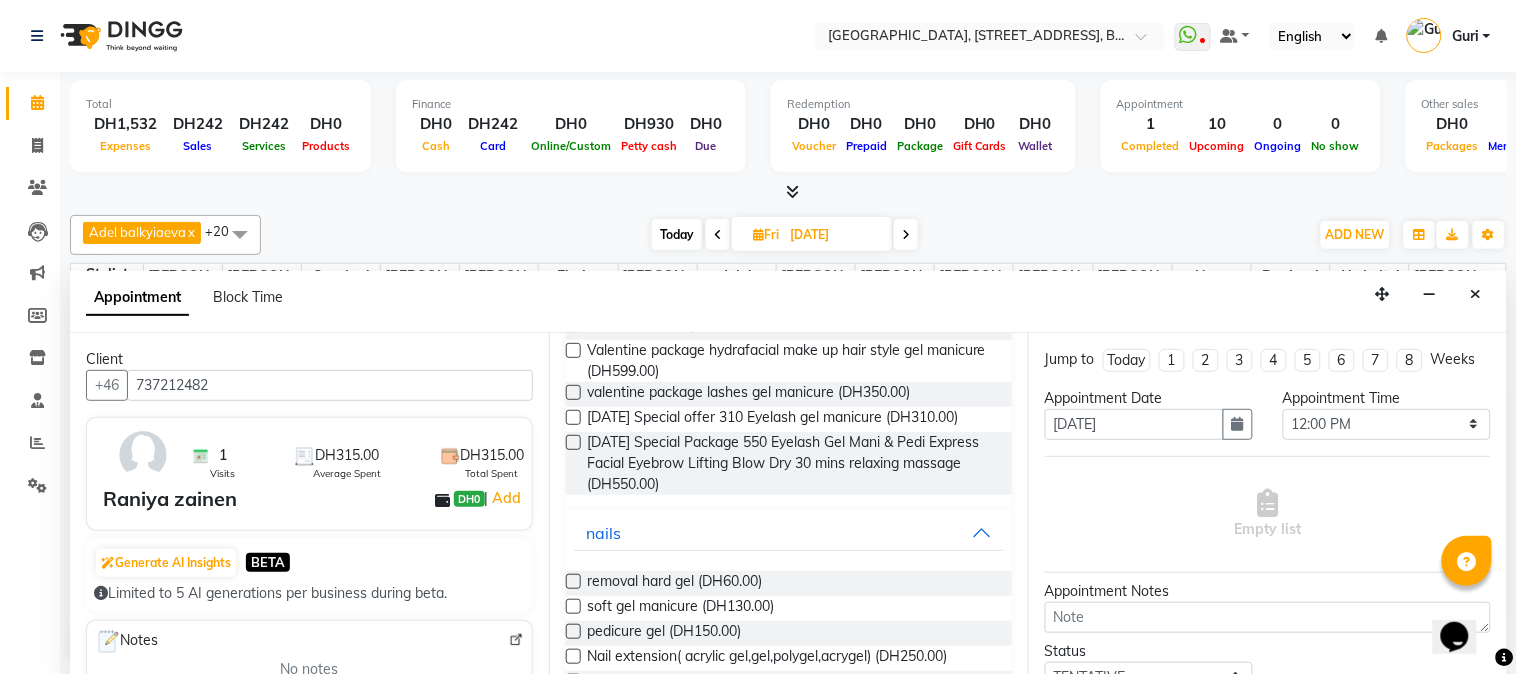 click at bounding box center (573, 631) 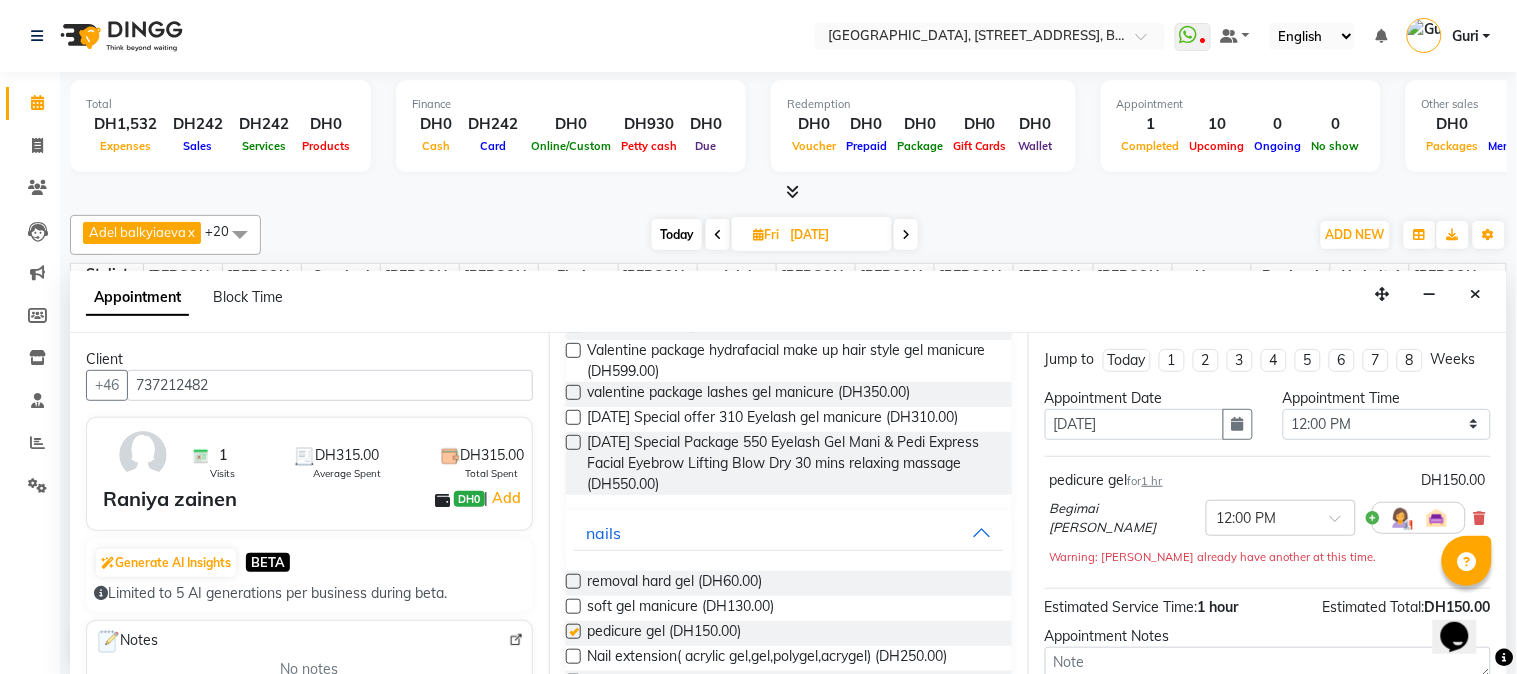 checkbox on "false" 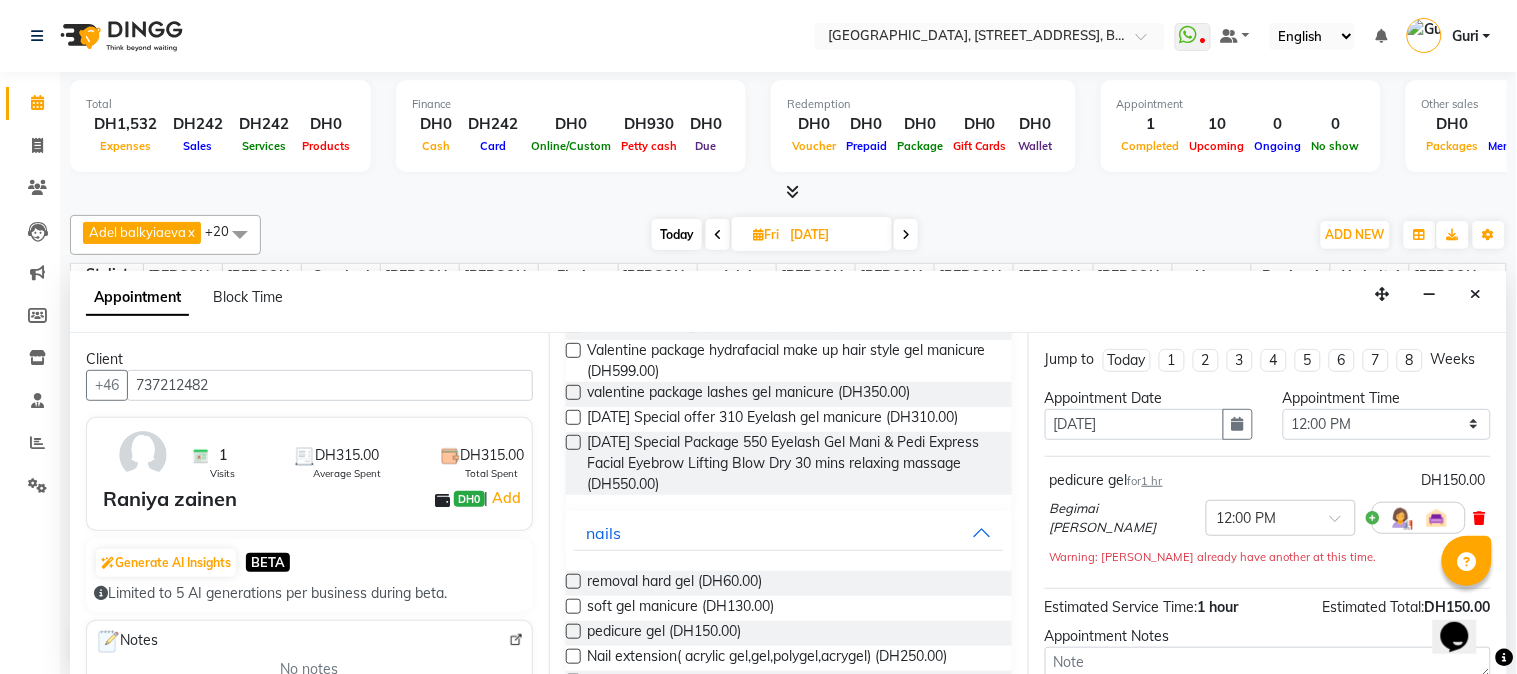 click at bounding box center (1480, 518) 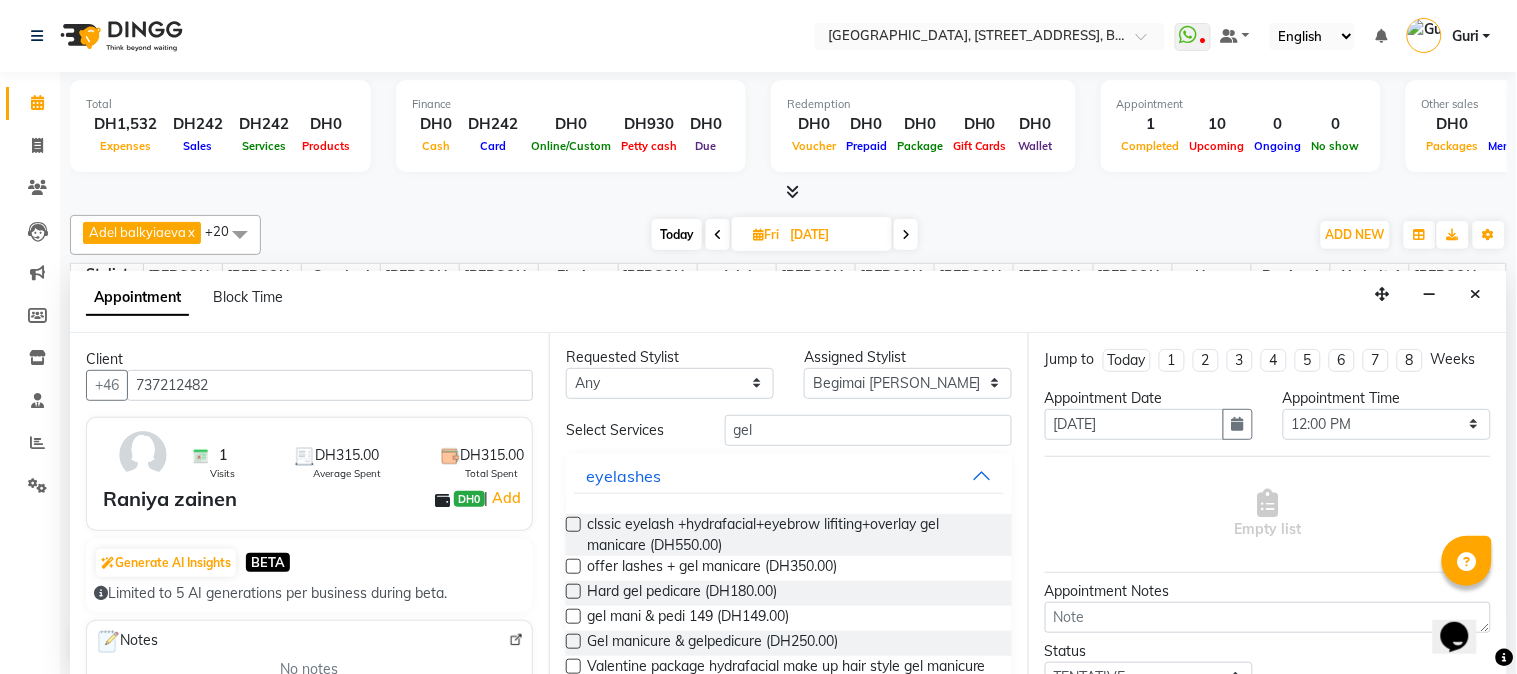 scroll, scrollTop: 0, scrollLeft: 0, axis: both 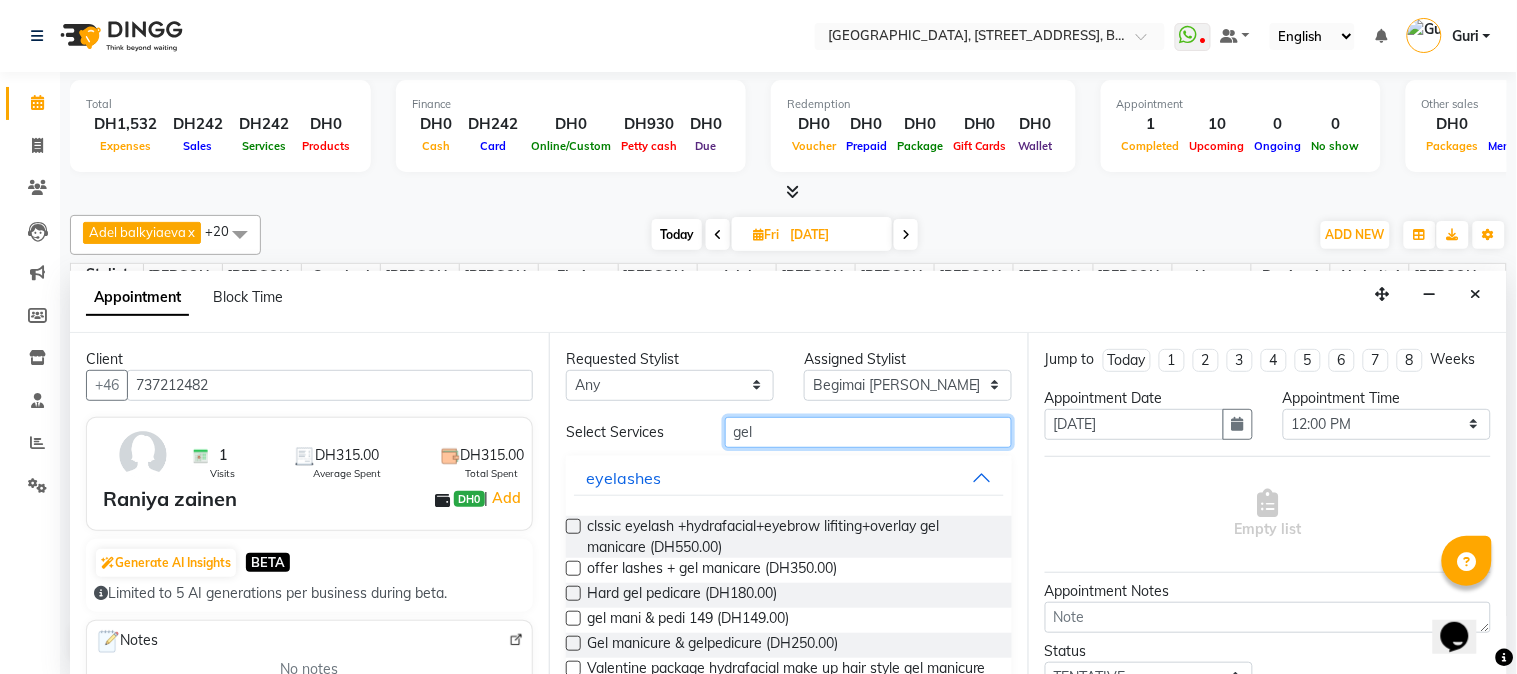 click on "gel" at bounding box center (868, 432) 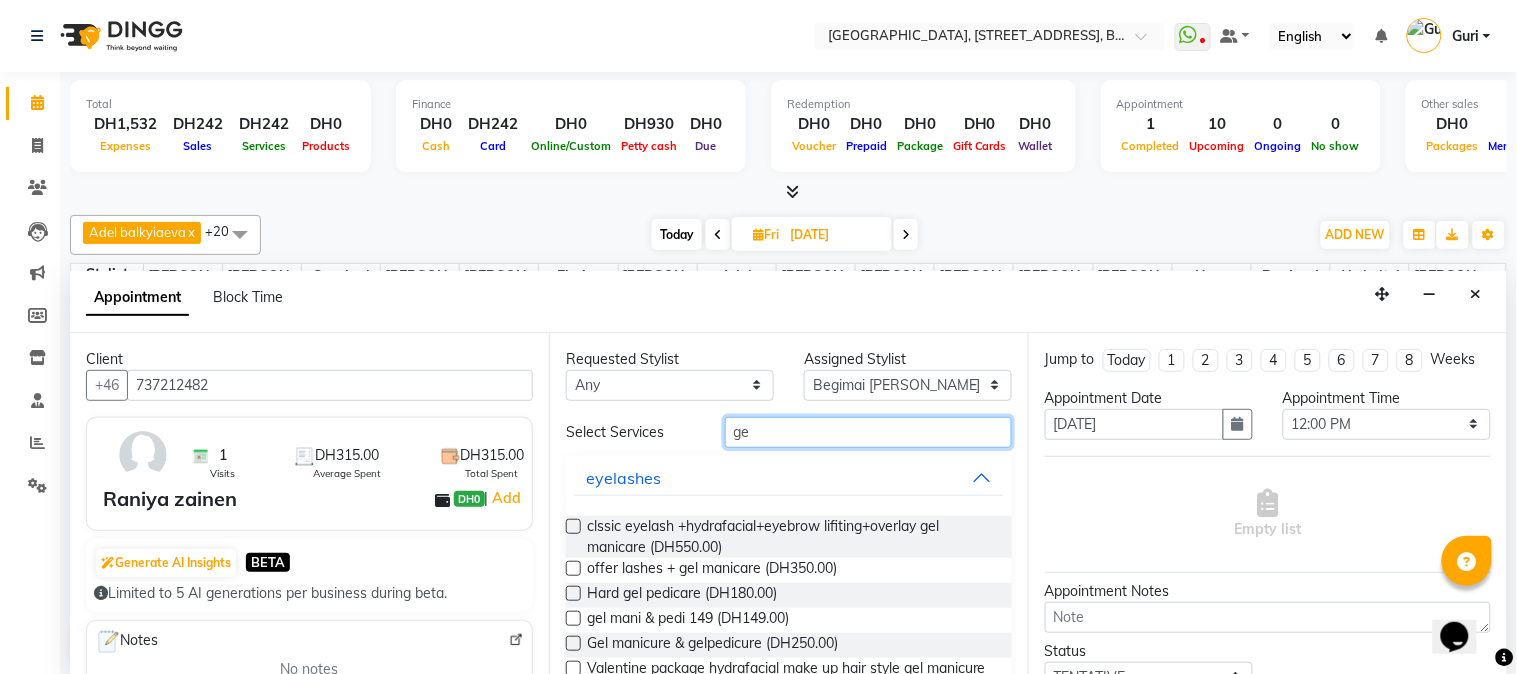 type on "g" 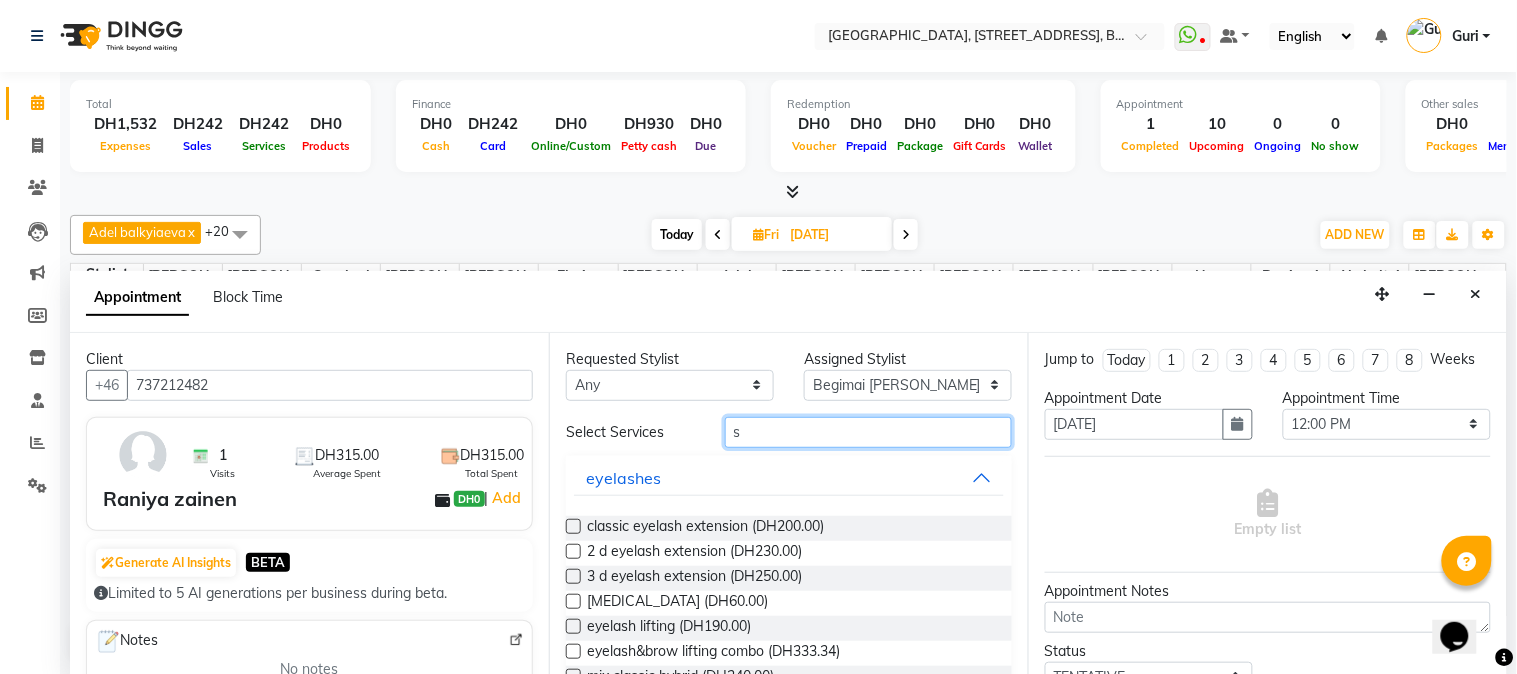 type on "s" 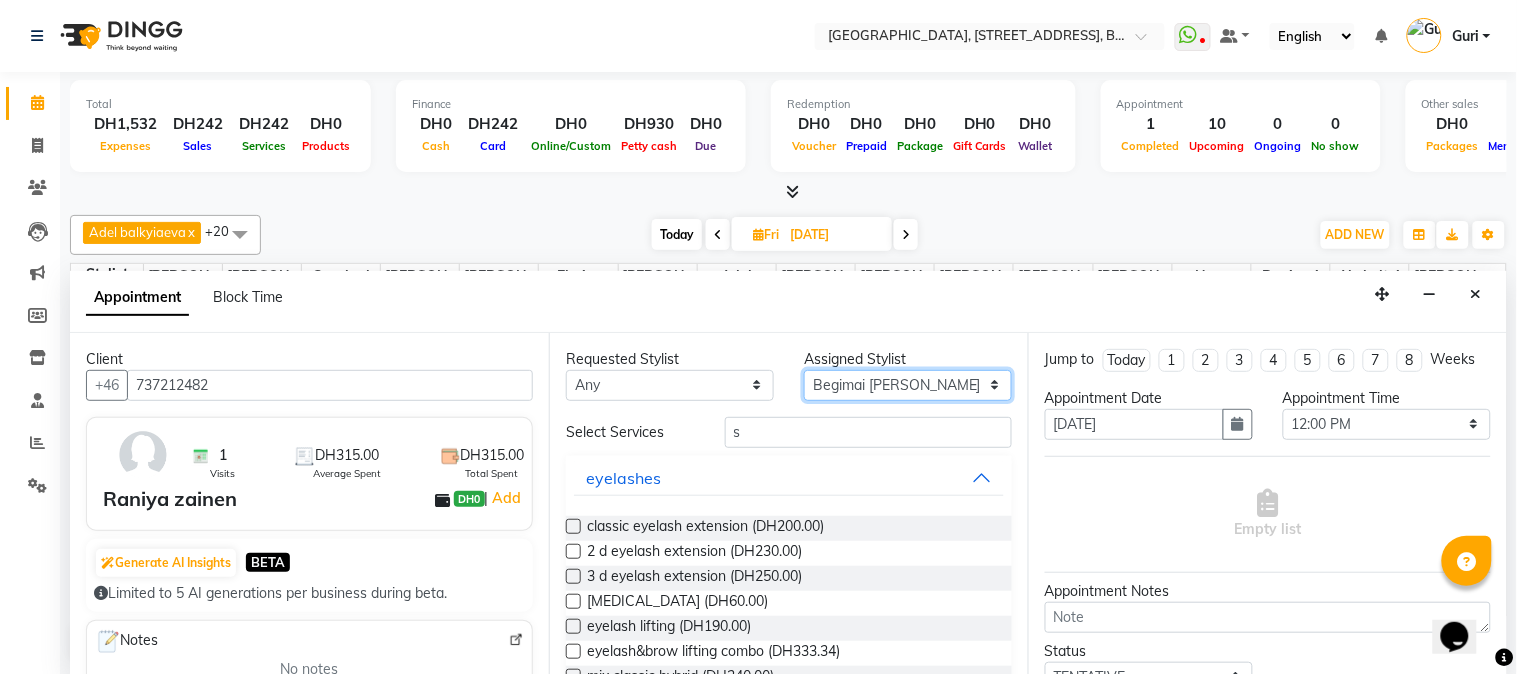 click on "Select Adel balkyiaeva [PERSON_NAME] [PERSON_NAME] ZHUMALIEVA [PERSON_NAME] Rakhmaniberdieva Aygul Durdyyeva [PERSON_NAME] soldatbek kyzy [PERSON_NAME]  [PERSON_NAME] el Gourari [PERSON_NAME] [PERSON_NAME] agozian [PERSON_NAME] (hadija) [PERSON_NAME] [PERSON_NAME] [PERSON_NAME] Soldotbek kyzy Meerzat askatovna Nour [PERSON_NAME] [PERSON_NAME]" at bounding box center (908, 385) 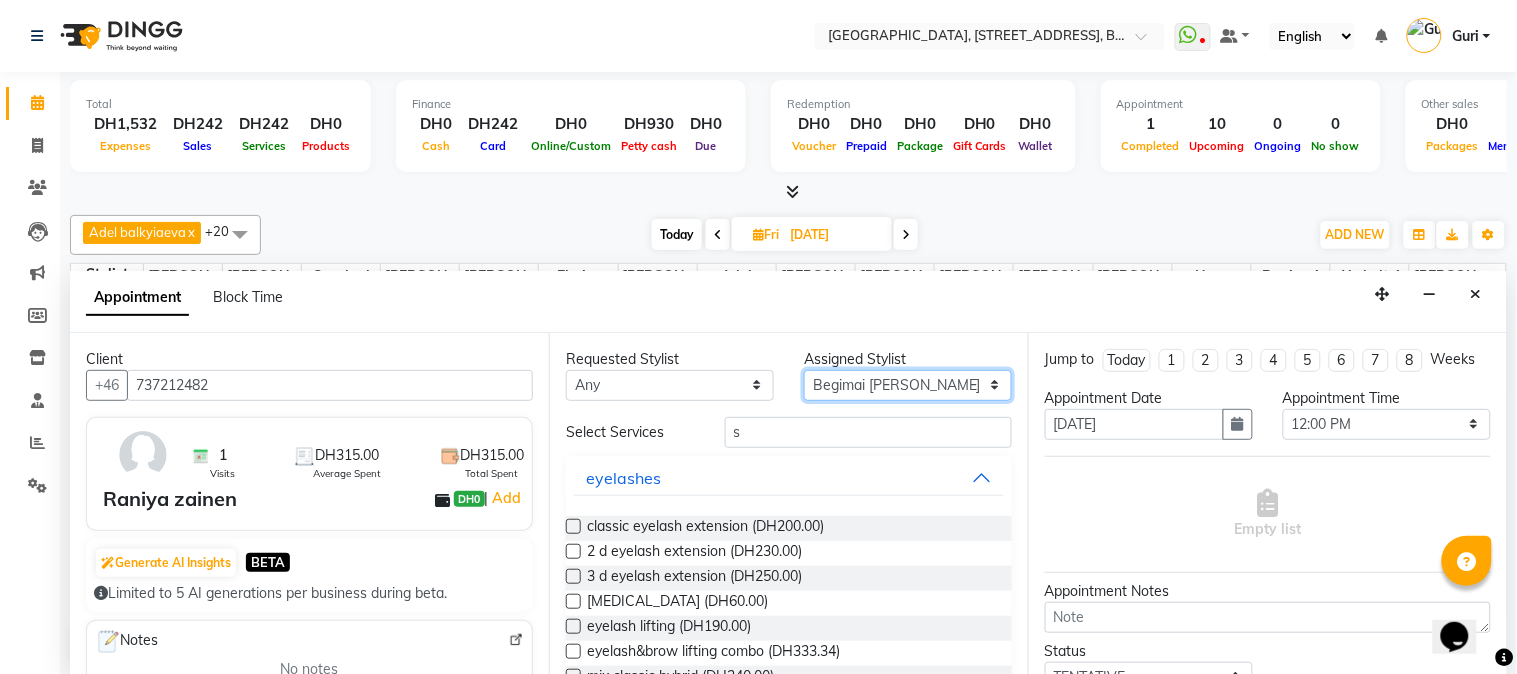 select on "43437" 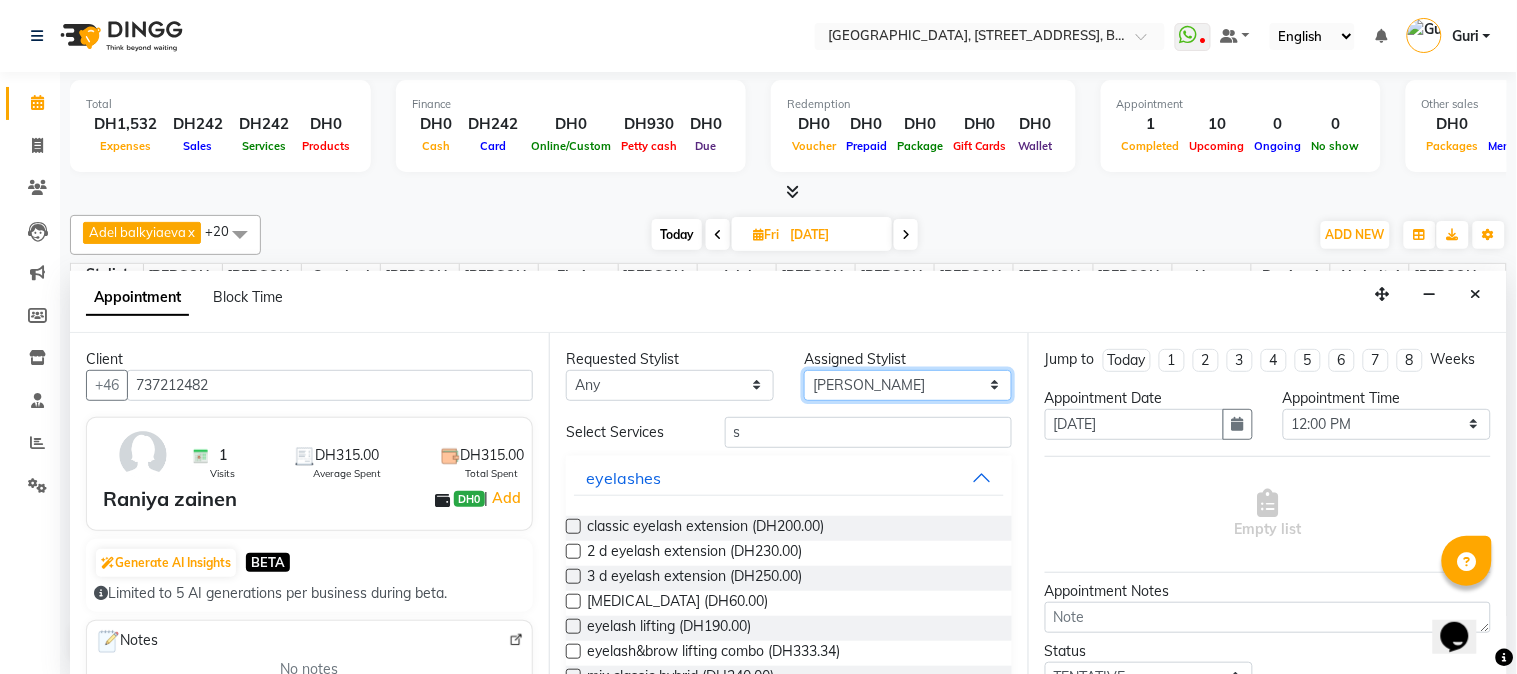 click on "Select Adel balkyiaeva [PERSON_NAME] [PERSON_NAME] ZHUMALIEVA [PERSON_NAME] Rakhmaniberdieva Aygul Durdyyeva [PERSON_NAME] soldatbek kyzy [PERSON_NAME]  [PERSON_NAME] el Gourari [PERSON_NAME] [PERSON_NAME] agozian [PERSON_NAME] (hadija) [PERSON_NAME] [PERSON_NAME] [PERSON_NAME] Soldotbek kyzy Meerzat askatovna Nour [PERSON_NAME] [PERSON_NAME]" at bounding box center (908, 385) 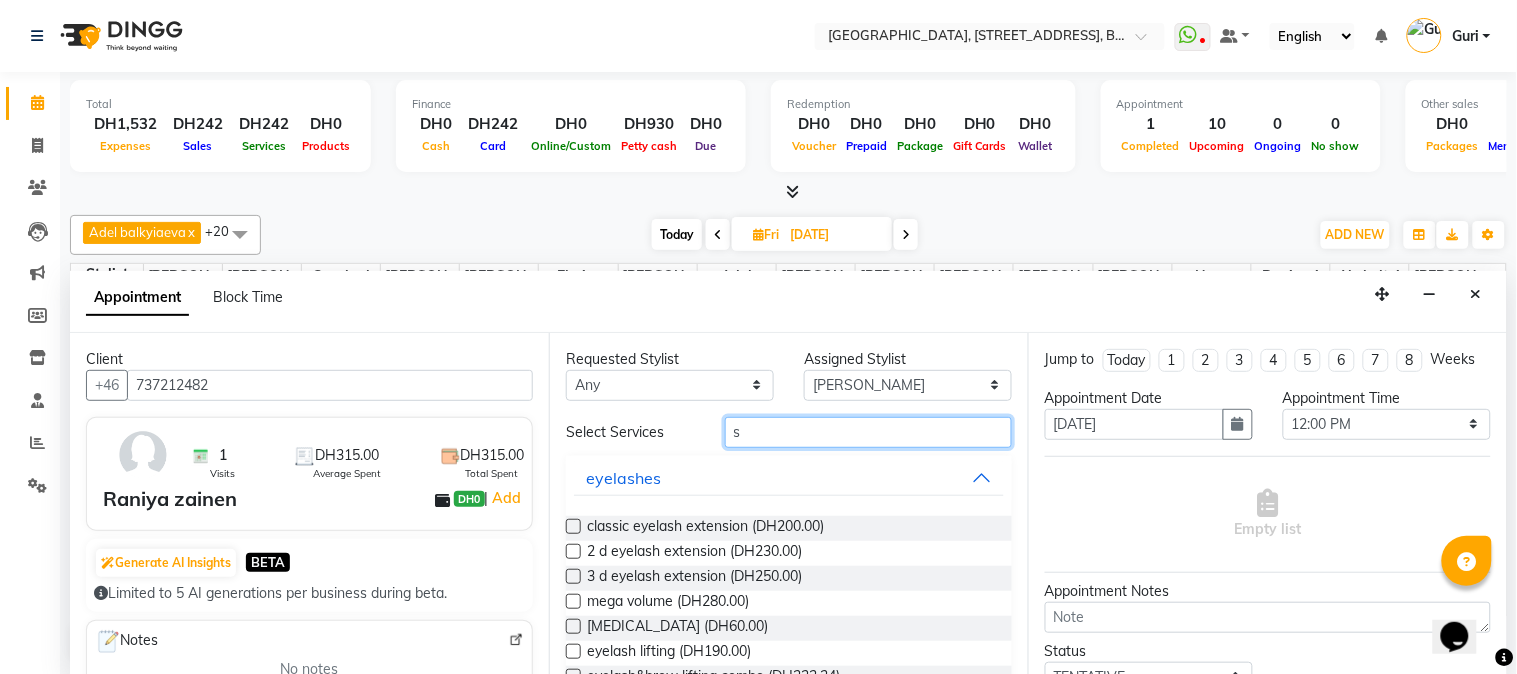 click on "s" at bounding box center [868, 432] 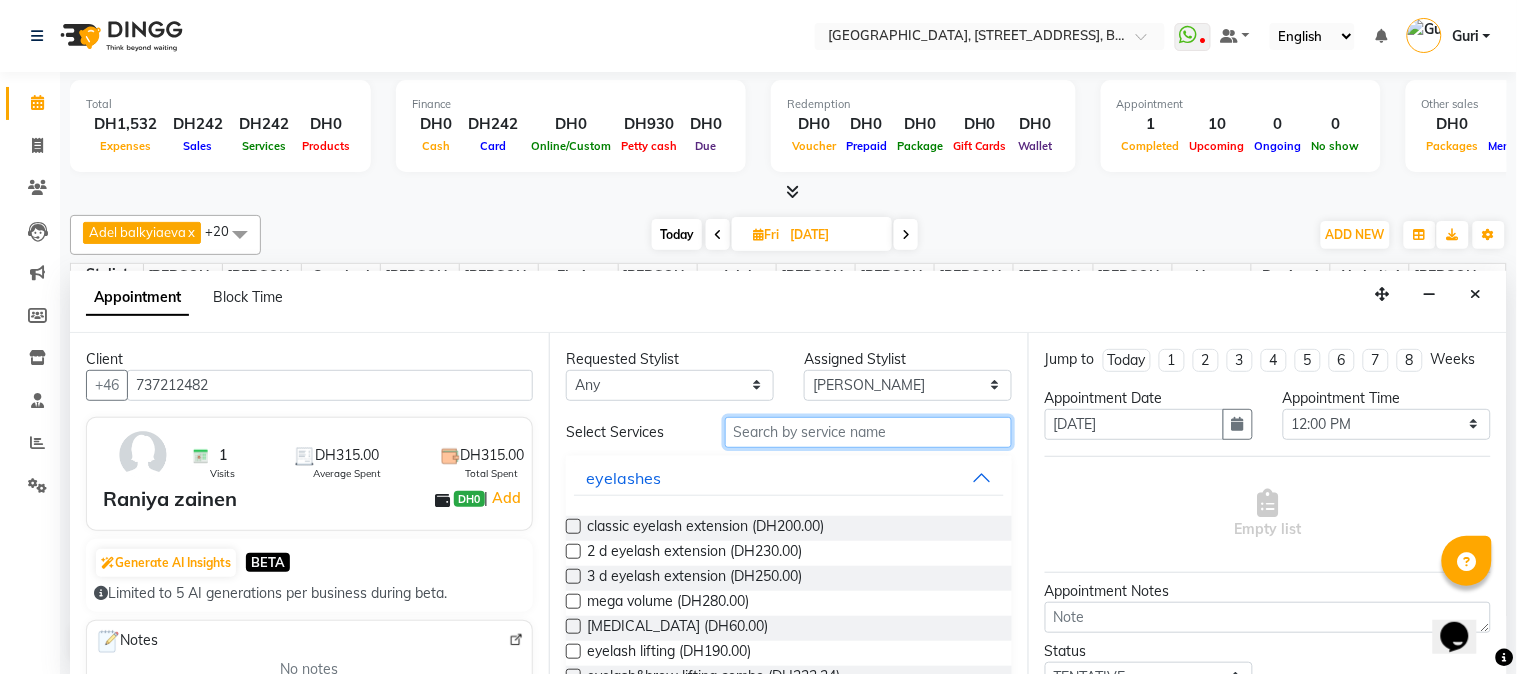 click at bounding box center (868, 432) 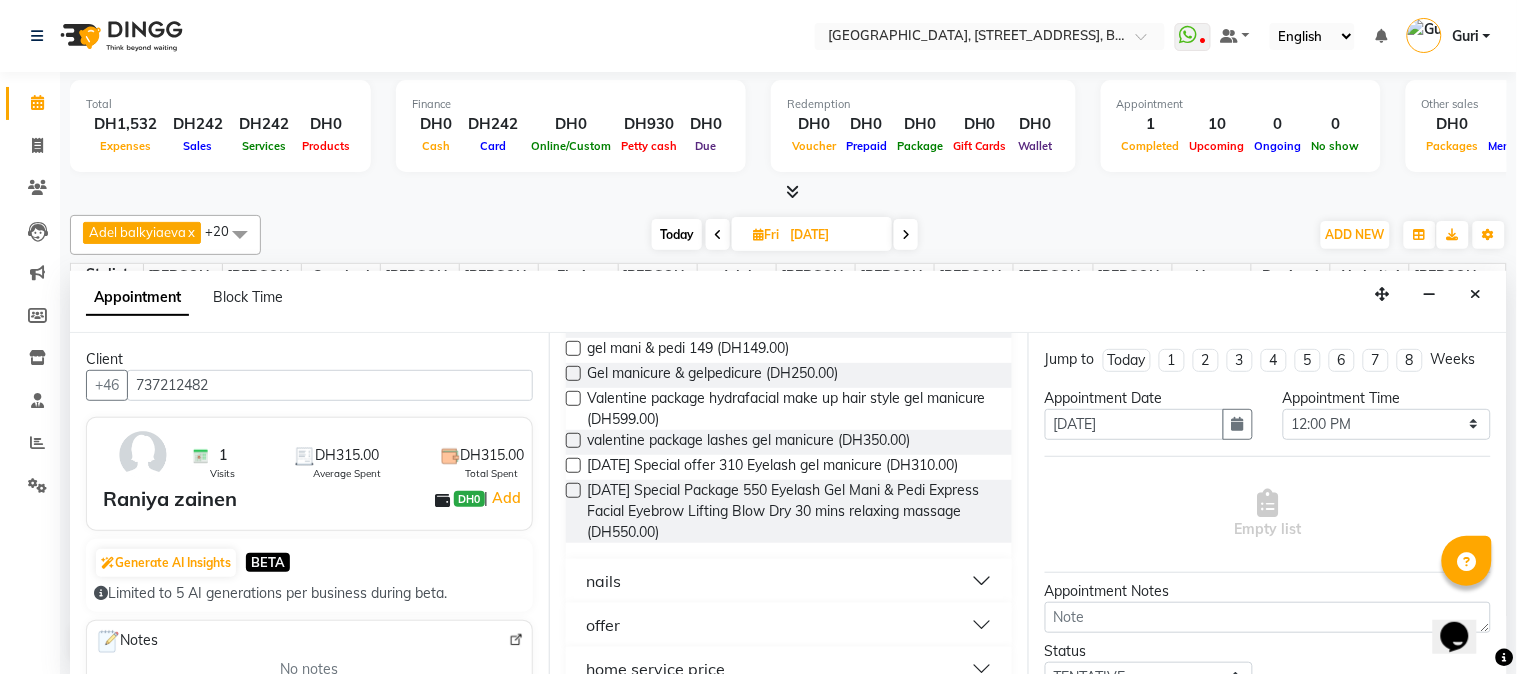 scroll, scrollTop: 298, scrollLeft: 0, axis: vertical 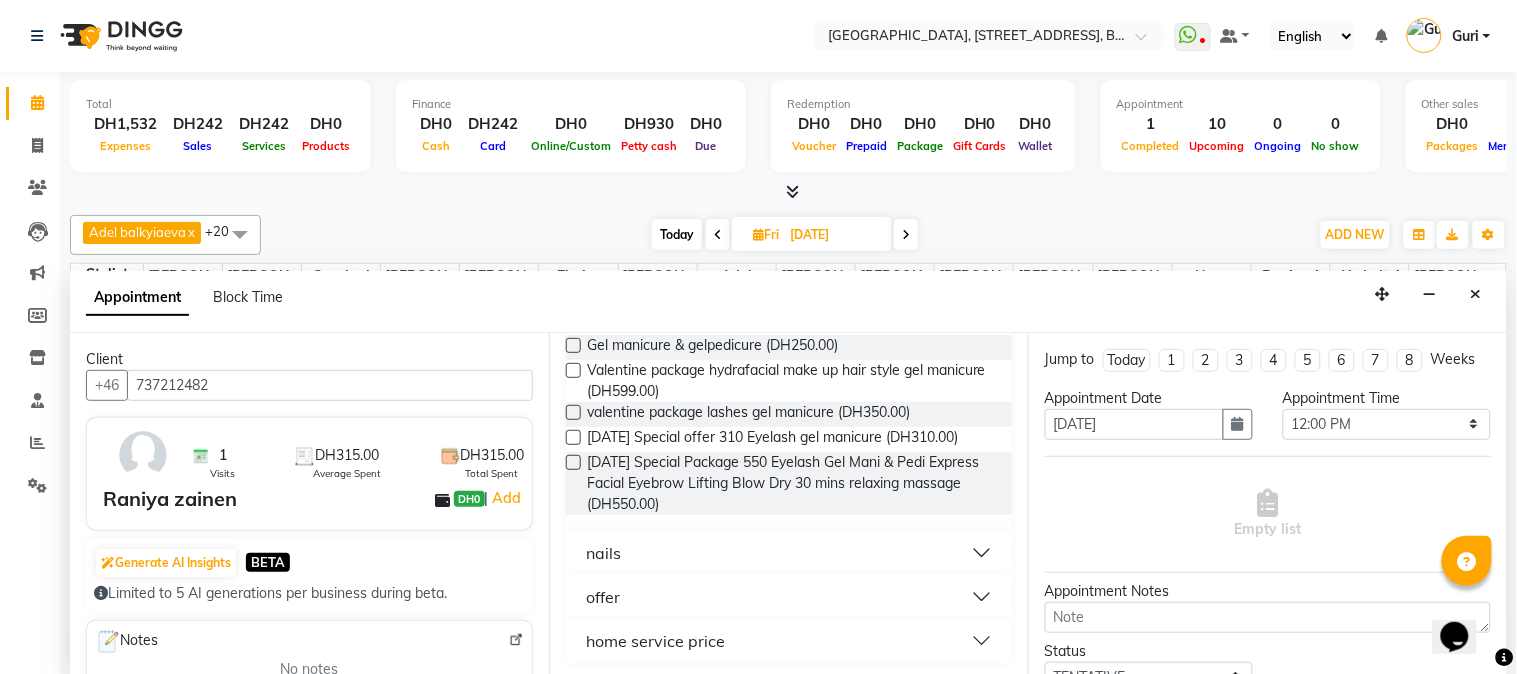 type on "gel" 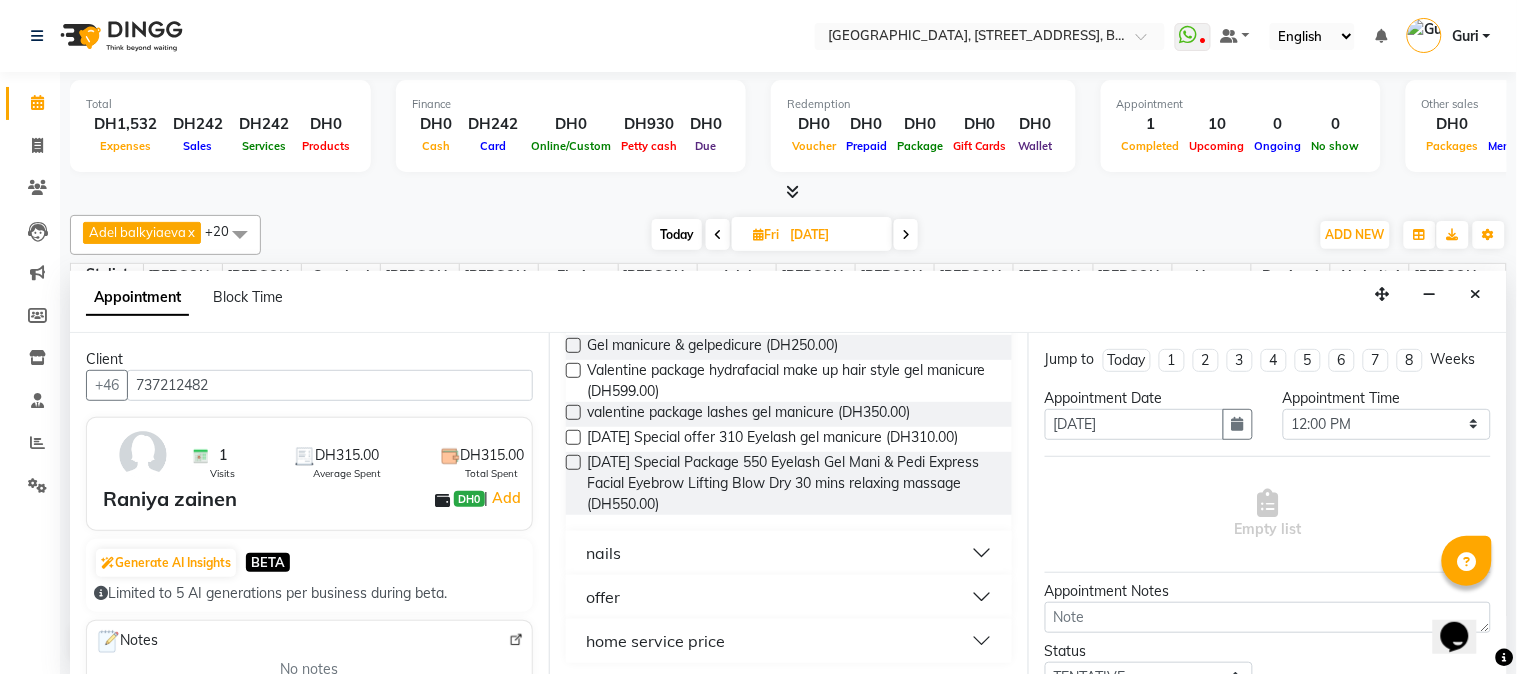 click on "nails" at bounding box center (789, 553) 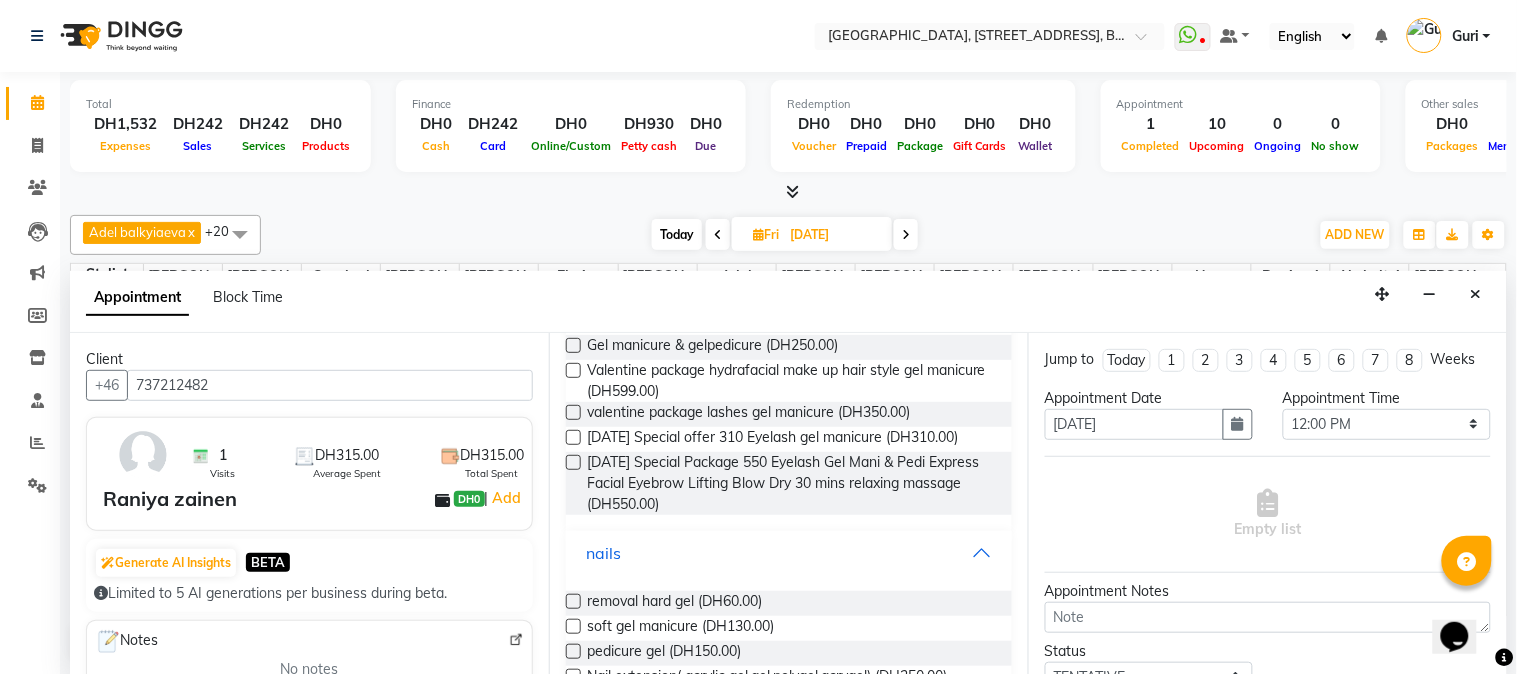scroll, scrollTop: 597, scrollLeft: 0, axis: vertical 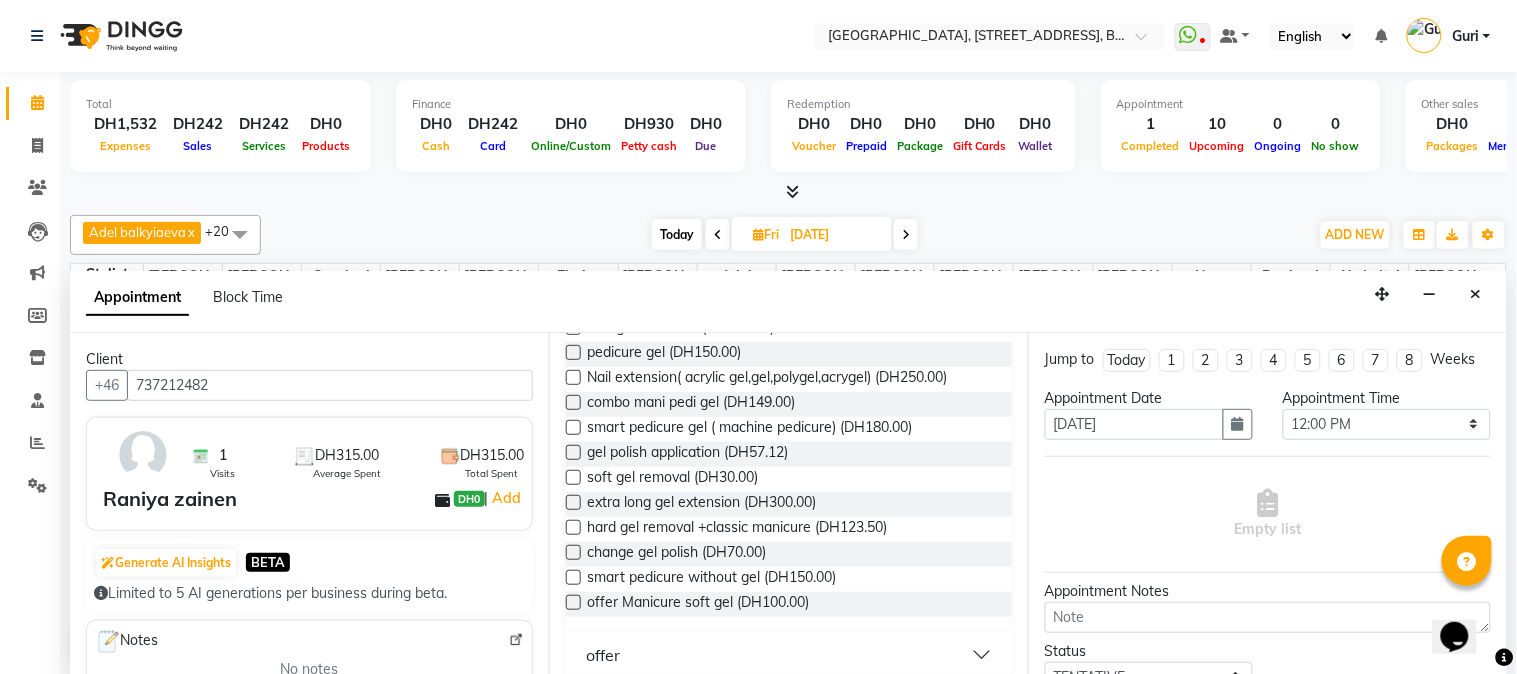 click at bounding box center (573, 352) 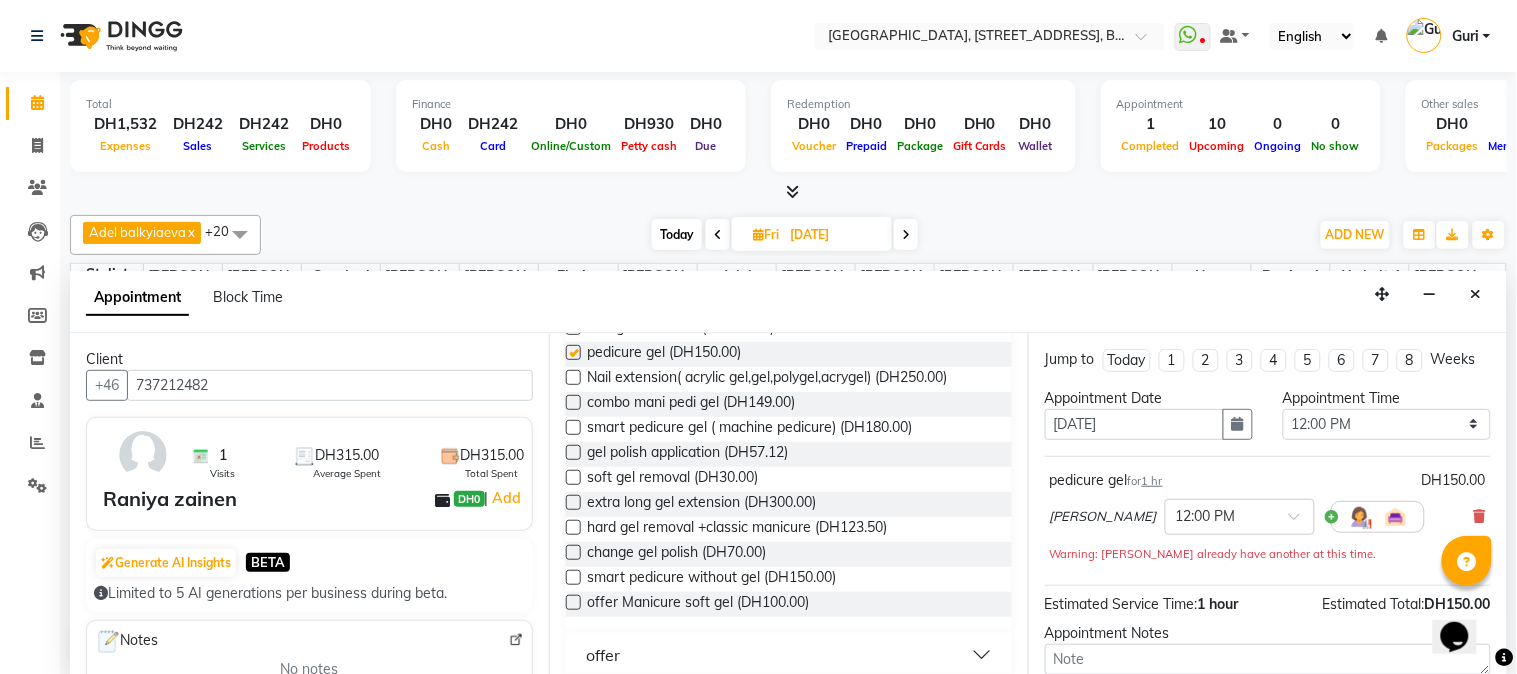 checkbox on "false" 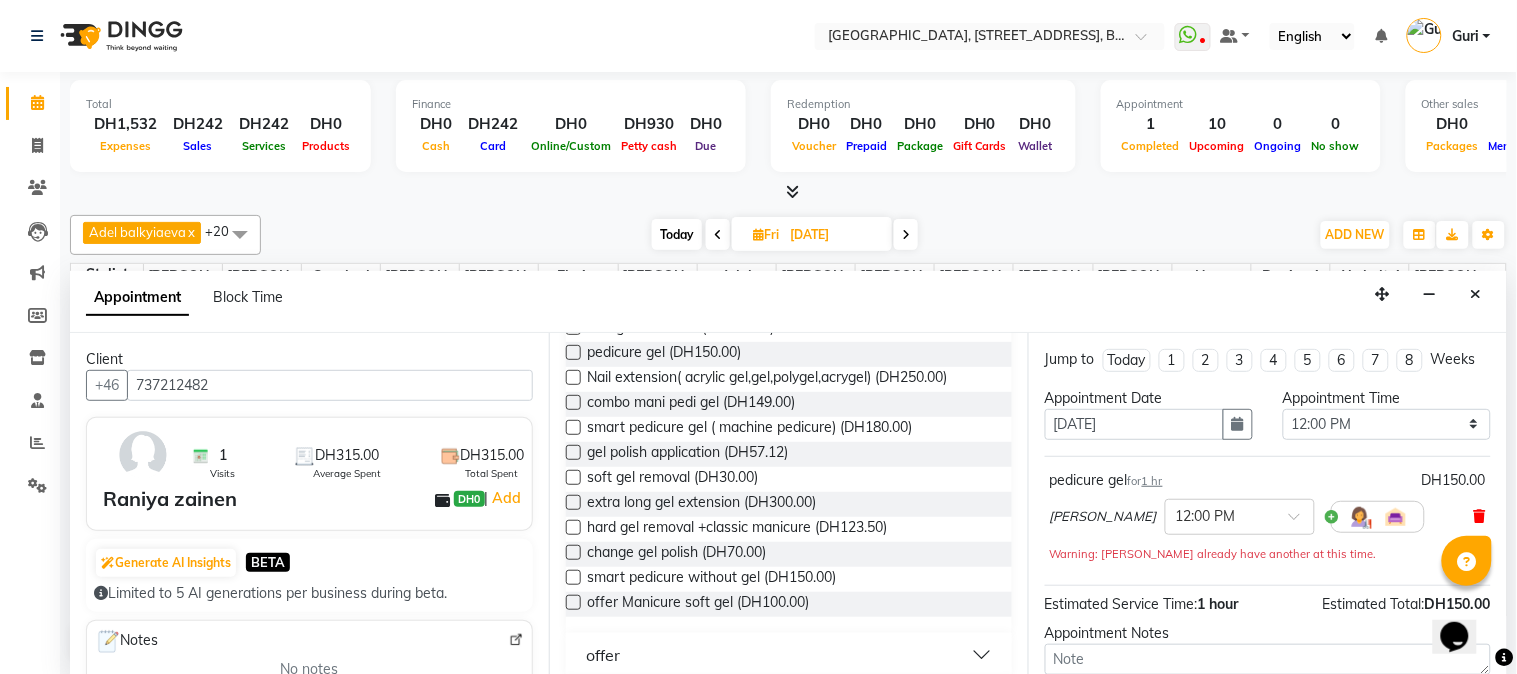 click at bounding box center [1480, 516] 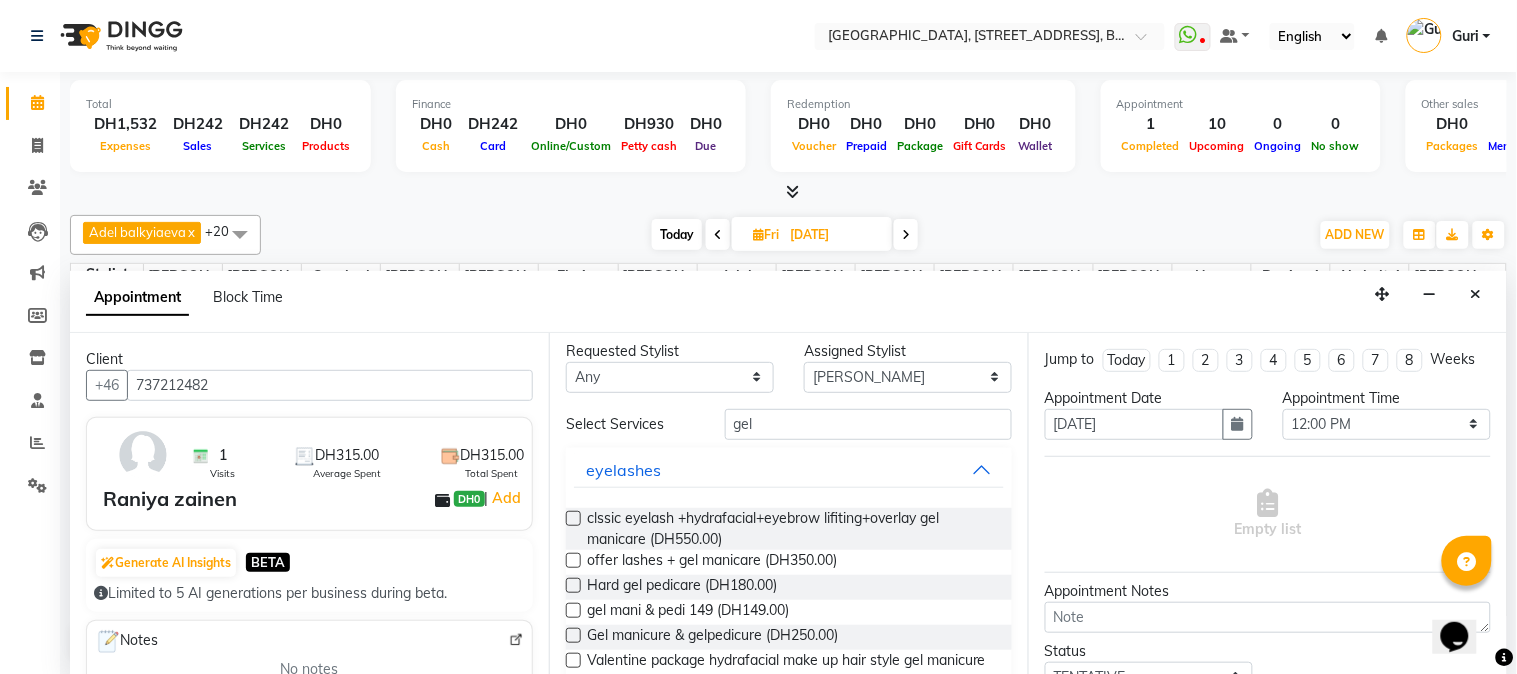 scroll, scrollTop: 0, scrollLeft: 0, axis: both 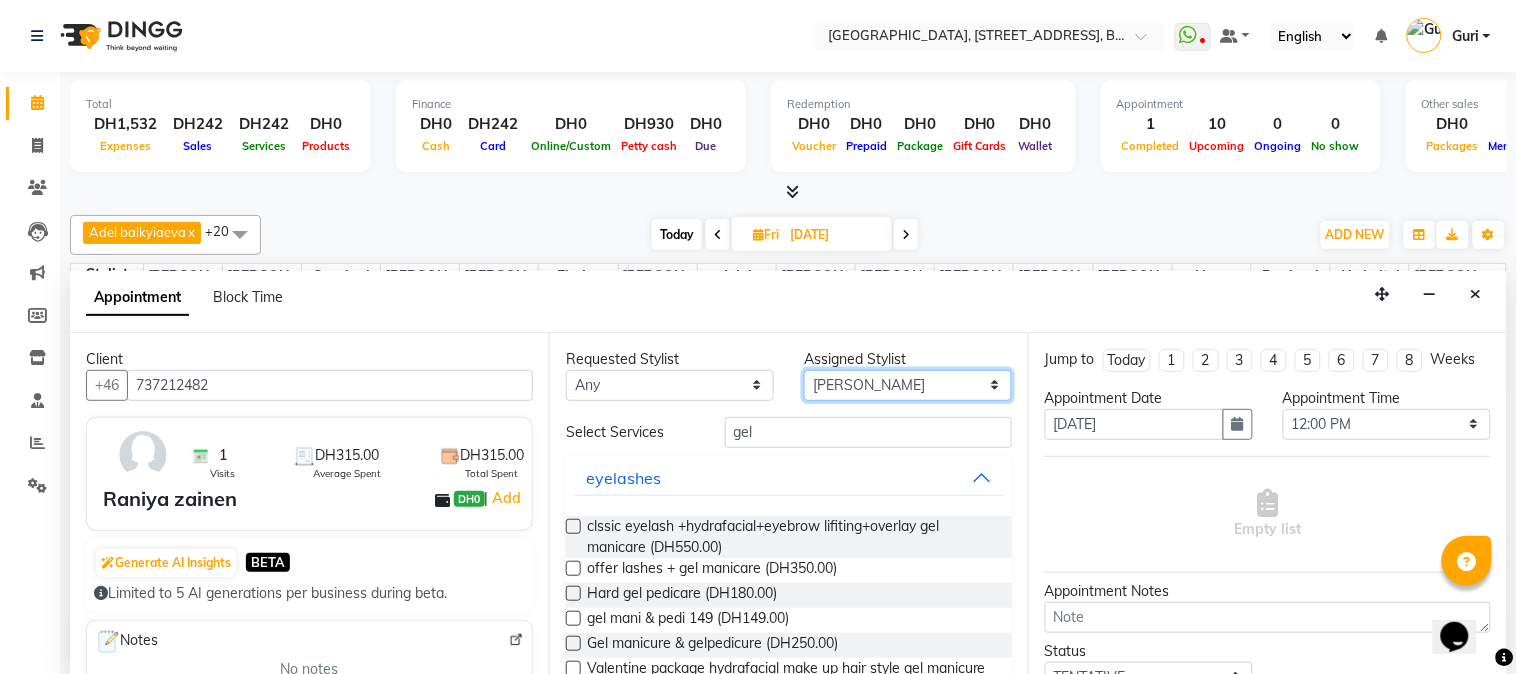 click on "Select Adel balkyiaeva [PERSON_NAME] [PERSON_NAME] ZHUMALIEVA [PERSON_NAME] Rakhmaniberdieva Aygul Durdyyeva [PERSON_NAME] soldatbek kyzy [PERSON_NAME]  [PERSON_NAME] el Gourari [PERSON_NAME] [PERSON_NAME] agozian [PERSON_NAME] (hadija) [PERSON_NAME] [PERSON_NAME] [PERSON_NAME] Soldotbek kyzy Meerzat askatovna Nour [PERSON_NAME] [PERSON_NAME]" at bounding box center [908, 385] 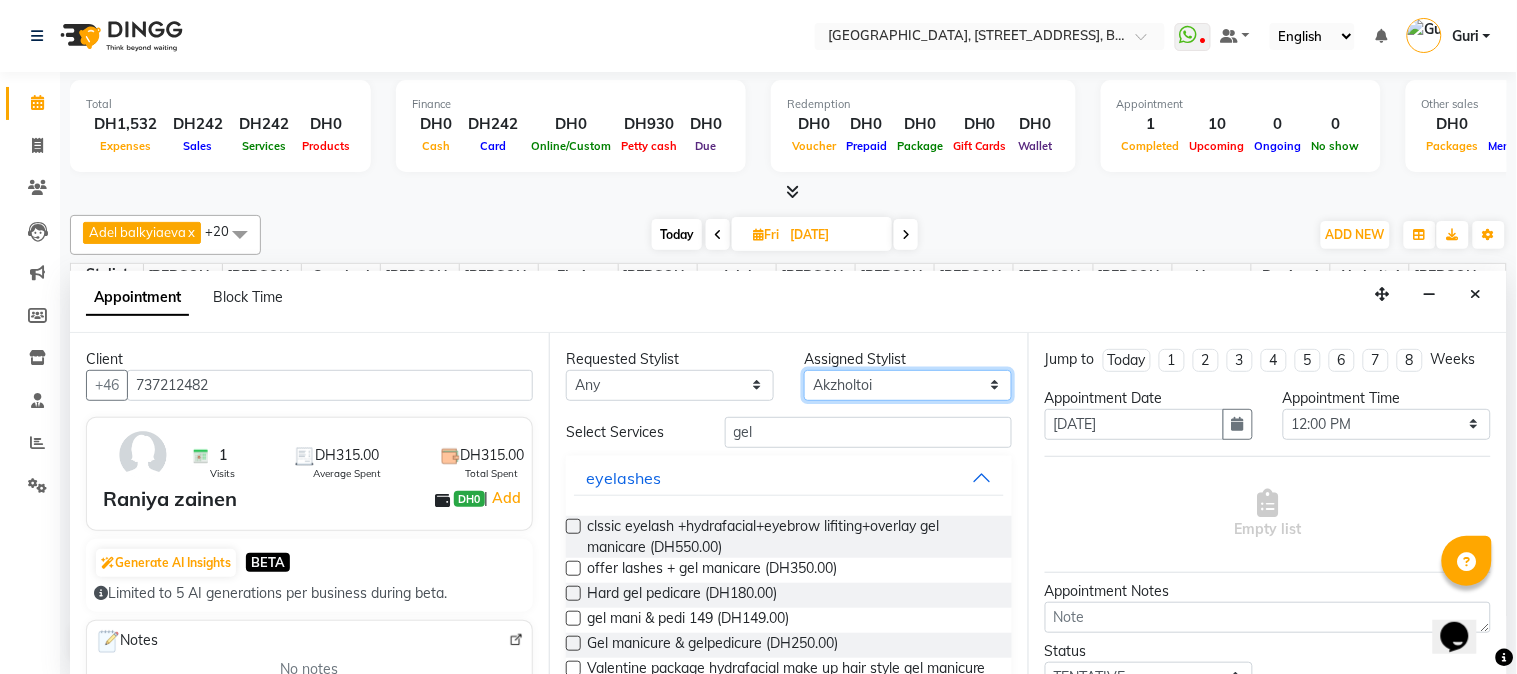 click on "Select Adel balkyiaeva [PERSON_NAME] [PERSON_NAME] ZHUMALIEVA [PERSON_NAME] Rakhmaniberdieva Aygul Durdyyeva [PERSON_NAME] soldatbek kyzy [PERSON_NAME]  [PERSON_NAME] el Gourari [PERSON_NAME] [PERSON_NAME] agozian [PERSON_NAME] (hadija) [PERSON_NAME] [PERSON_NAME] [PERSON_NAME] Soldotbek kyzy Meerzat askatovna Nour [PERSON_NAME] [PERSON_NAME]" at bounding box center [908, 385] 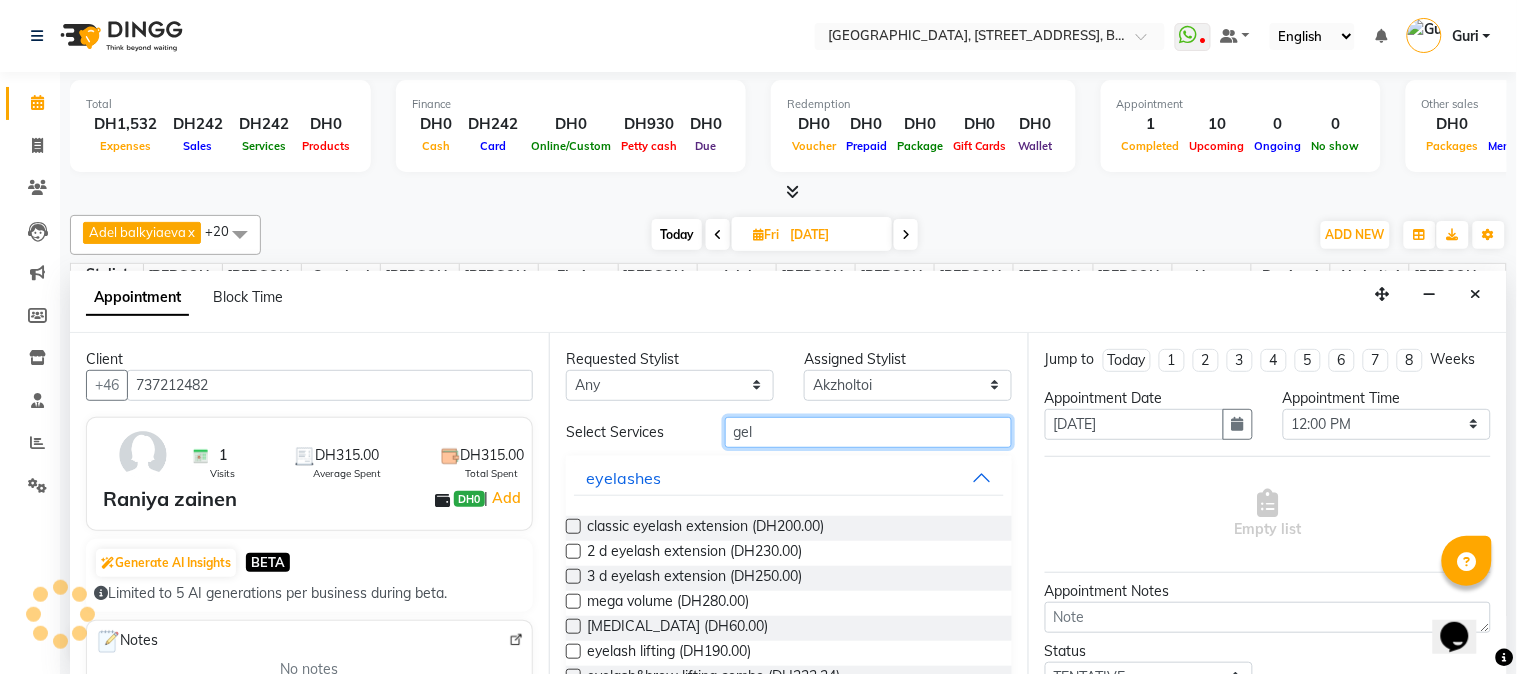 click on "gel" at bounding box center [868, 432] 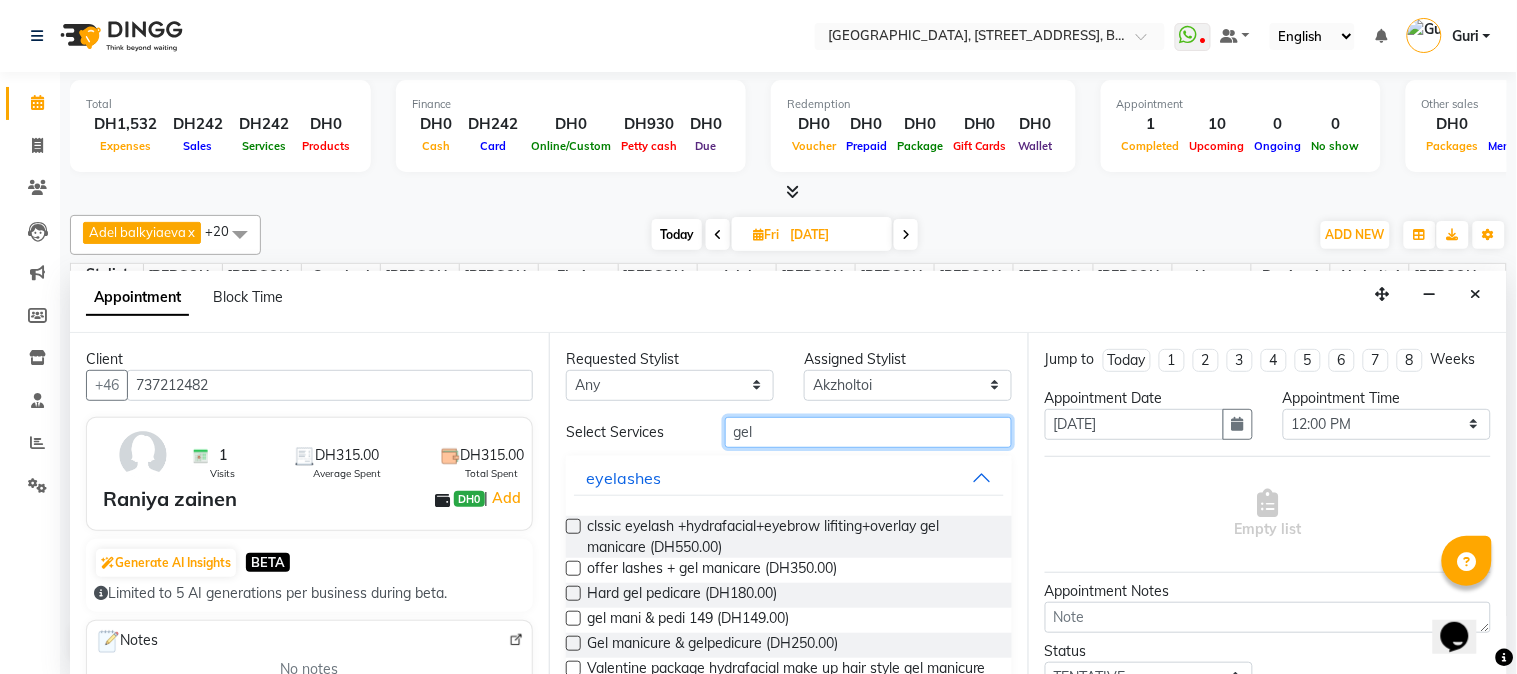 scroll, scrollTop: 298, scrollLeft: 0, axis: vertical 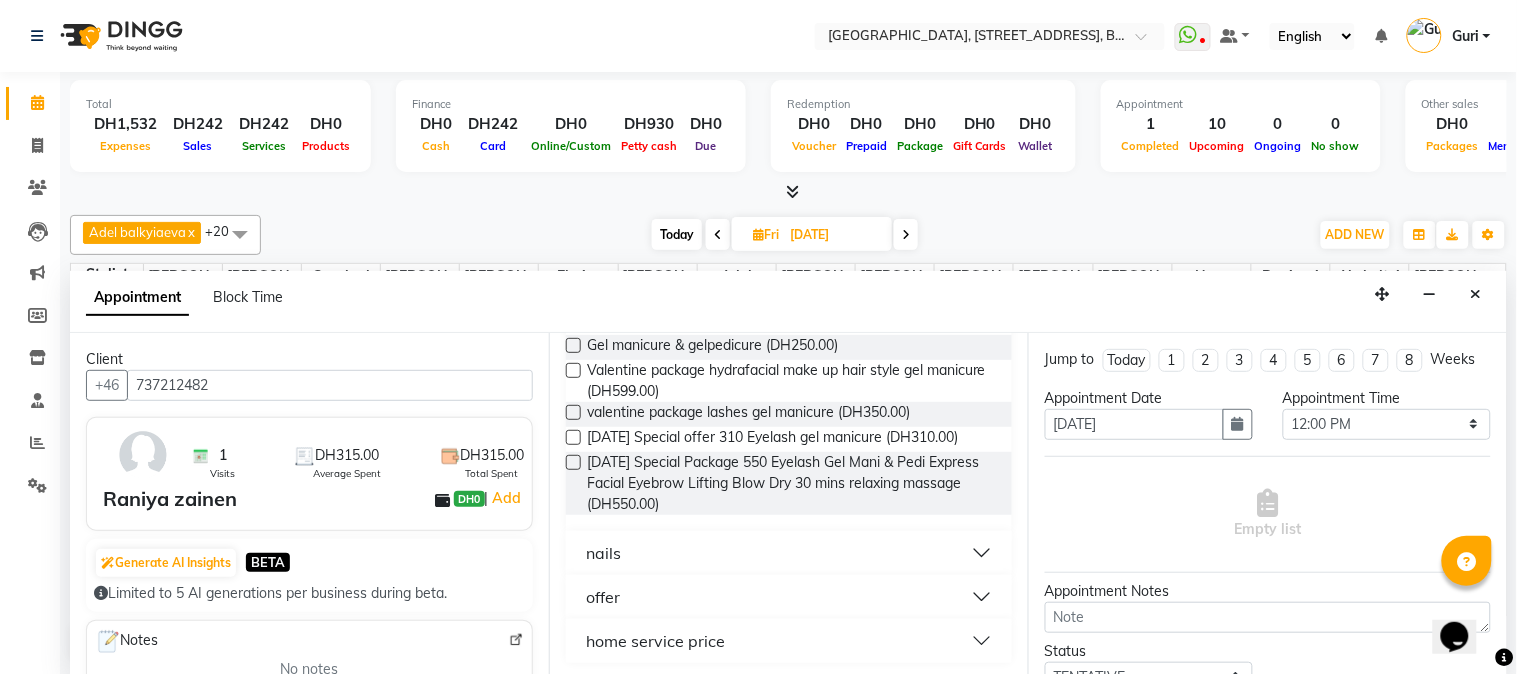 type on "gel" 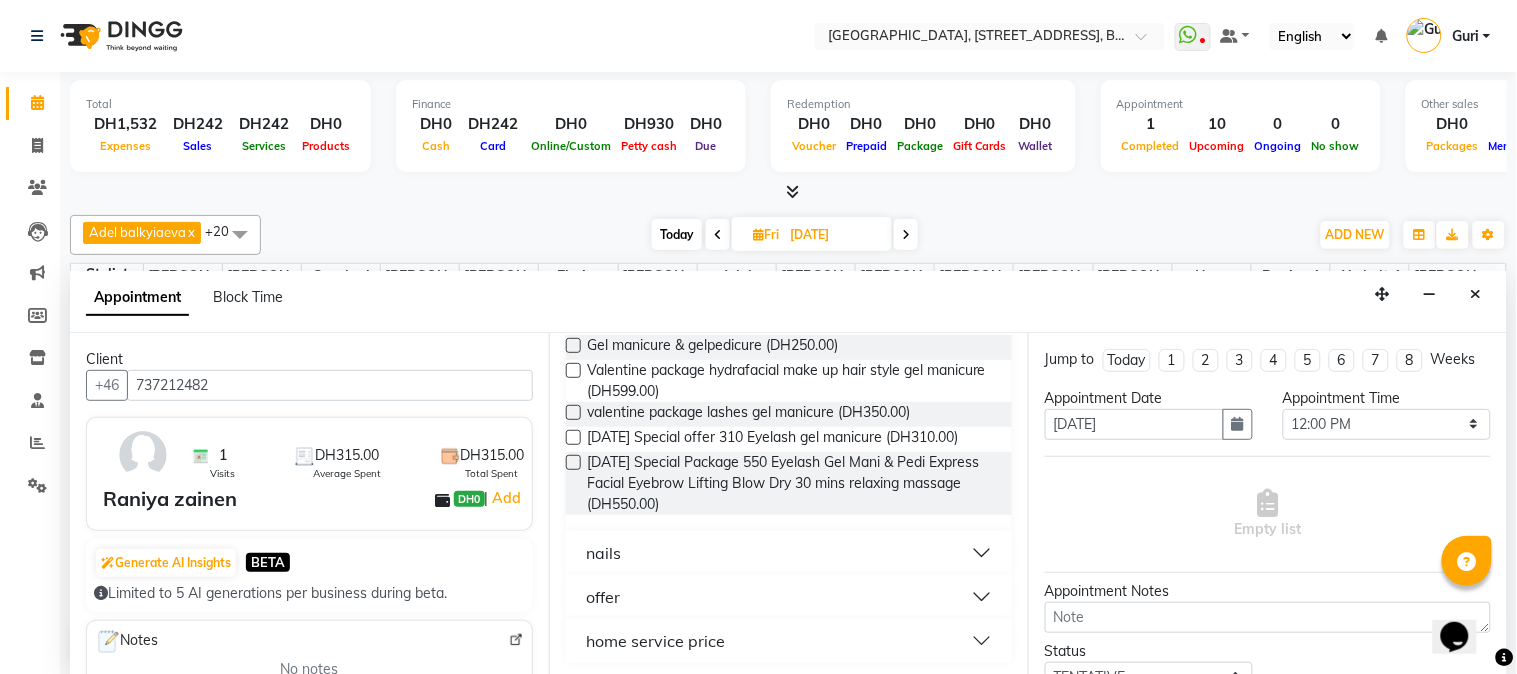 click on "nails" at bounding box center (789, 553) 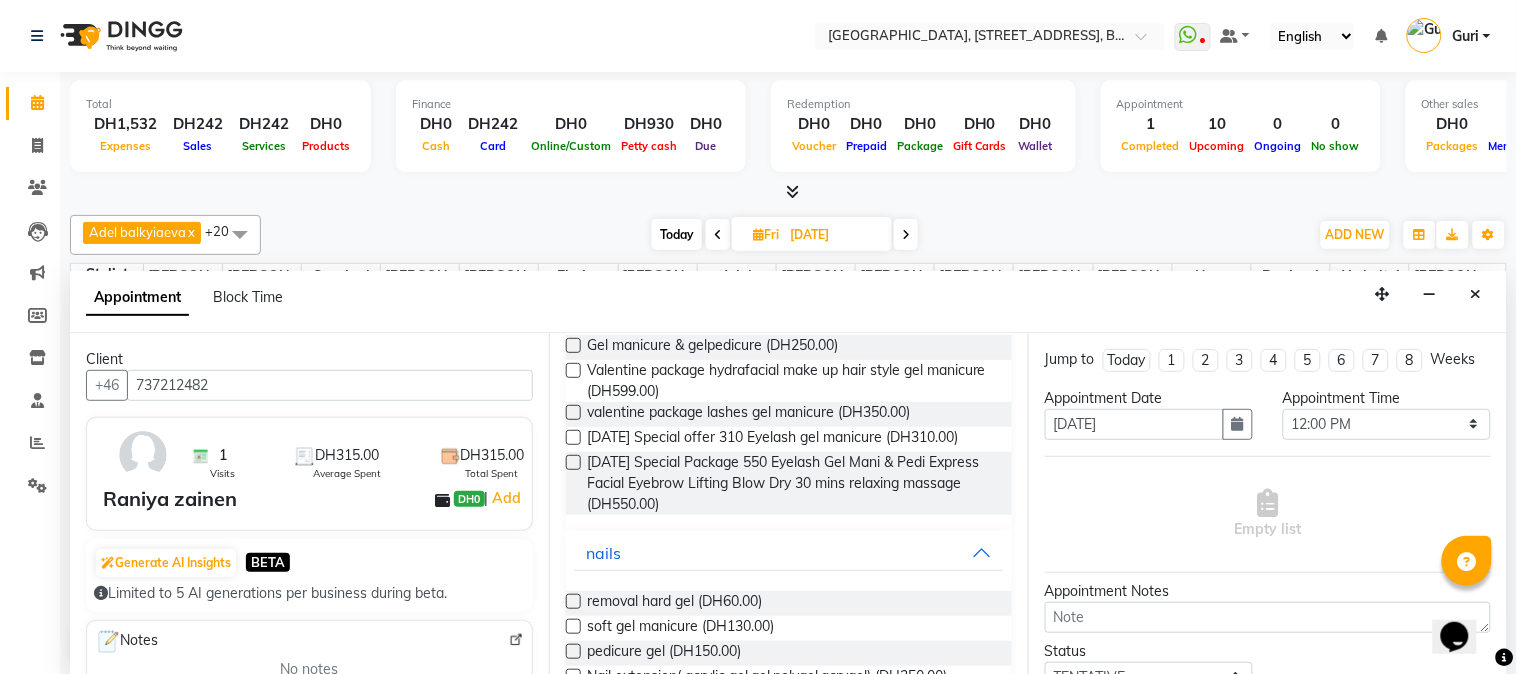 click at bounding box center [573, 651] 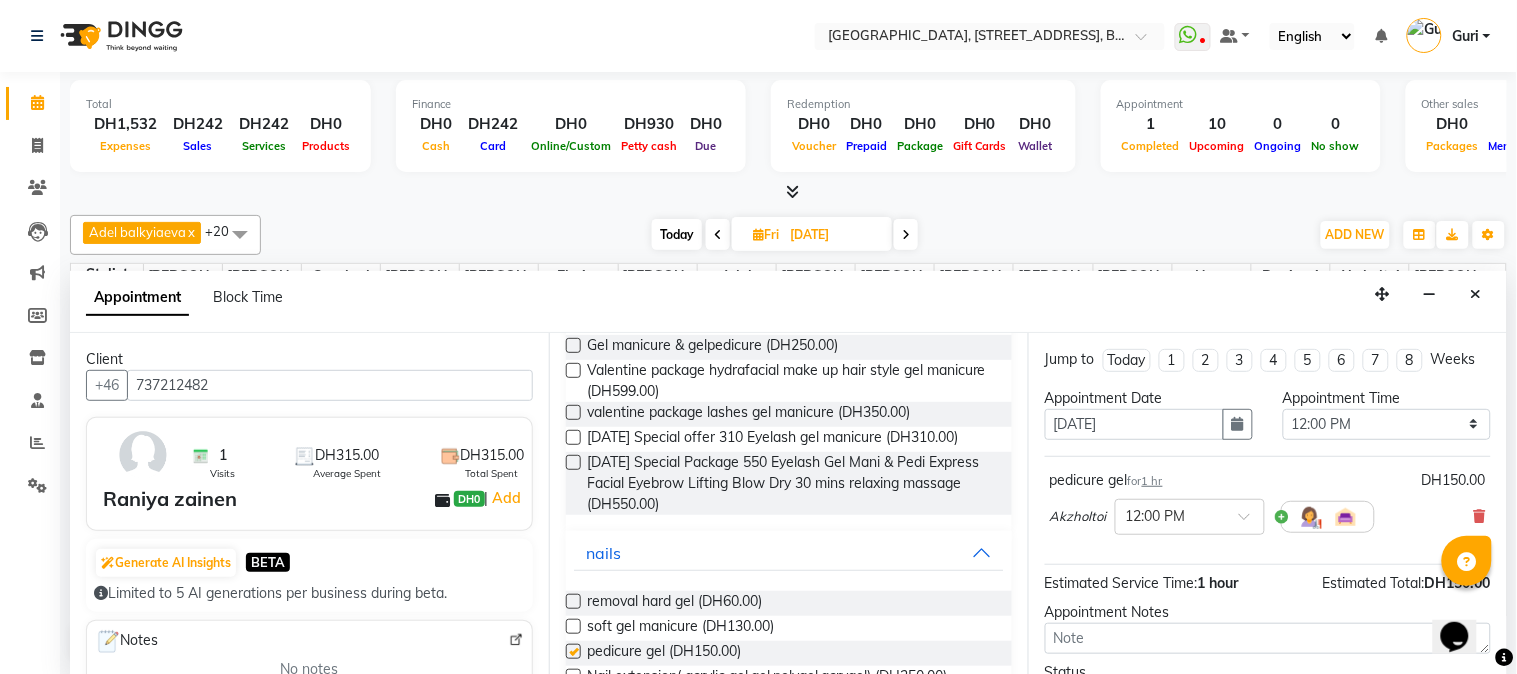 checkbox on "false" 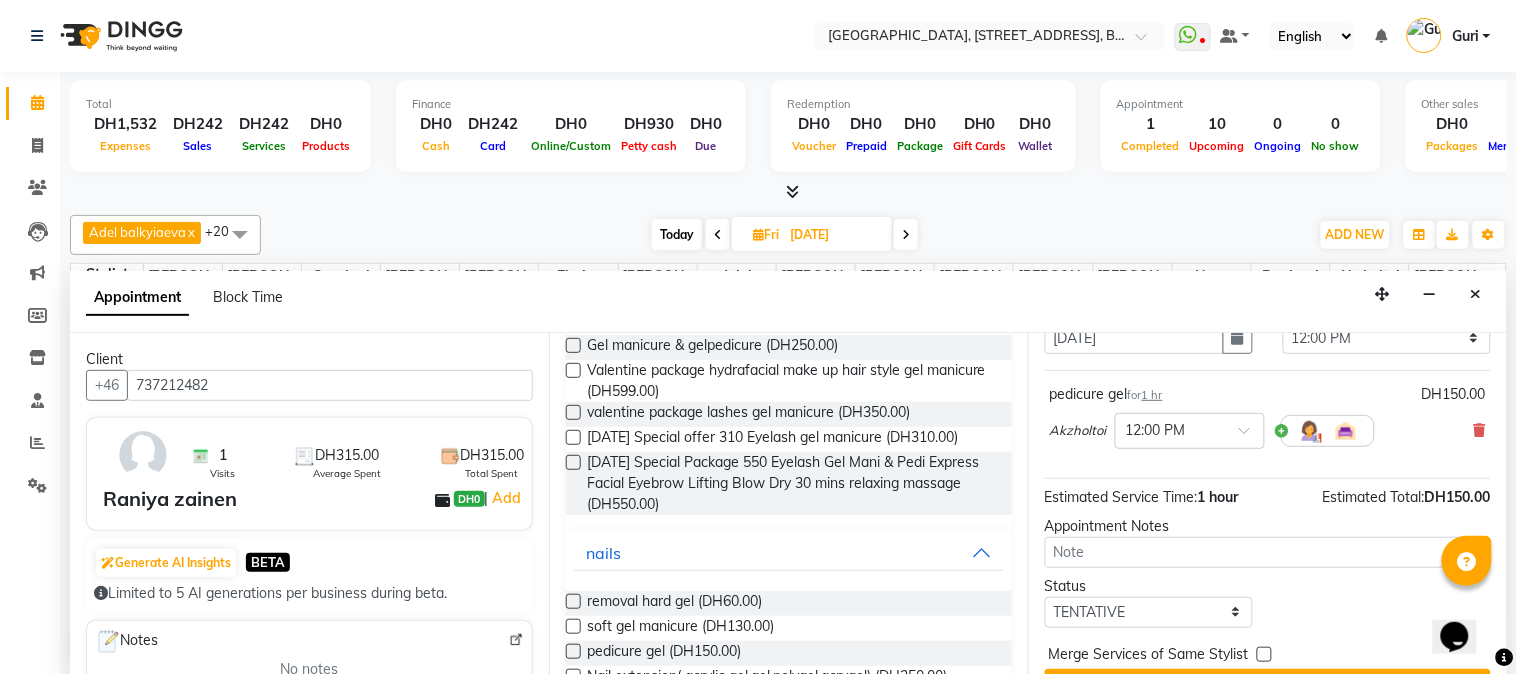 scroll, scrollTop: 151, scrollLeft: 0, axis: vertical 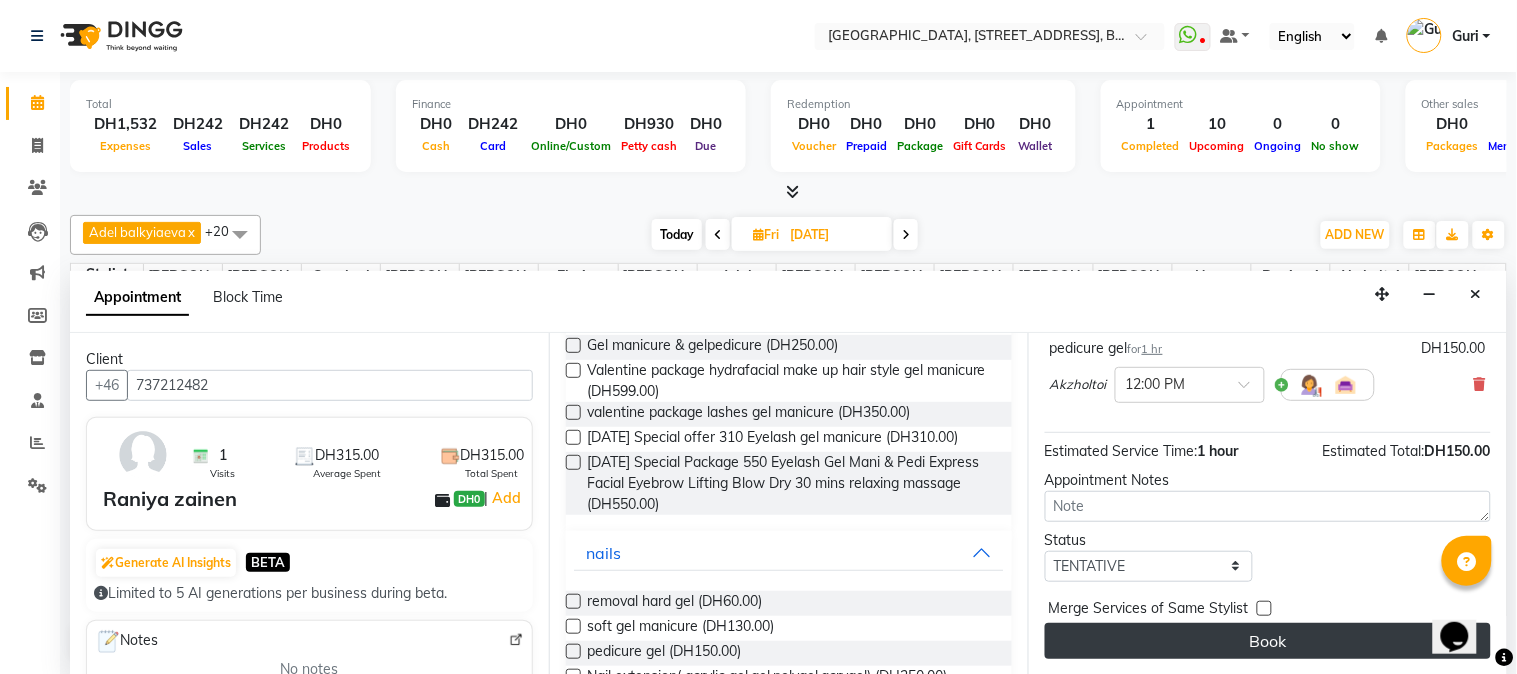 click on "Book" at bounding box center [1268, 641] 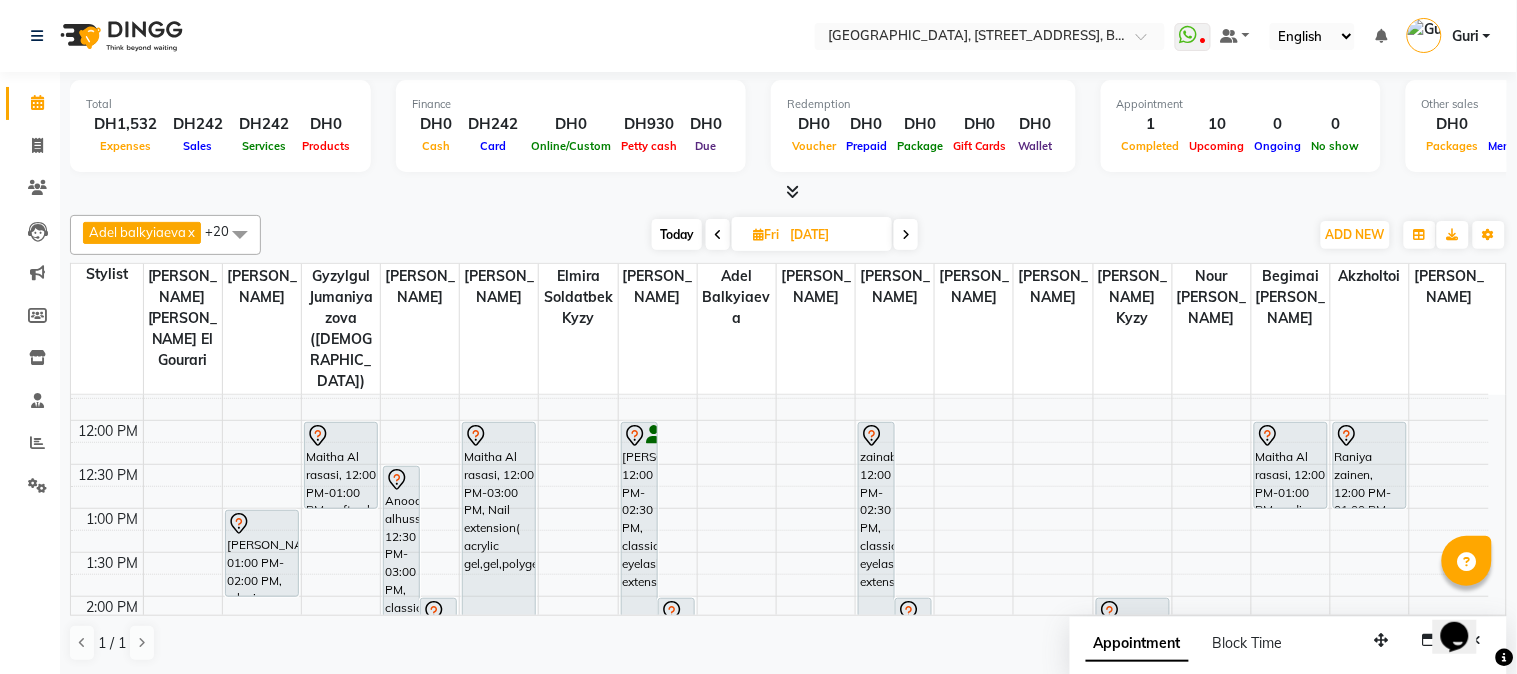scroll, scrollTop: 218, scrollLeft: 0, axis: vertical 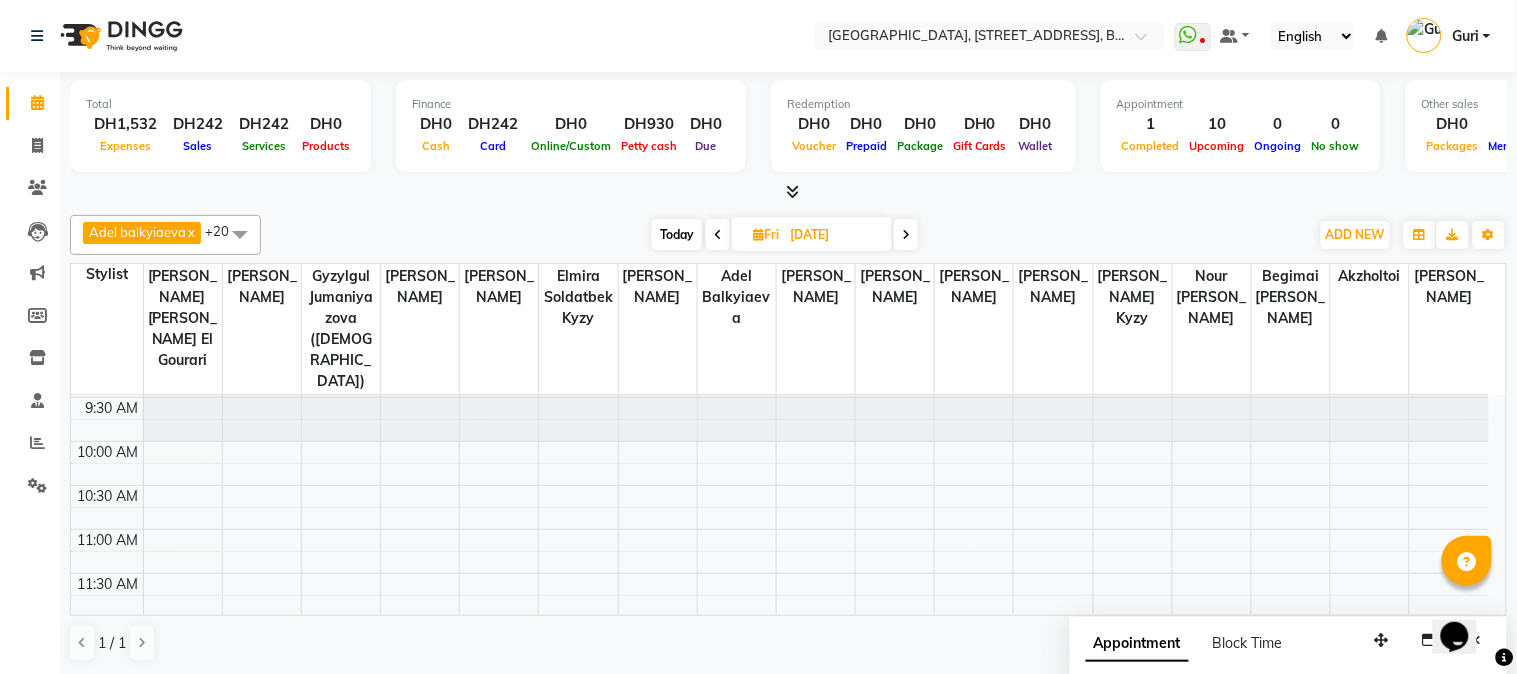 click on "Opens Chat This icon Opens the chat window." at bounding box center (1464, 601) 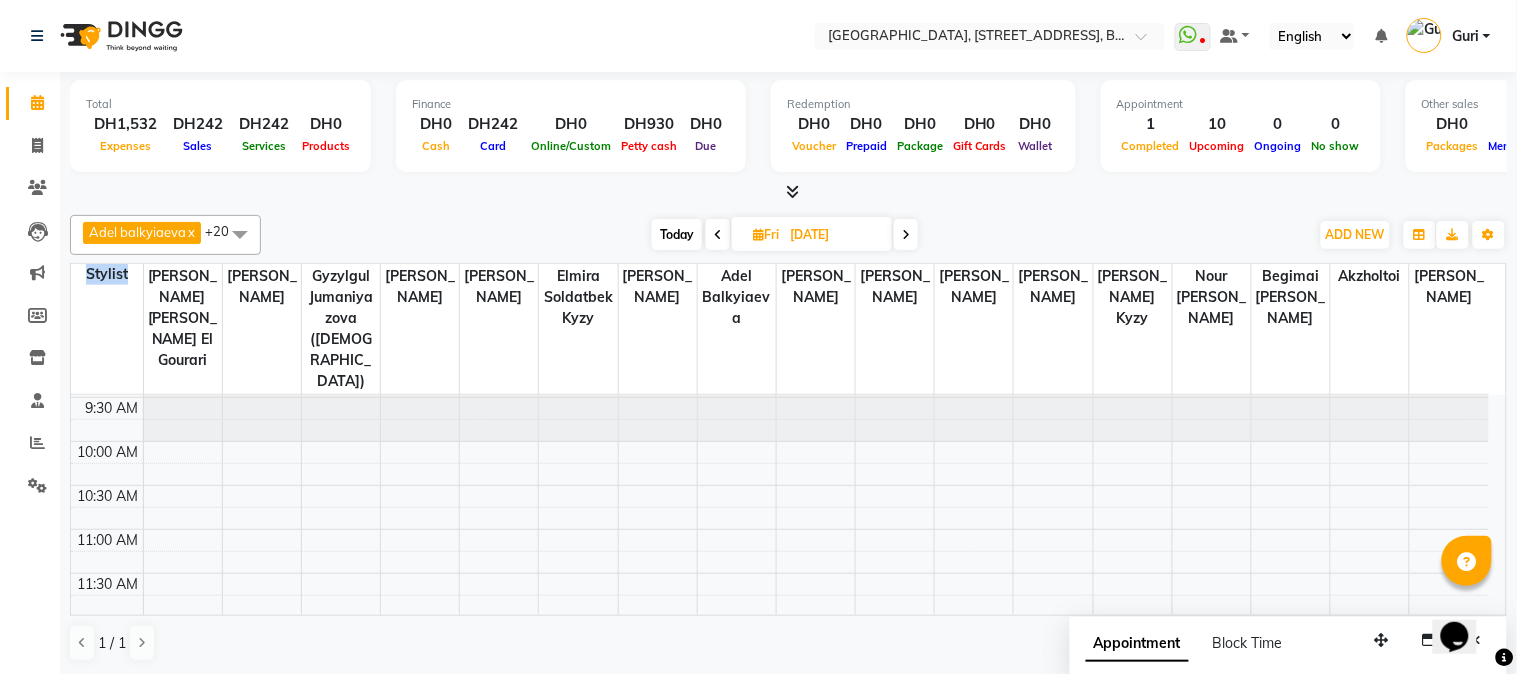 click on "Total  DH1,532  Expenses DH242  Sales DH242  Services DH0  Products Finance  DH0  Cash DH242  Card DH0  Online/Custom DH930 [PERSON_NAME] cash DH0 Due  Redemption  DH0 Voucher DH0 Prepaid DH0 Package DH0  Gift Cards DH0  Wallet  Appointment  1 Completed 10 Upcoming 0 Ongoing 0 No show  Other sales  DH0  Packages DH0  Memberships DH0  Vouchers DH0  Prepaids DH0  Gift Cards Adel balkyiaeva  x [PERSON_NAME]  x [PERSON_NAME]  x [PERSON_NAME]  x Elmira soldatbek kyzy  x [PERSON_NAME]  [PERSON_NAME] el Gourari  x [PERSON_NAME] agozian  x [PERSON_NAME] (hadija)  x [PERSON_NAME]  x [PERSON_NAME] [PERSON_NAME]  x [PERSON_NAME] kyzy  x [PERSON_NAME]   x [PERSON_NAME]  x [PERSON_NAME]  x [PERSON_NAME]  x [PERSON_NAME] frrncos  x [PERSON_NAME]  x Begimai  x [PERSON_NAME]  x Akzholtoi  x +20 UnSelect All Adel balkyiaeva [PERSON_NAME] [PERSON_NAME] [PERSON_NAME] [PERSON_NAME] [PERSON_NAME] soldatbek kyzy [PERSON_NAME]  [PERSON_NAME] el Gourari [PERSON_NAME] Guri" 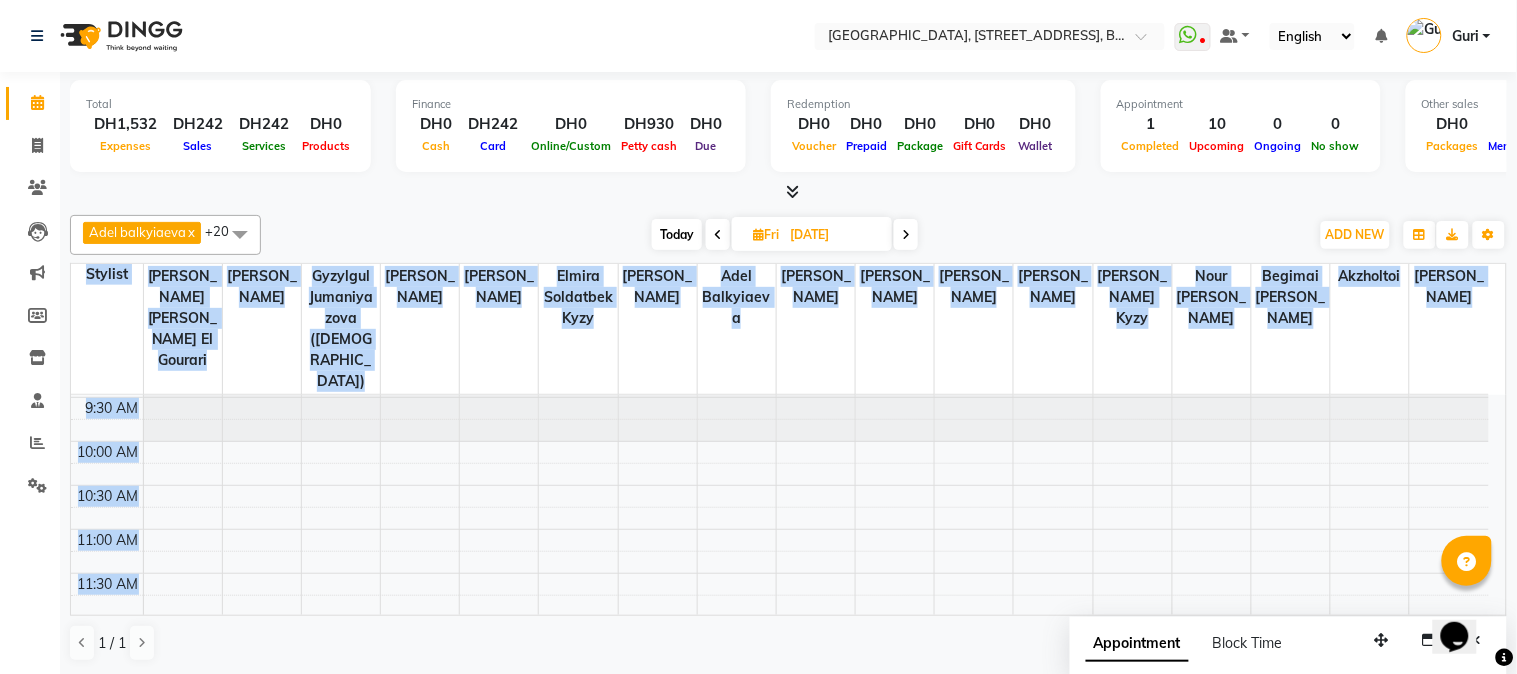 click on "Total  DH1,532  Expenses DH242  Sales DH242  Services DH0  Products Finance  DH0  Cash DH242  Card DH0  Online/Custom DH930 [PERSON_NAME] cash DH0 Due  Redemption  DH0 Voucher DH0 Prepaid DH0 Package DH0  Gift Cards DH0  Wallet  Appointment  1 Completed 10 Upcoming 0 Ongoing 0 No show  Other sales  DH0  Packages DH0  Memberships DH0  Vouchers DH0  Prepaids DH0  Gift Cards Adel balkyiaeva  x [PERSON_NAME]  x [PERSON_NAME]  x [PERSON_NAME]  x Elmira soldatbek kyzy  x [PERSON_NAME]  [PERSON_NAME] el Gourari  x [PERSON_NAME] agozian  x [PERSON_NAME] (hadija)  x [PERSON_NAME]  x [PERSON_NAME] [PERSON_NAME]  x [PERSON_NAME] kyzy  x [PERSON_NAME]   x [PERSON_NAME]  x [PERSON_NAME]  x [PERSON_NAME]  x [PERSON_NAME] frrncos  x [PERSON_NAME]  x Begimai  x [PERSON_NAME]  x Akzholtoi  x +20 UnSelect All Adel balkyiaeva [PERSON_NAME] [PERSON_NAME] [PERSON_NAME] [PERSON_NAME] [PERSON_NAME] soldatbek kyzy [PERSON_NAME]  [PERSON_NAME] el Gourari [PERSON_NAME] Guri" 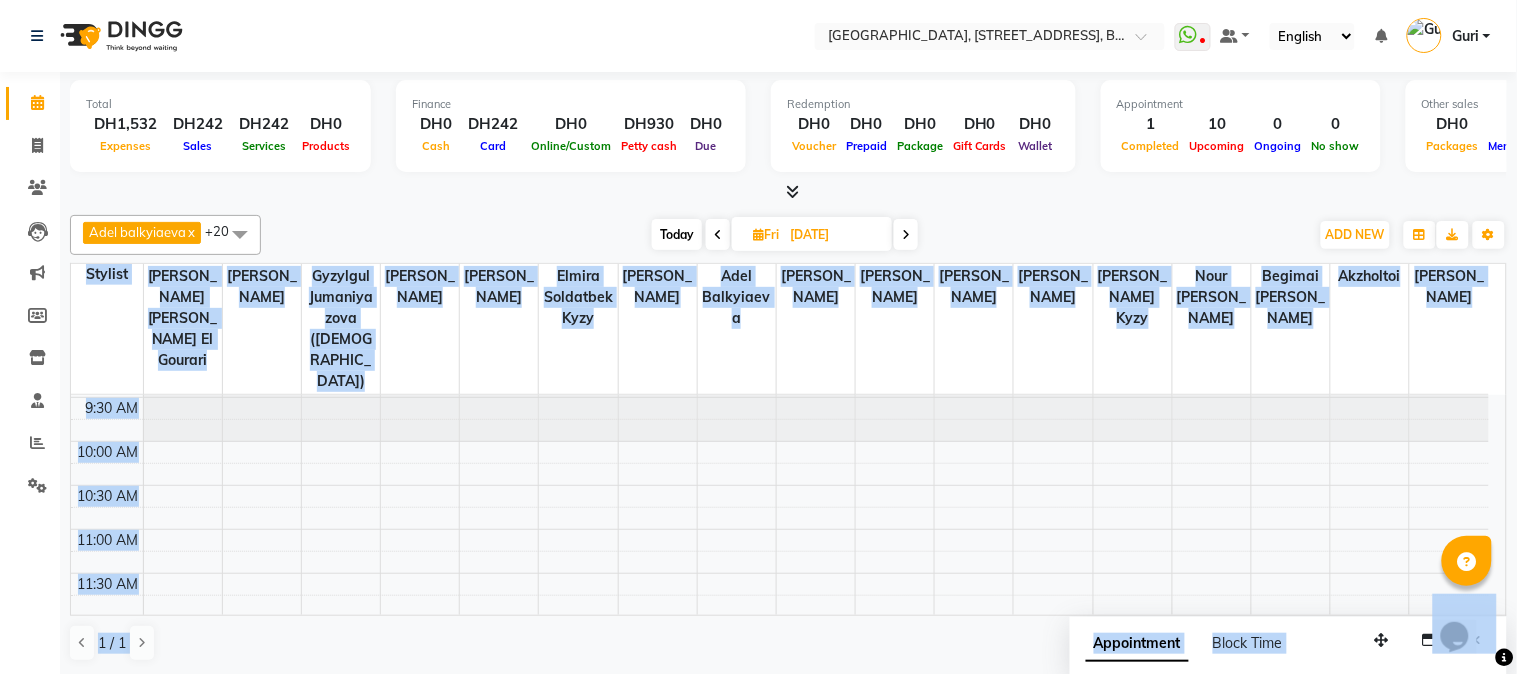 drag, startPoint x: 2939, startPoint y: 1198, endPoint x: 2929, endPoint y: 1193, distance: 11.18034 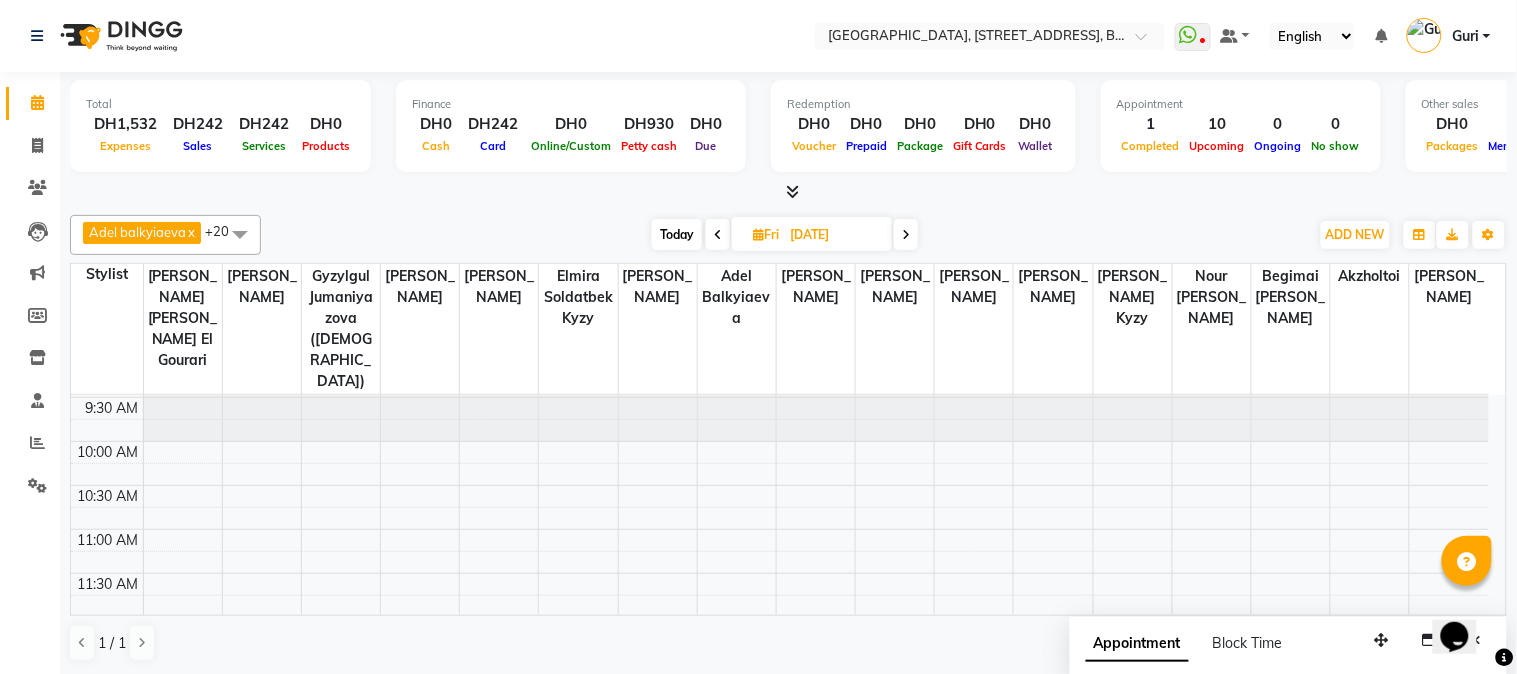 click on "Opens Chat This icon Opens the chat window." at bounding box center [1464, 601] 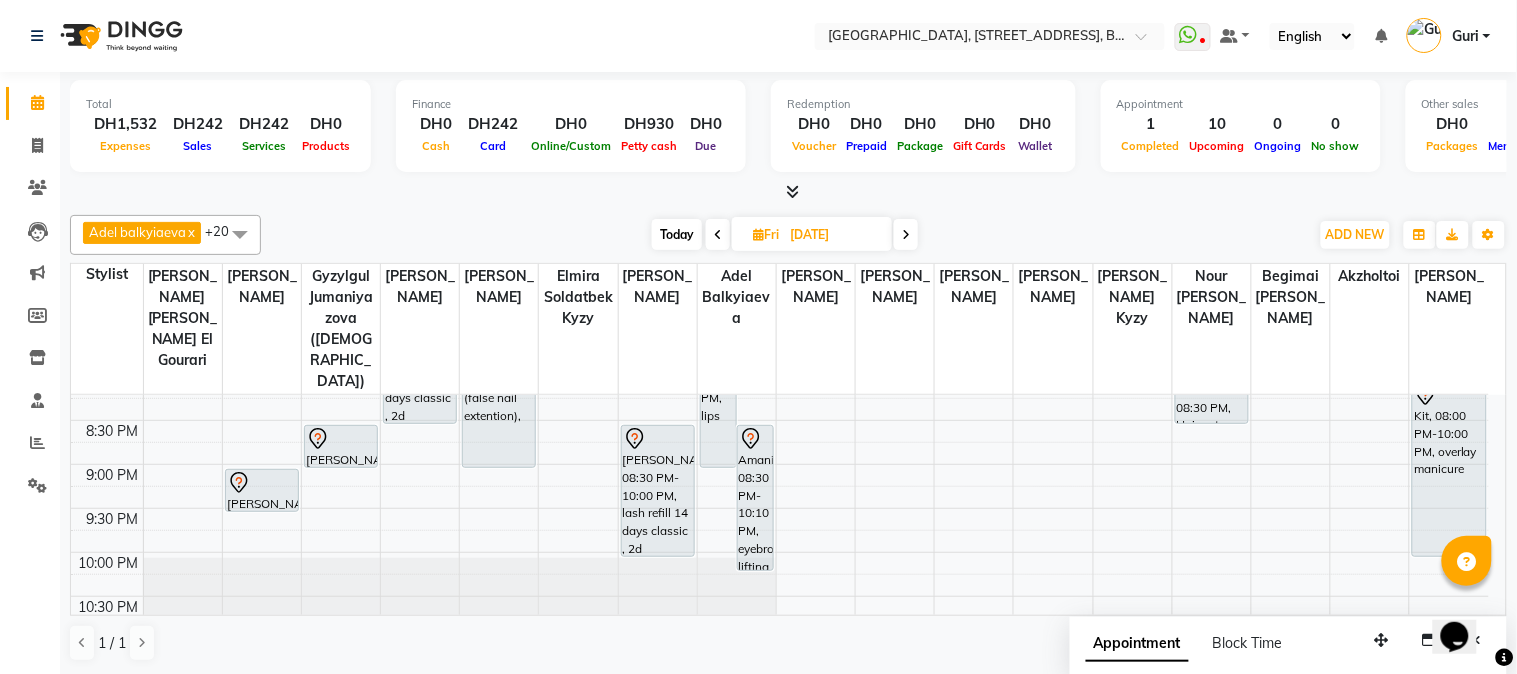 scroll, scrollTop: 1018, scrollLeft: 0, axis: vertical 